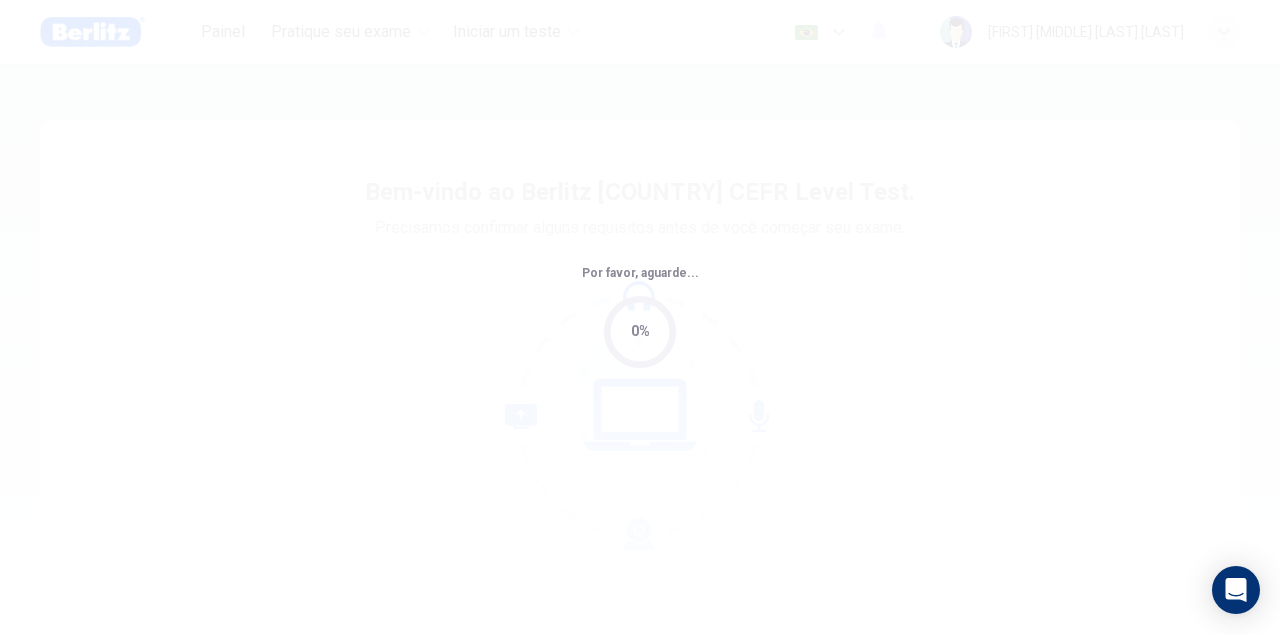 scroll, scrollTop: 0, scrollLeft: 0, axis: both 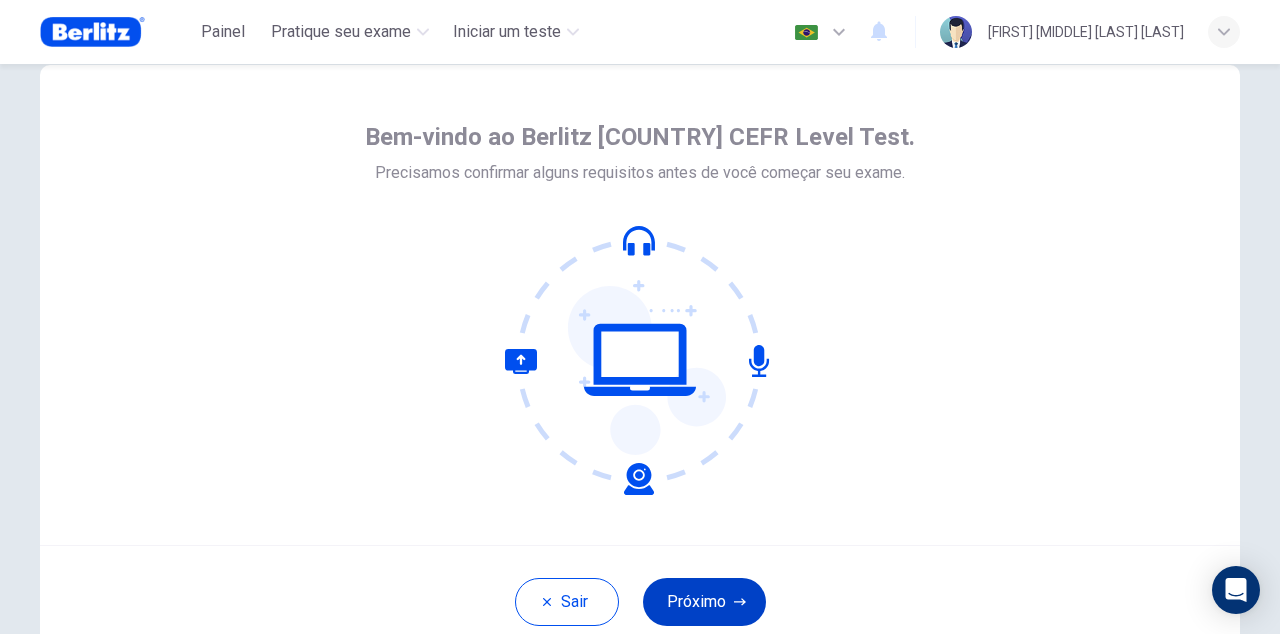 click on "Próximo" at bounding box center [704, 602] 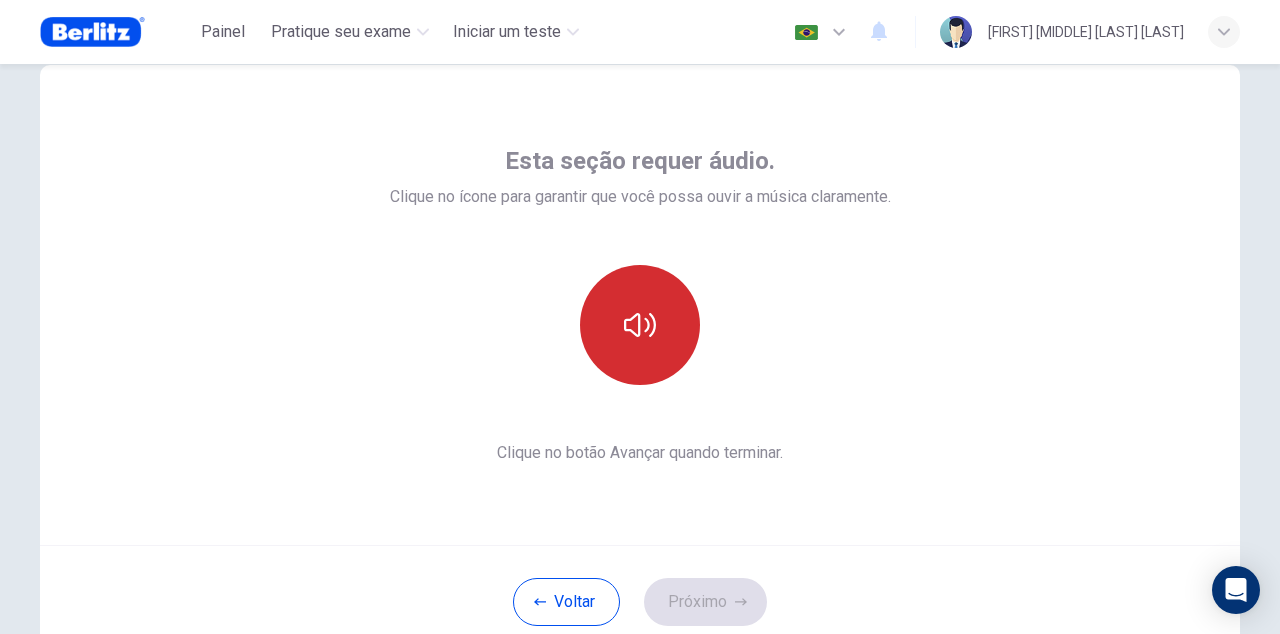 click at bounding box center [640, 325] 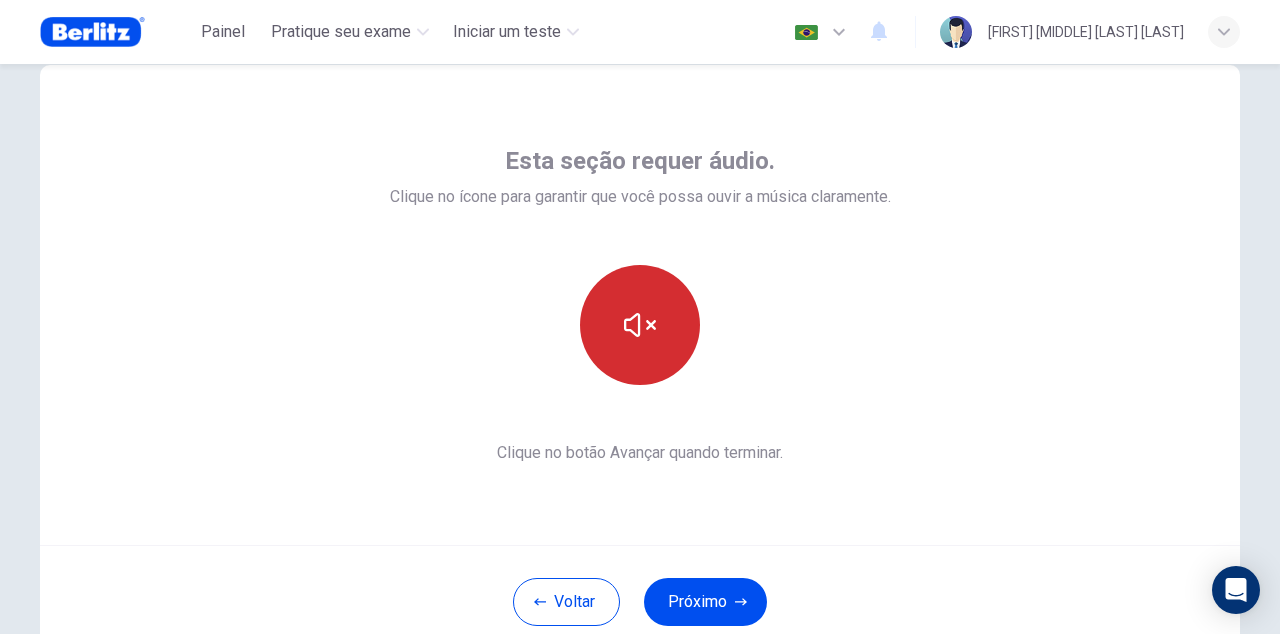 click at bounding box center (640, 325) 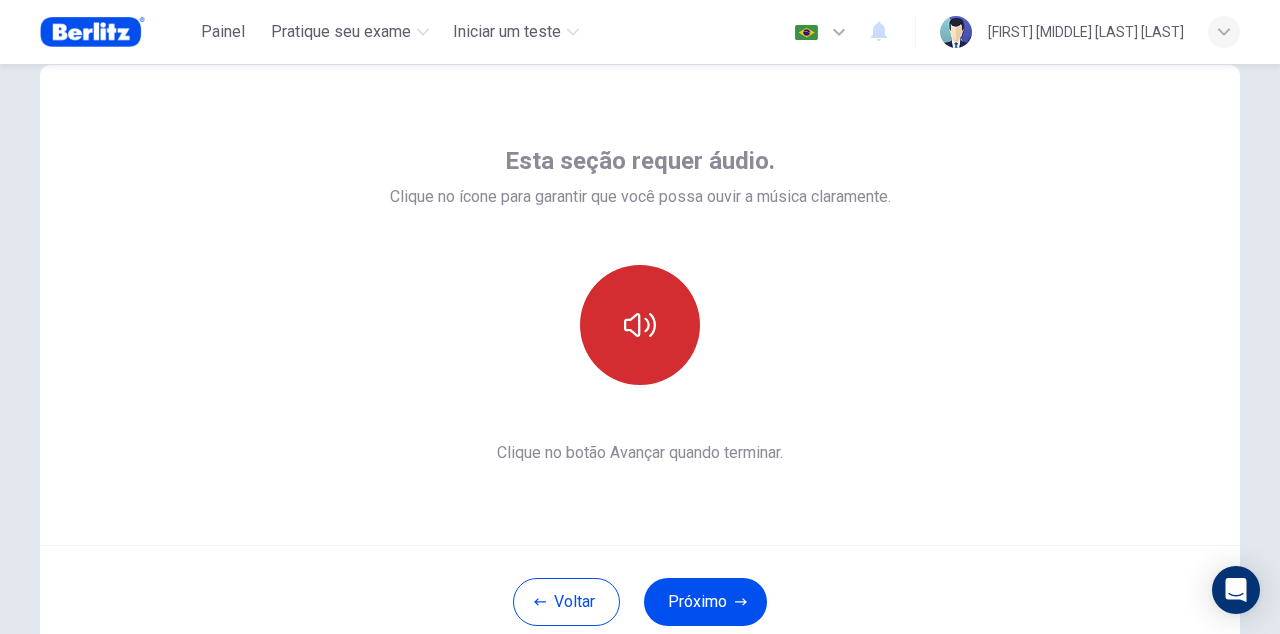 click at bounding box center [640, 325] 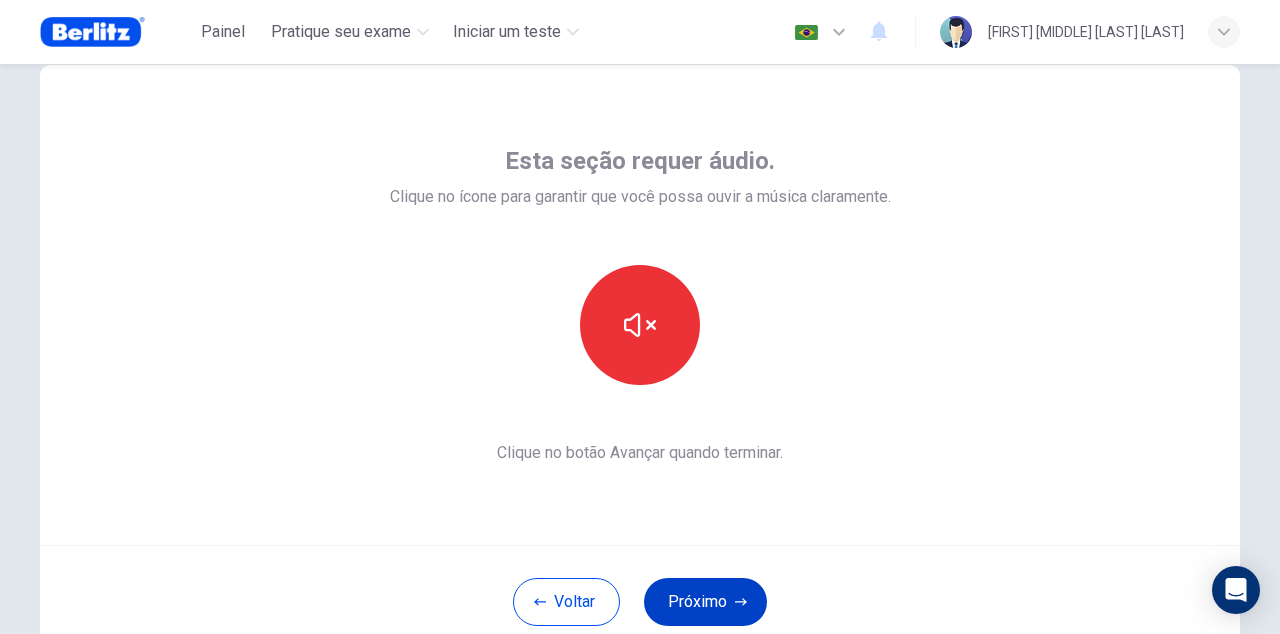 click on "Próximo" at bounding box center [705, 602] 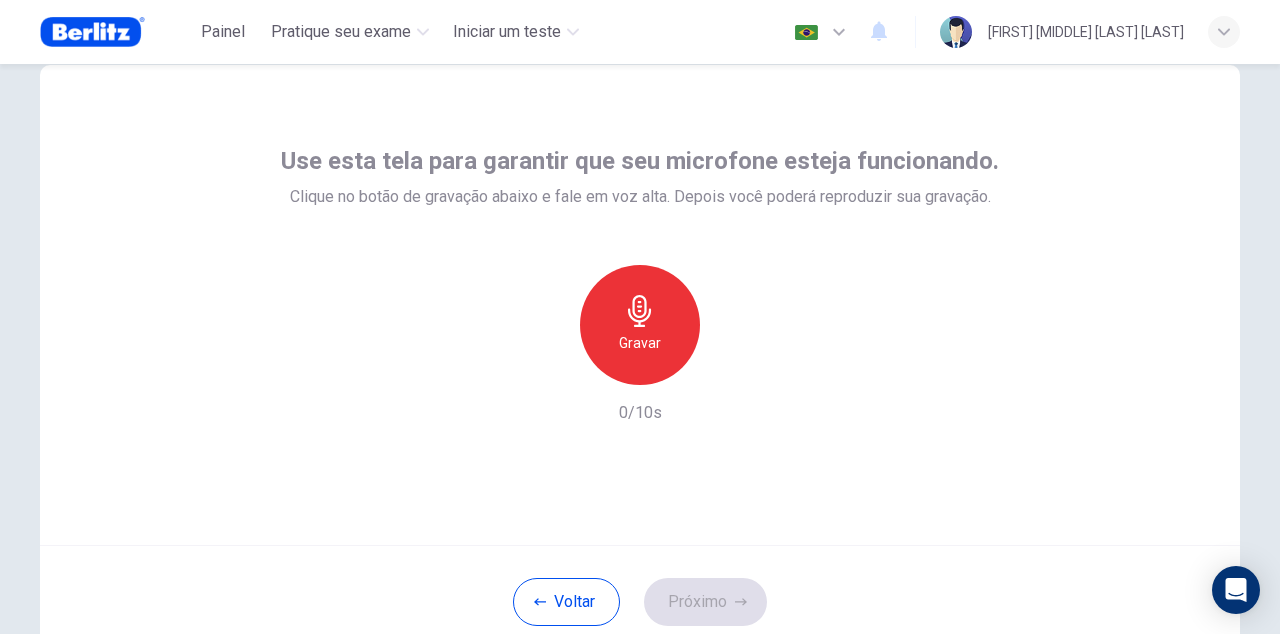 click on "Gravar" at bounding box center [640, 343] 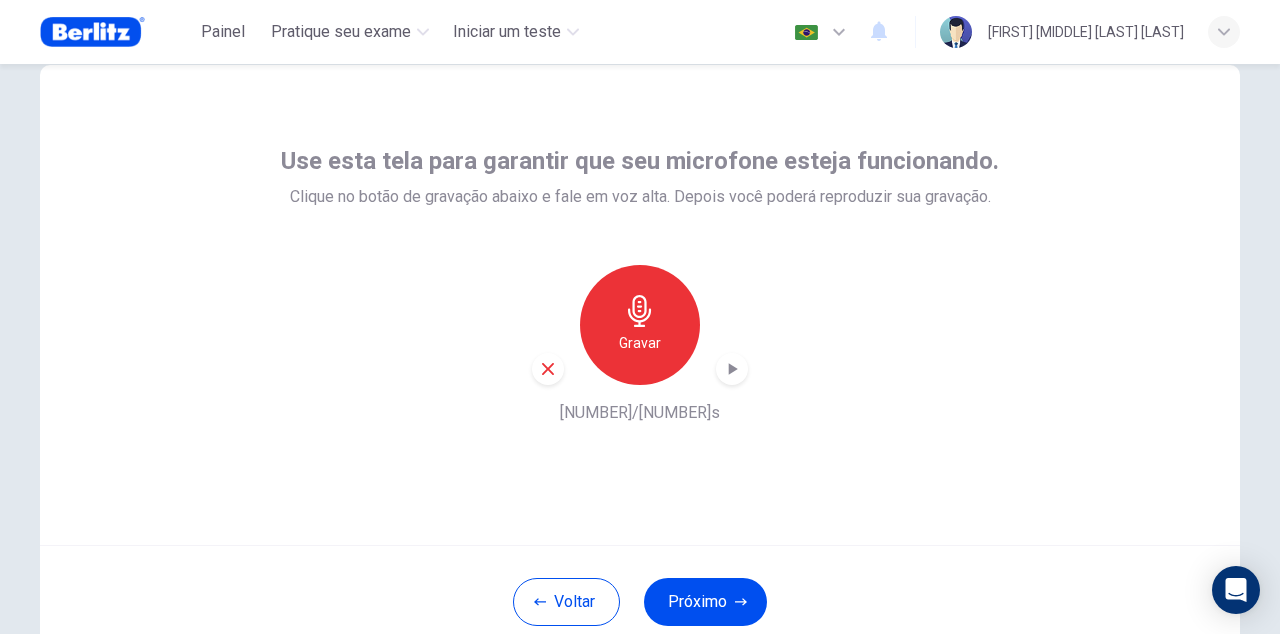 click on "Gravar" at bounding box center (640, 343) 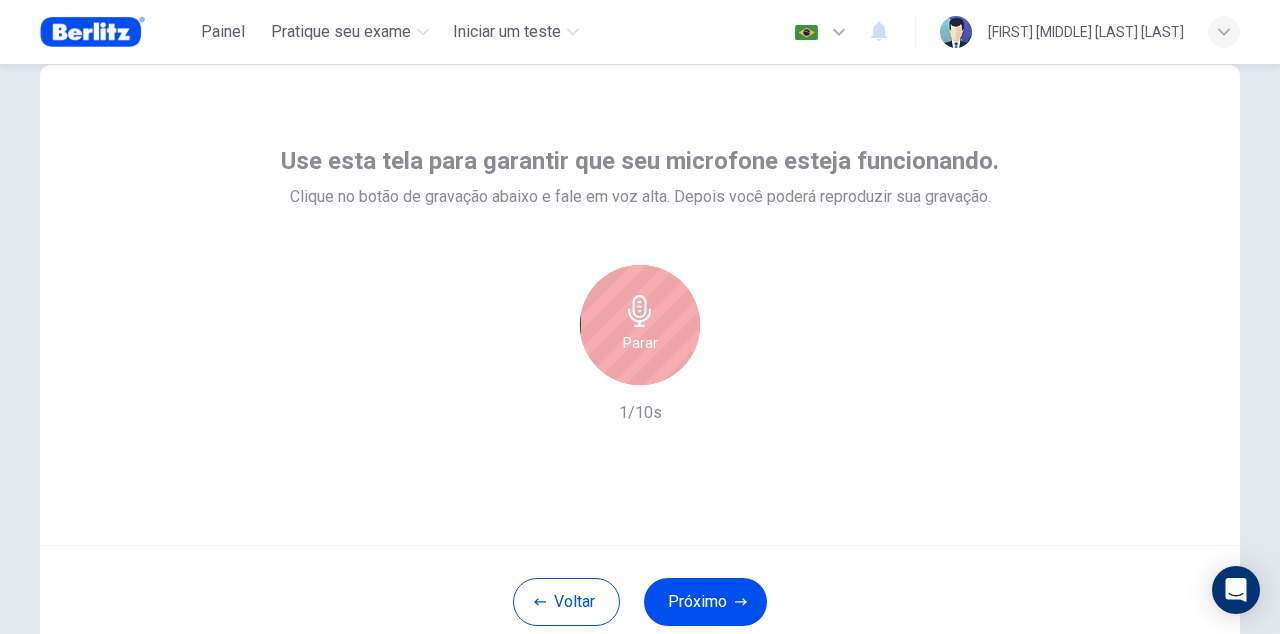 click on "Parar" at bounding box center [640, 343] 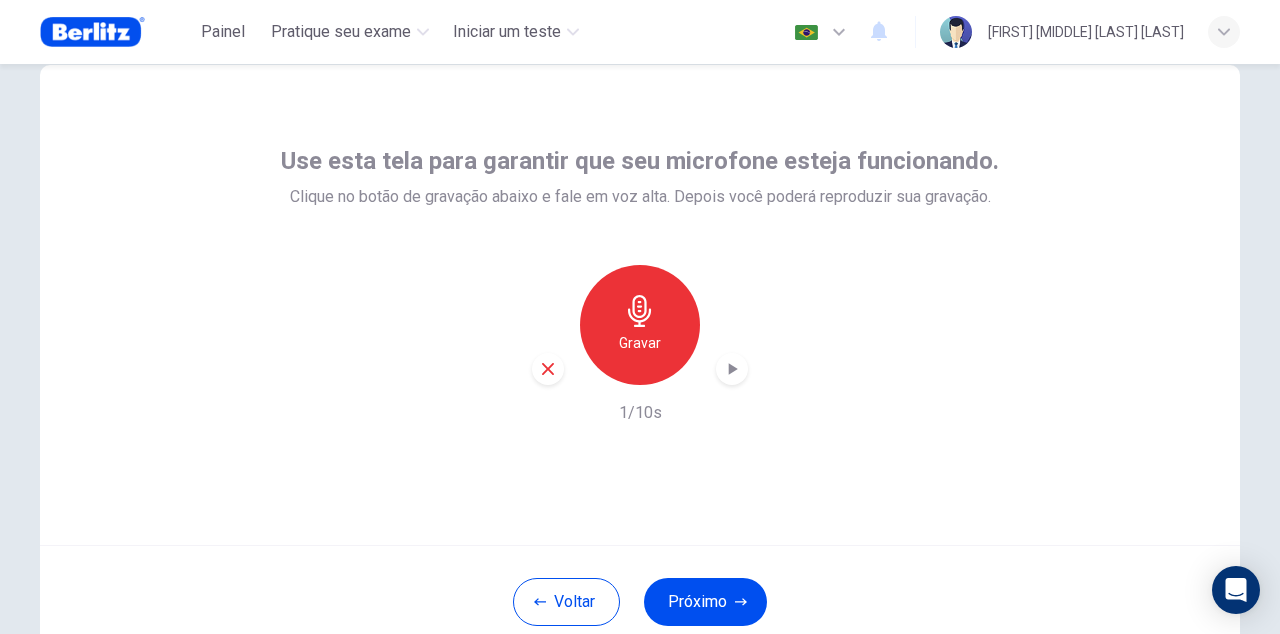click at bounding box center [733, 369] 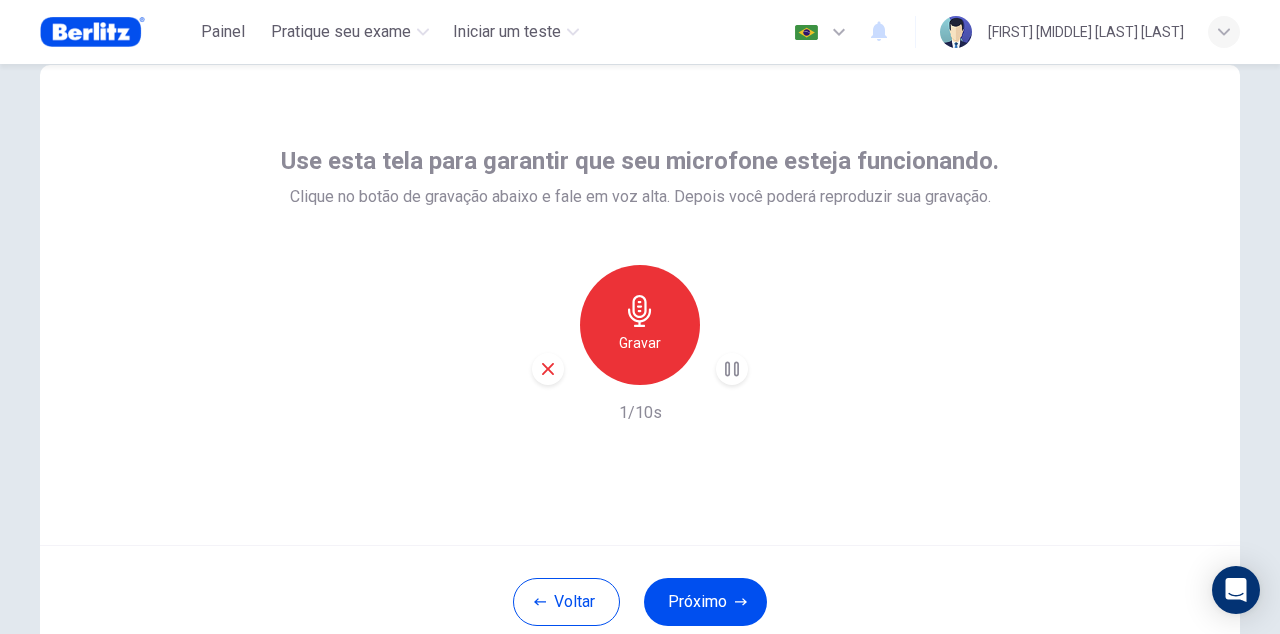 click at bounding box center (548, 369) 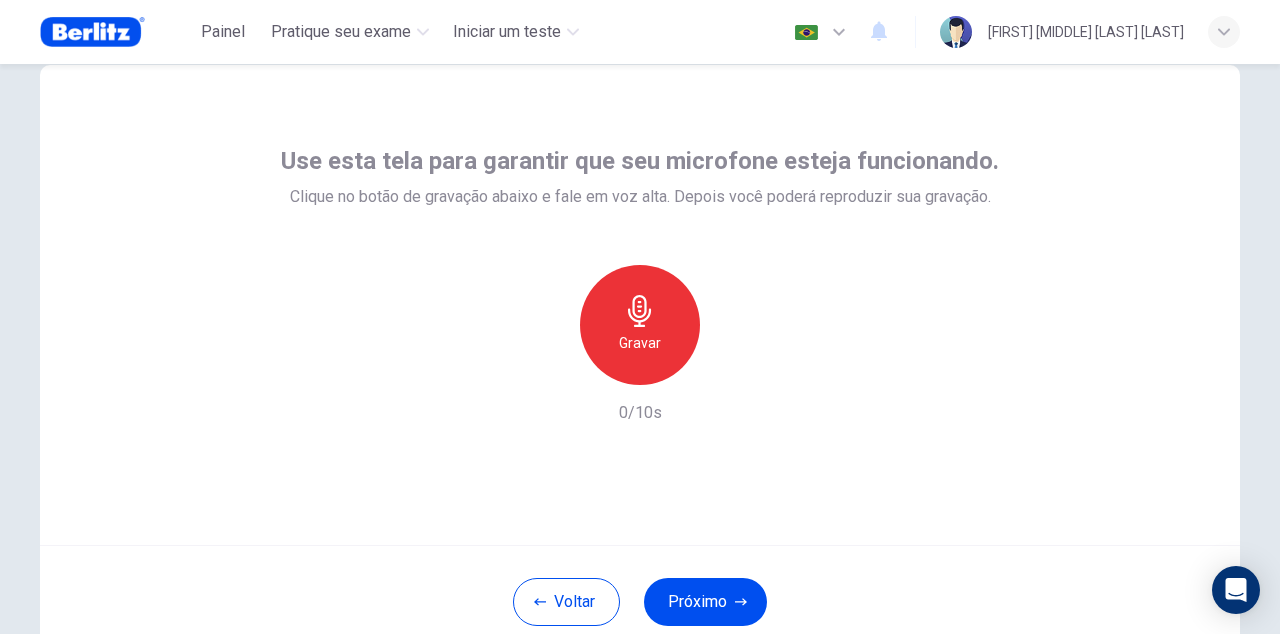 click on "Gravar" at bounding box center [640, 325] 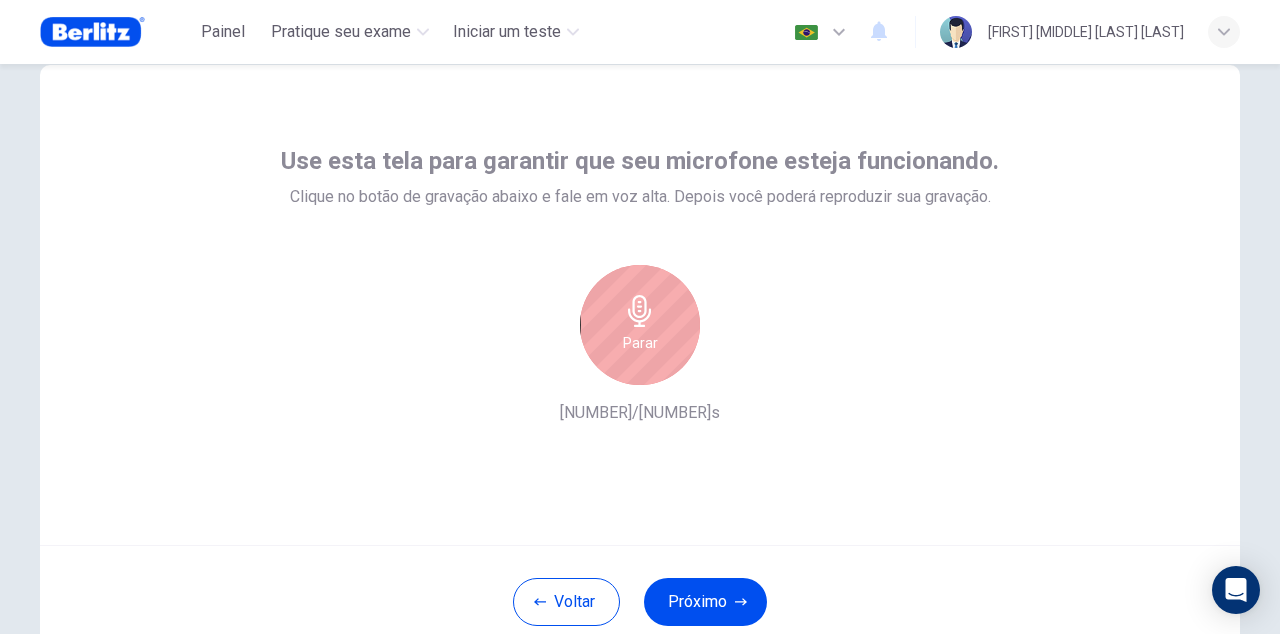 click on "Parar" at bounding box center [640, 325] 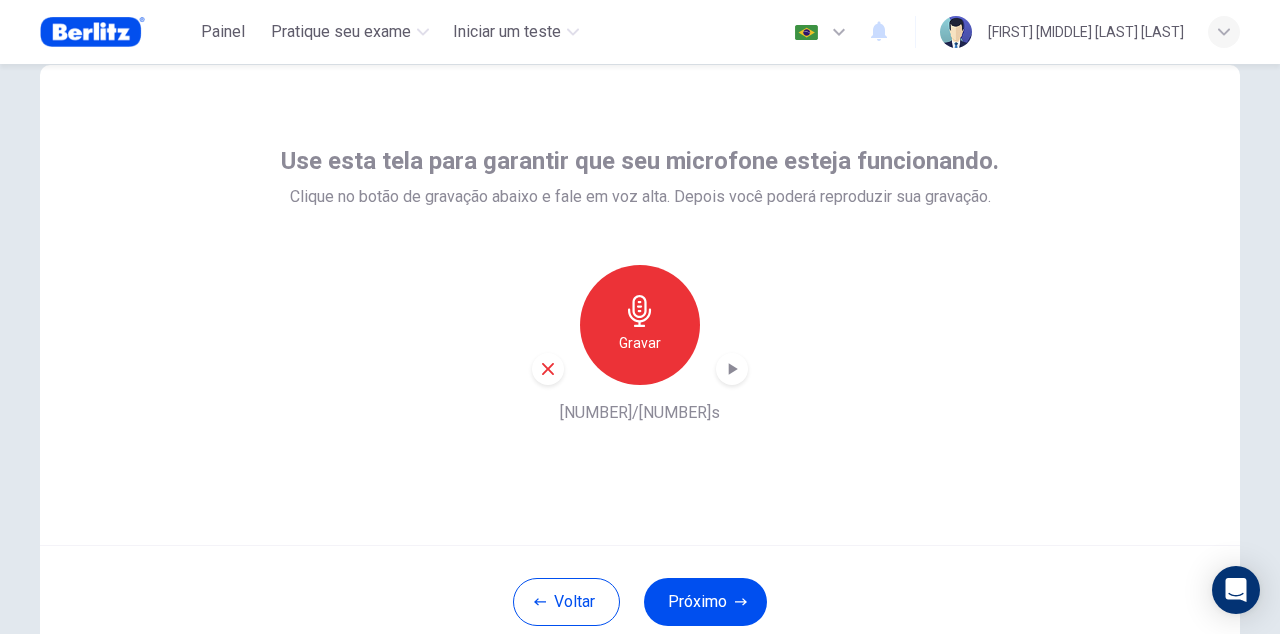 click at bounding box center [732, 369] 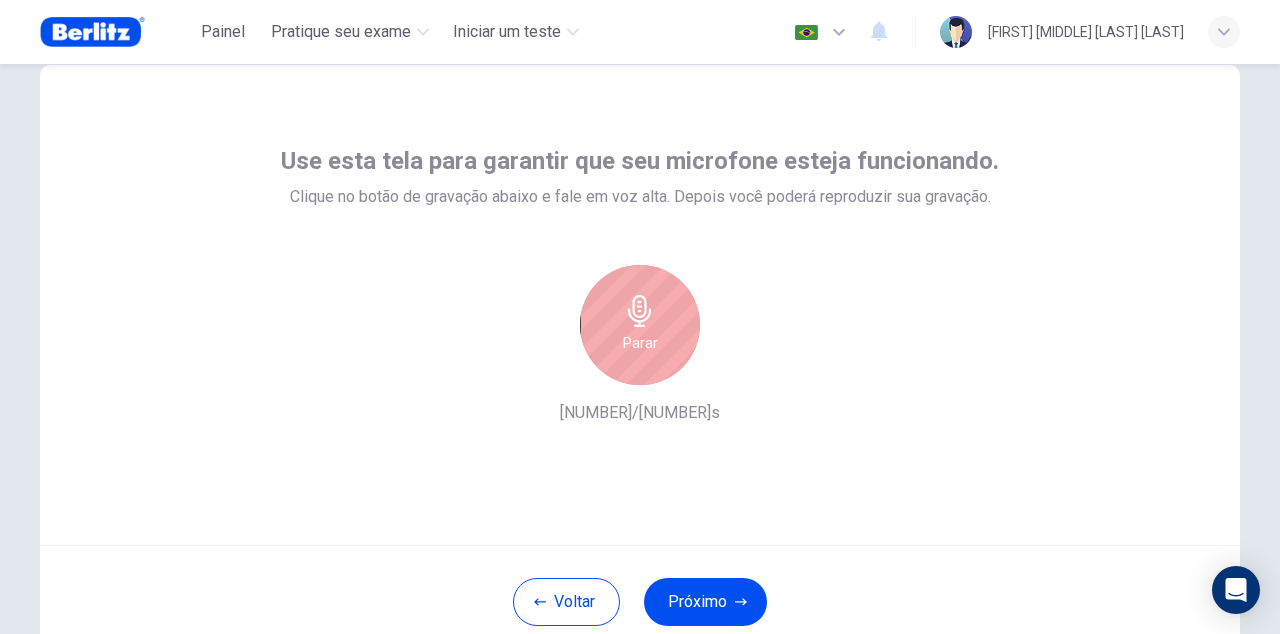 click at bounding box center [639, 311] 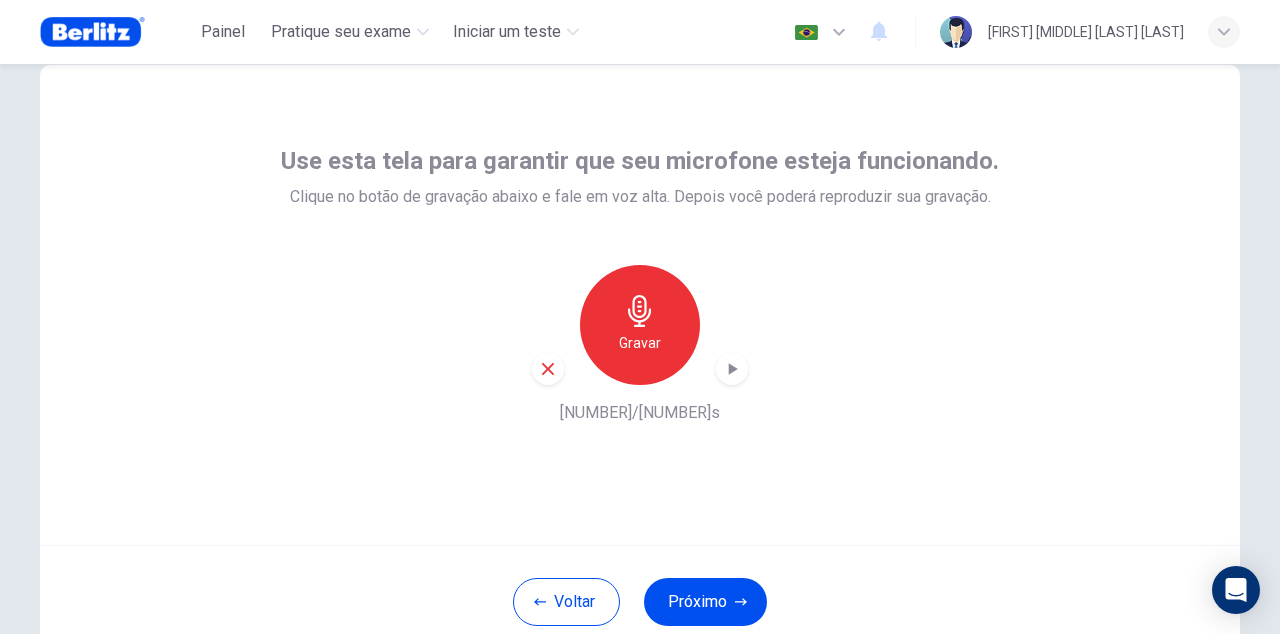 click at bounding box center [732, 369] 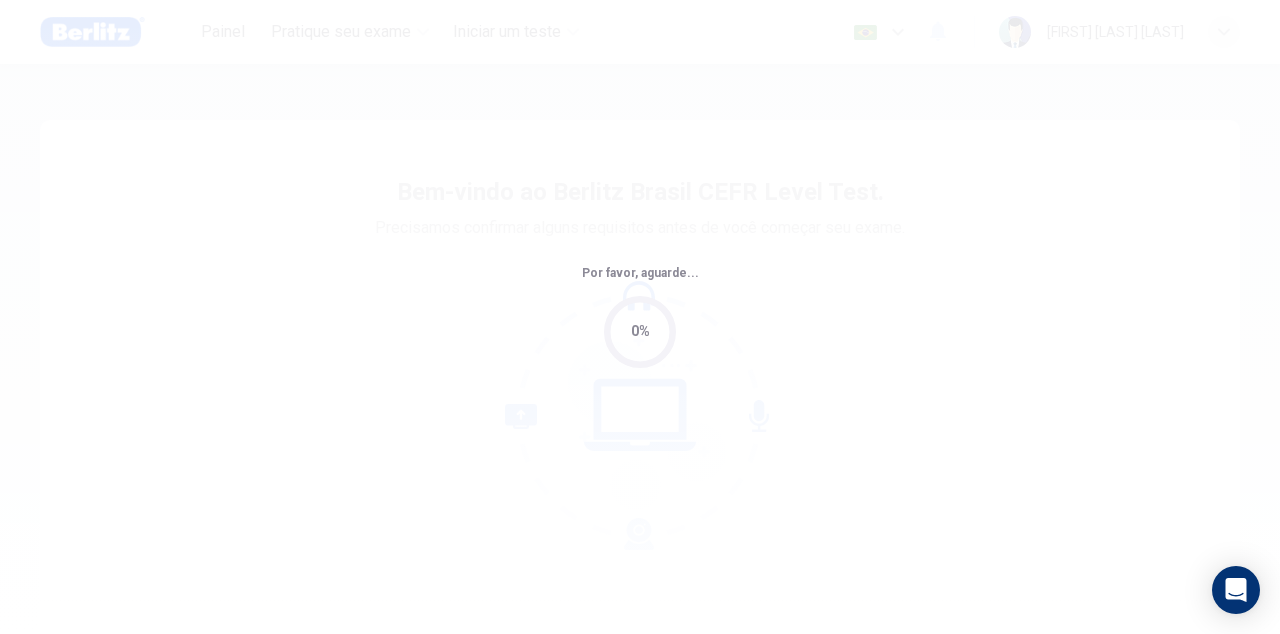 scroll, scrollTop: 0, scrollLeft: 0, axis: both 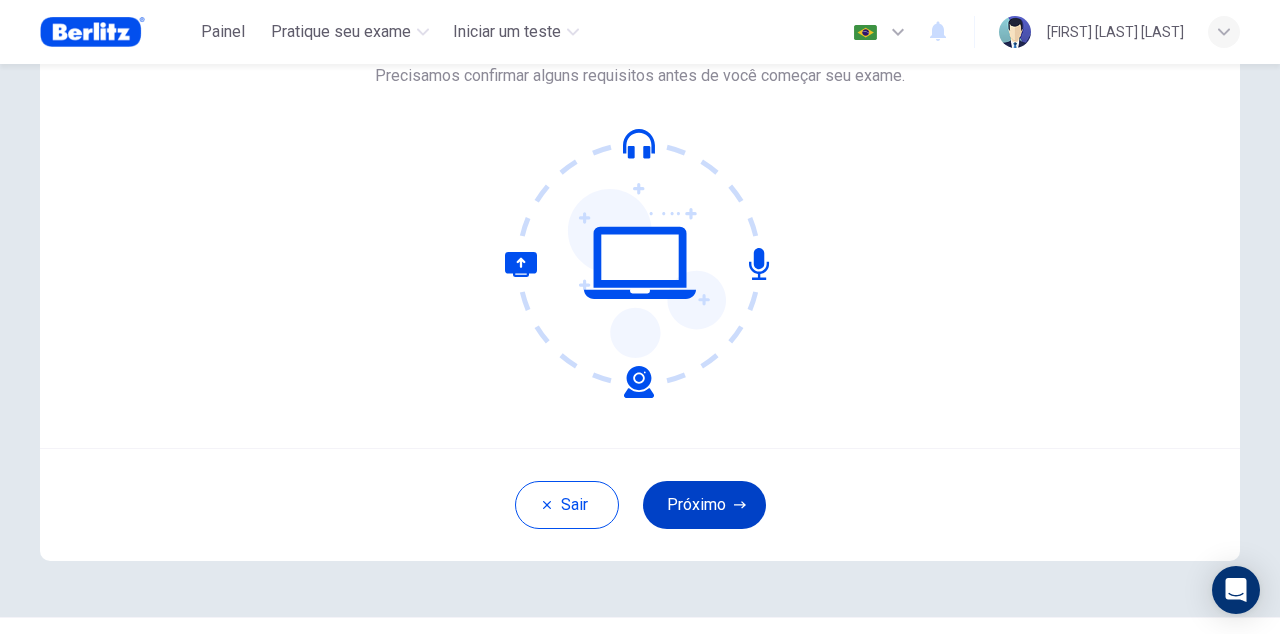 click on "Próximo" at bounding box center (704, 505) 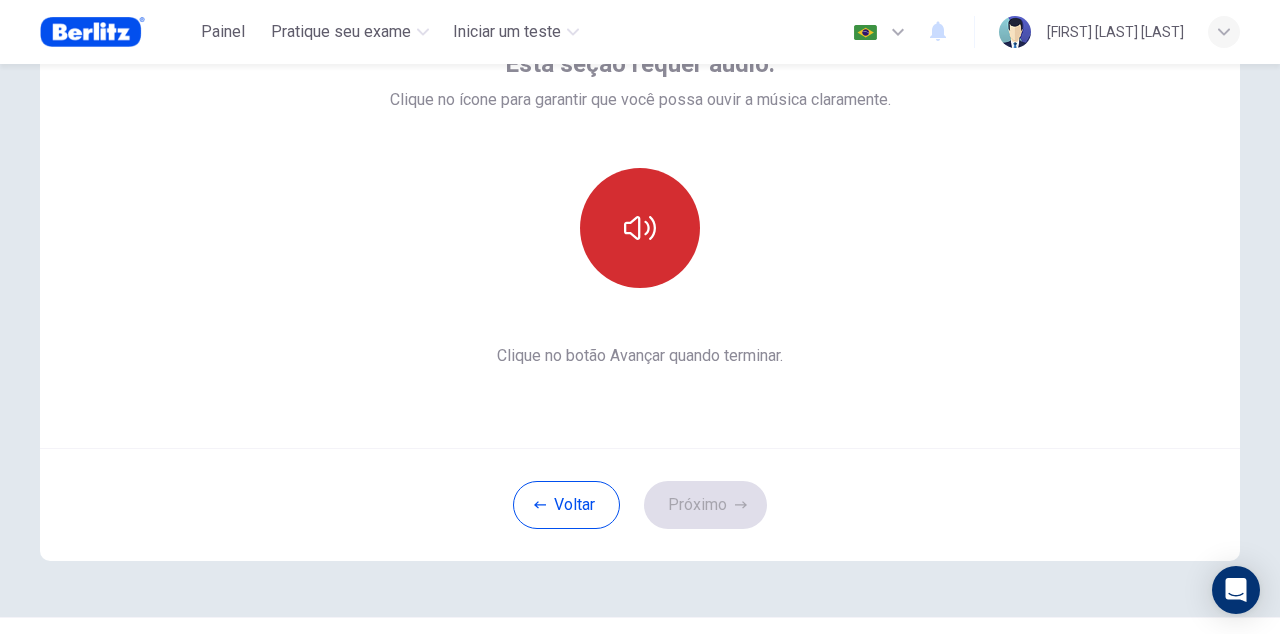 click at bounding box center [640, 228] 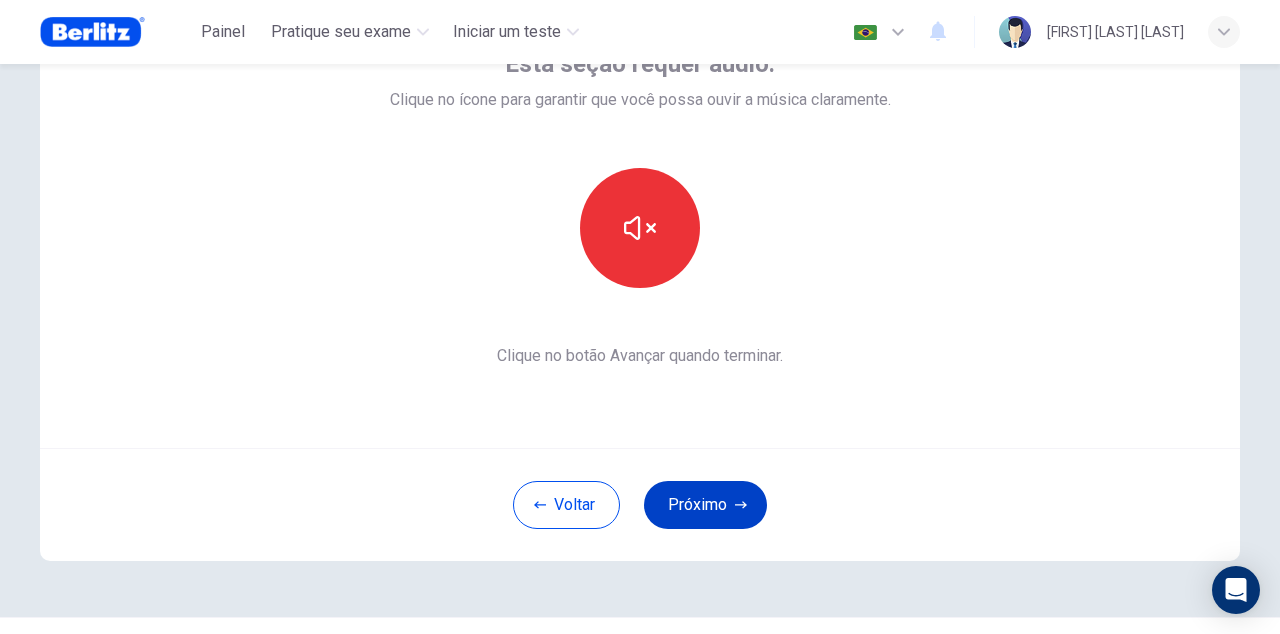 click on "Próximo" at bounding box center [705, 505] 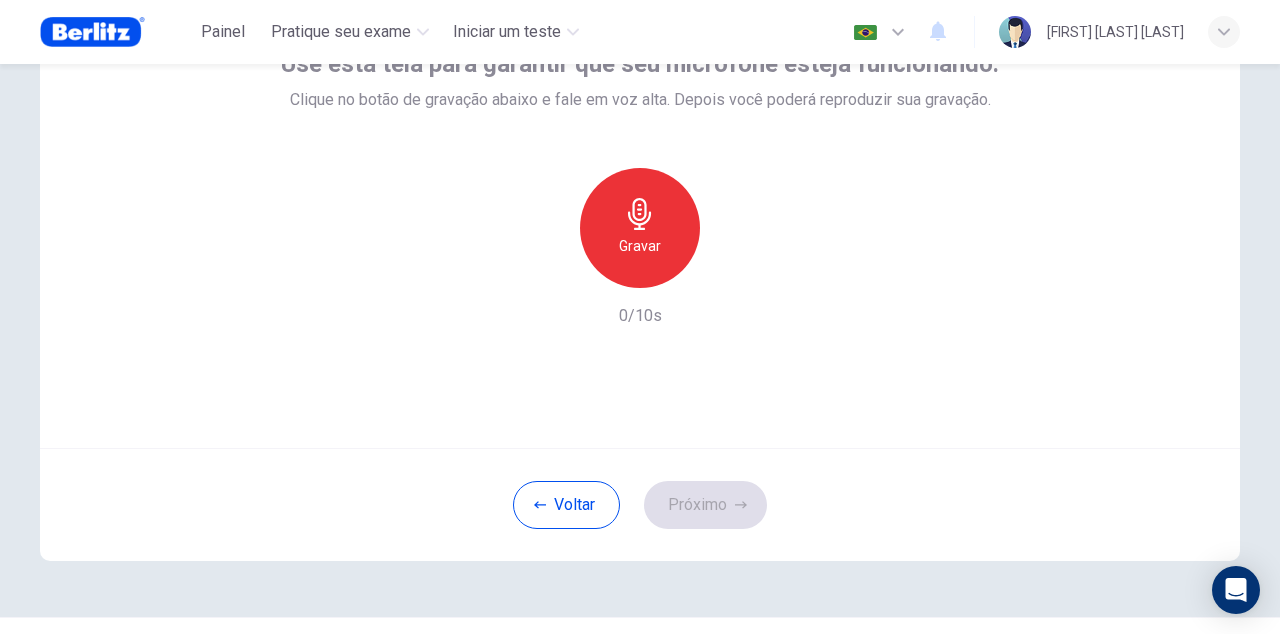 click on "Gravar" at bounding box center [640, 246] 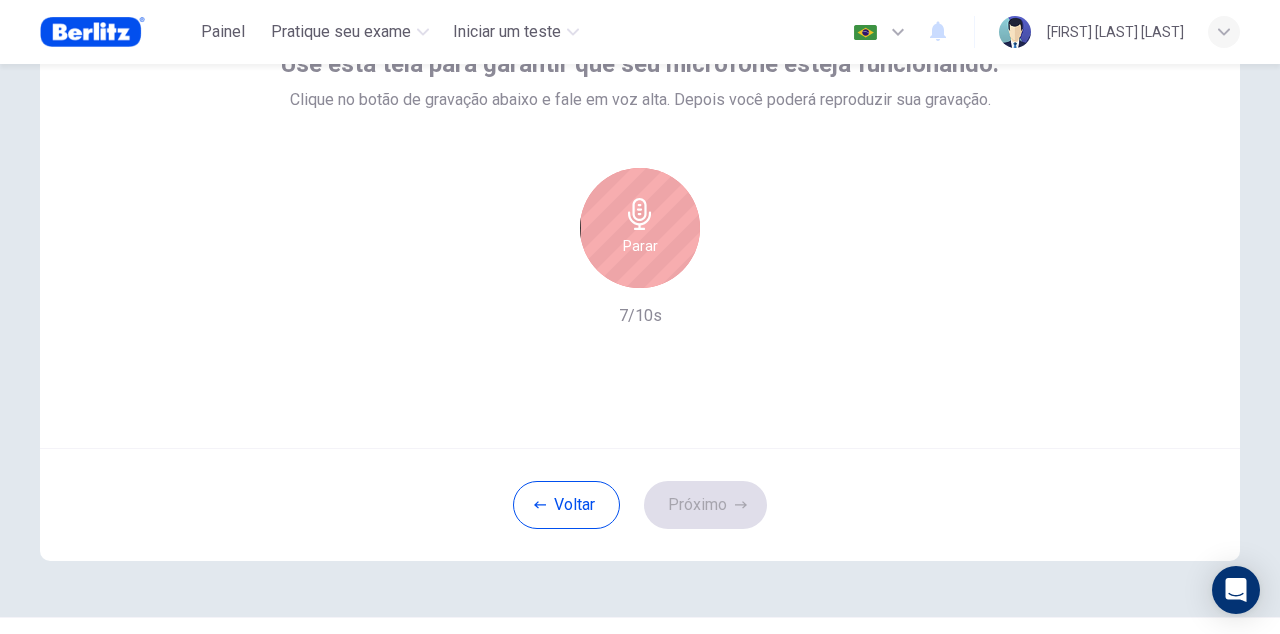 click at bounding box center [640, 214] 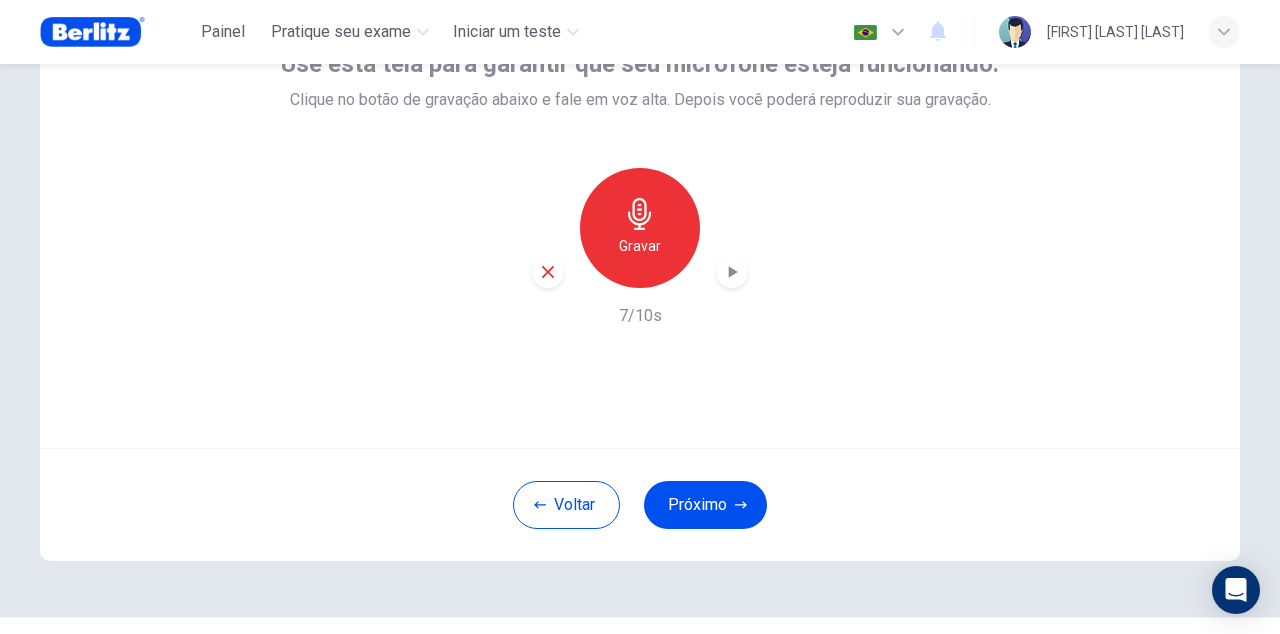 click at bounding box center [732, 272] 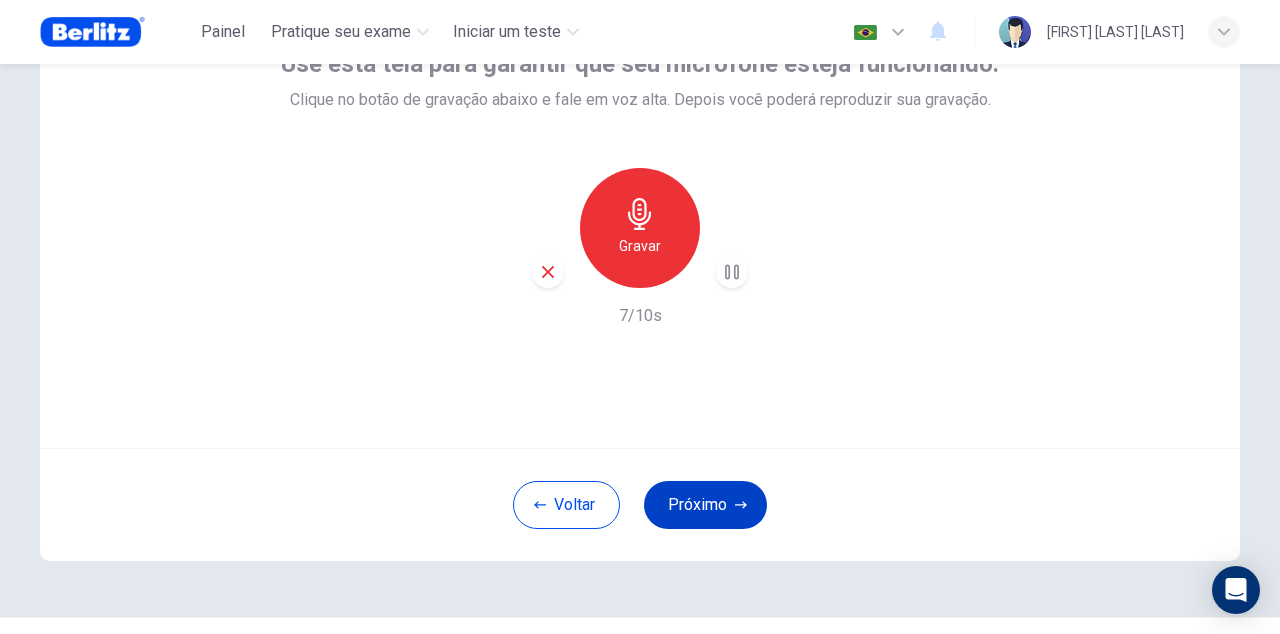 click on "Próximo" at bounding box center [705, 505] 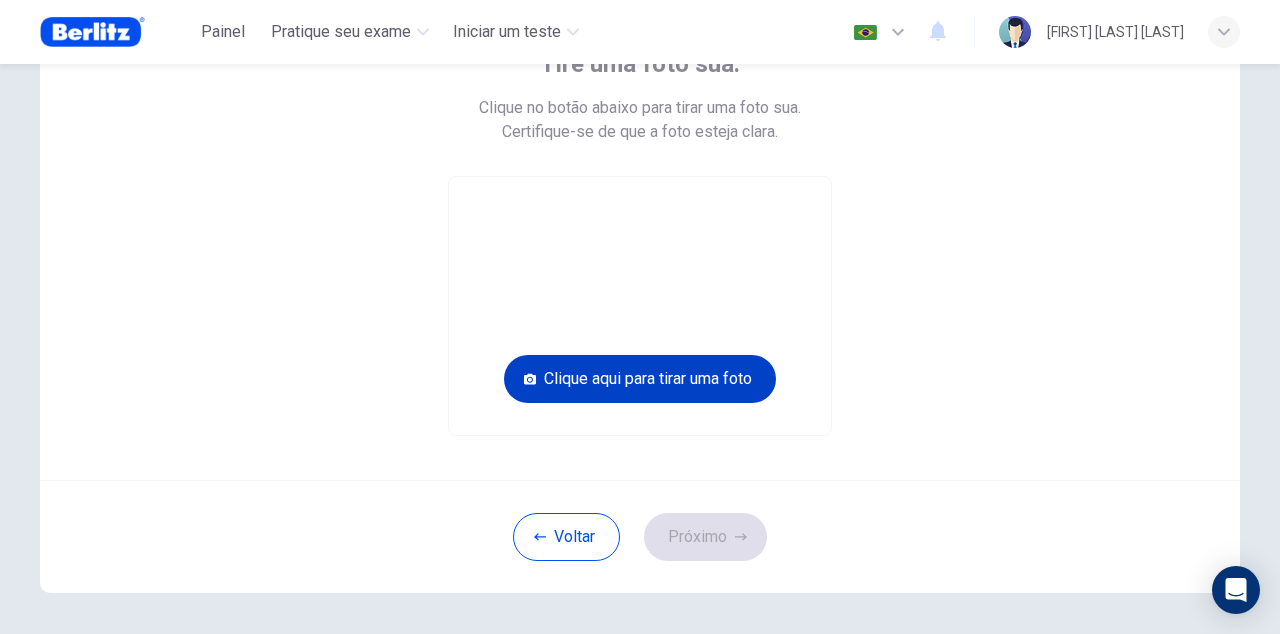 click on "Clique aqui para tirar uma foto" at bounding box center [640, 379] 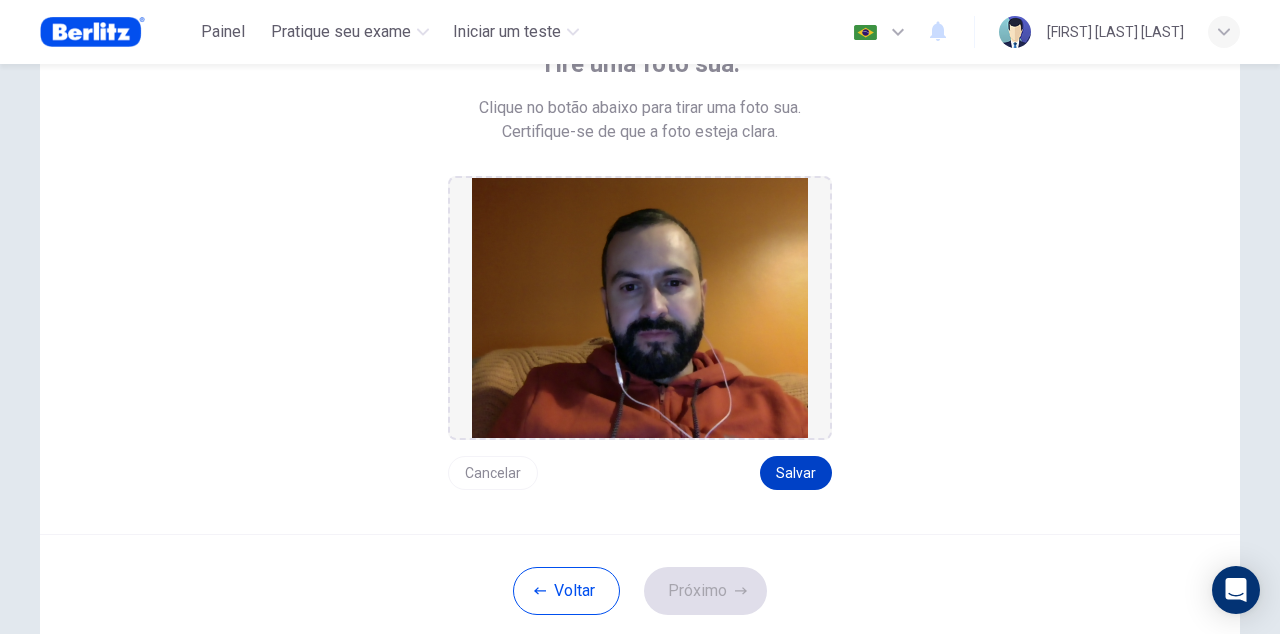 click on "Salvar" at bounding box center (796, 473) 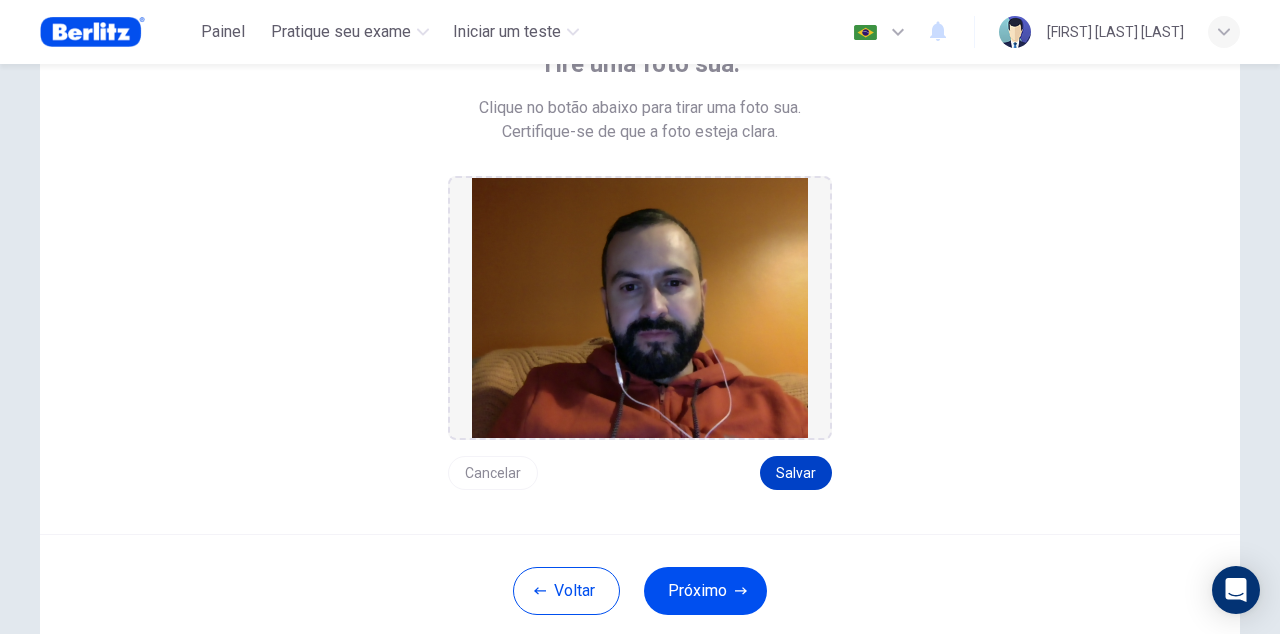 click on "Salvar" at bounding box center (796, 473) 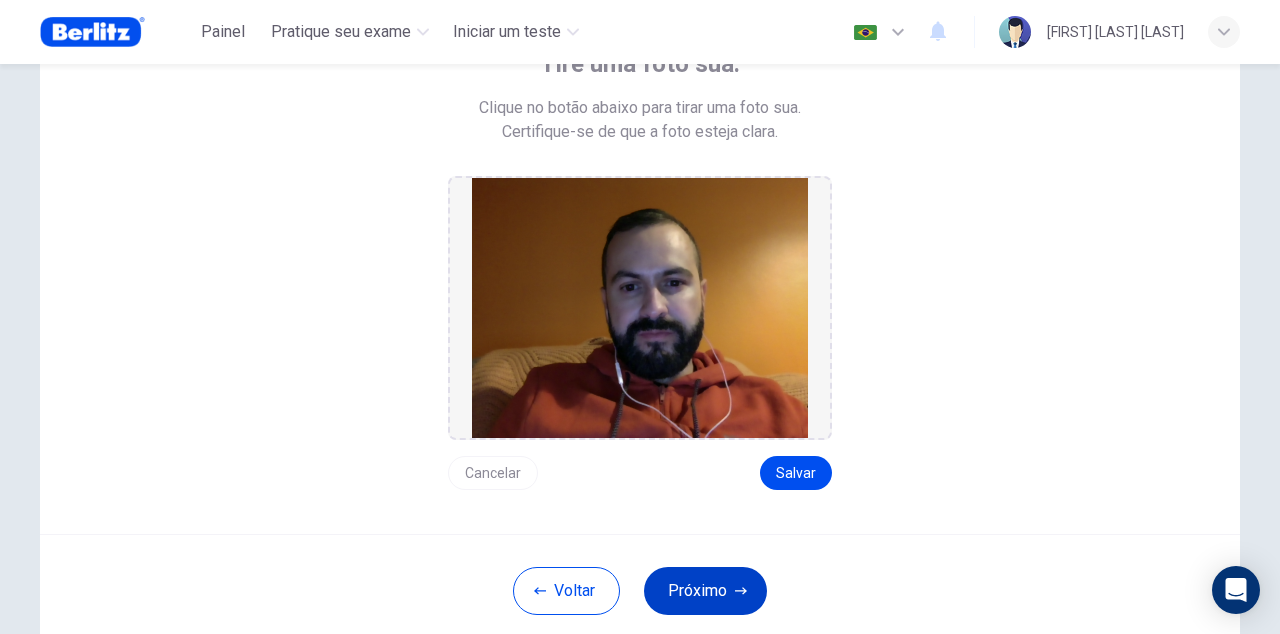 click on "Próximo" at bounding box center [705, 591] 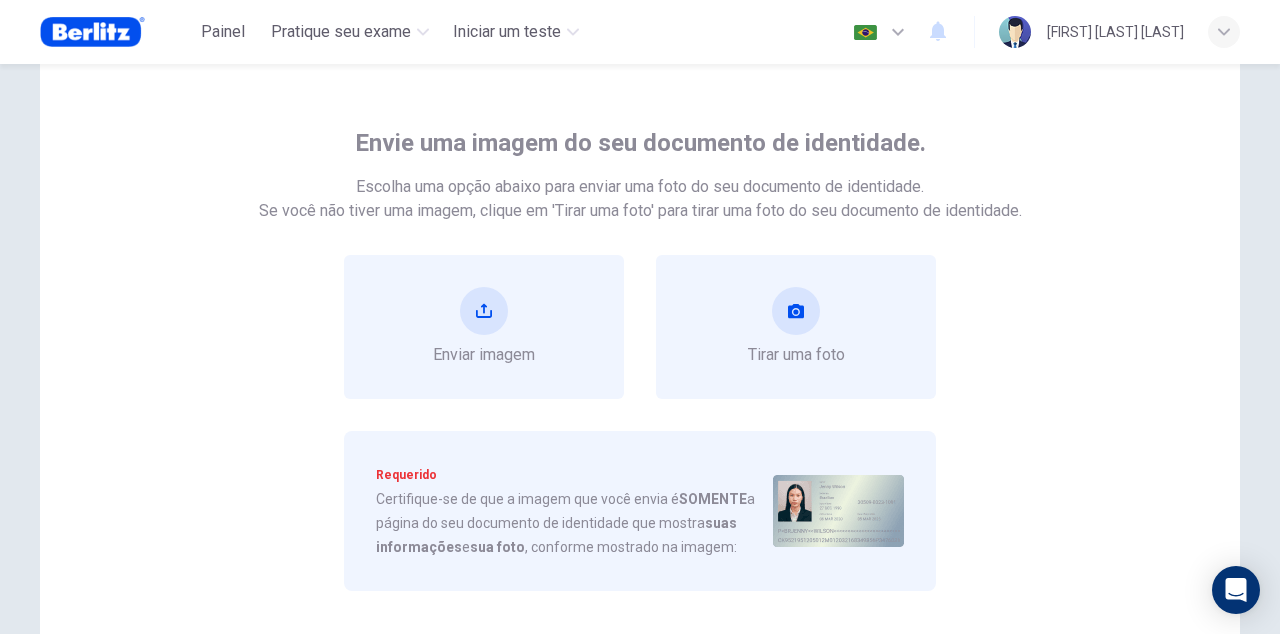 scroll, scrollTop: 72, scrollLeft: 0, axis: vertical 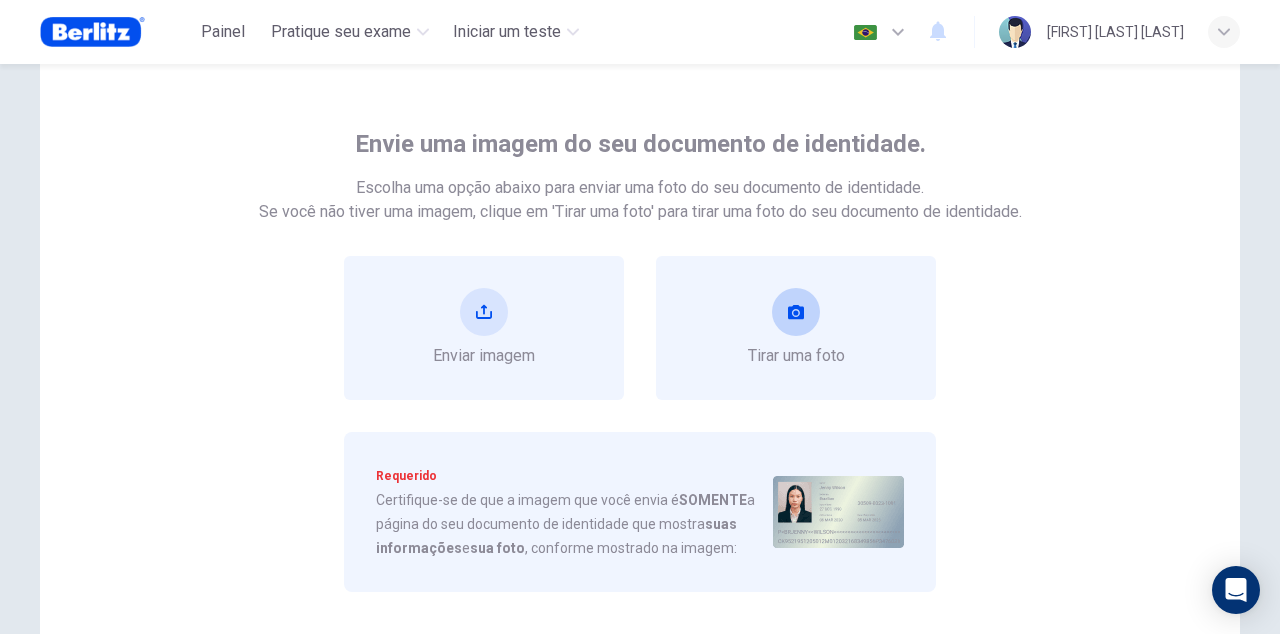 click at bounding box center [796, 312] 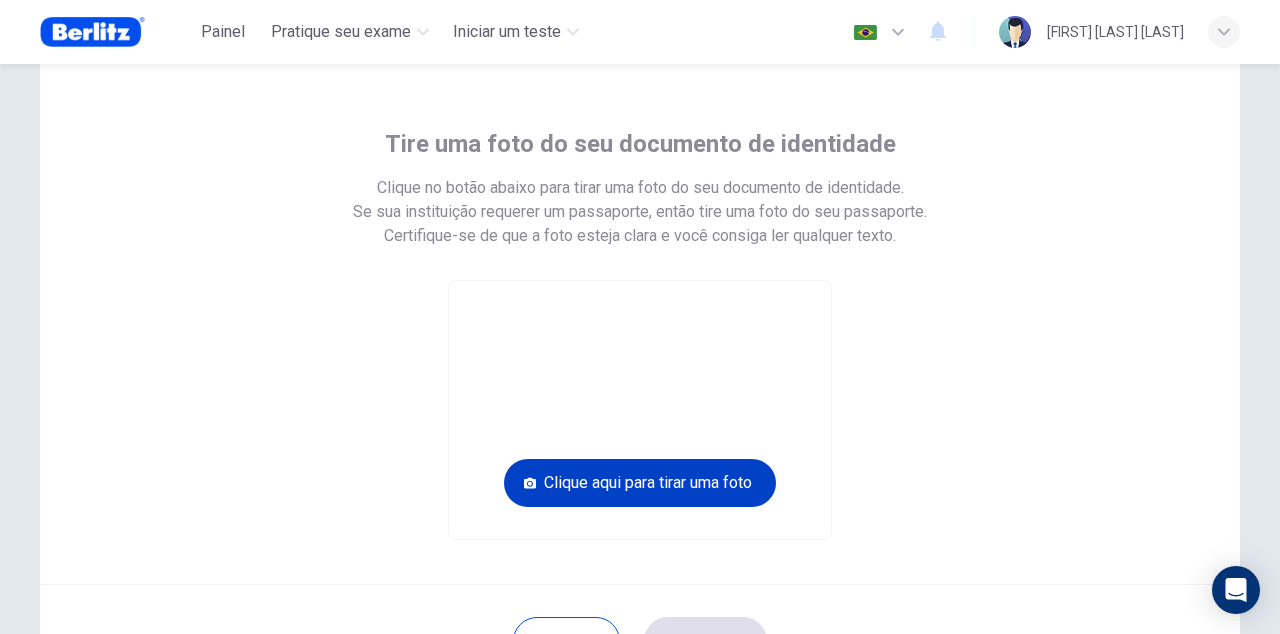 click on "Clique aqui para tirar uma foto" at bounding box center (640, 483) 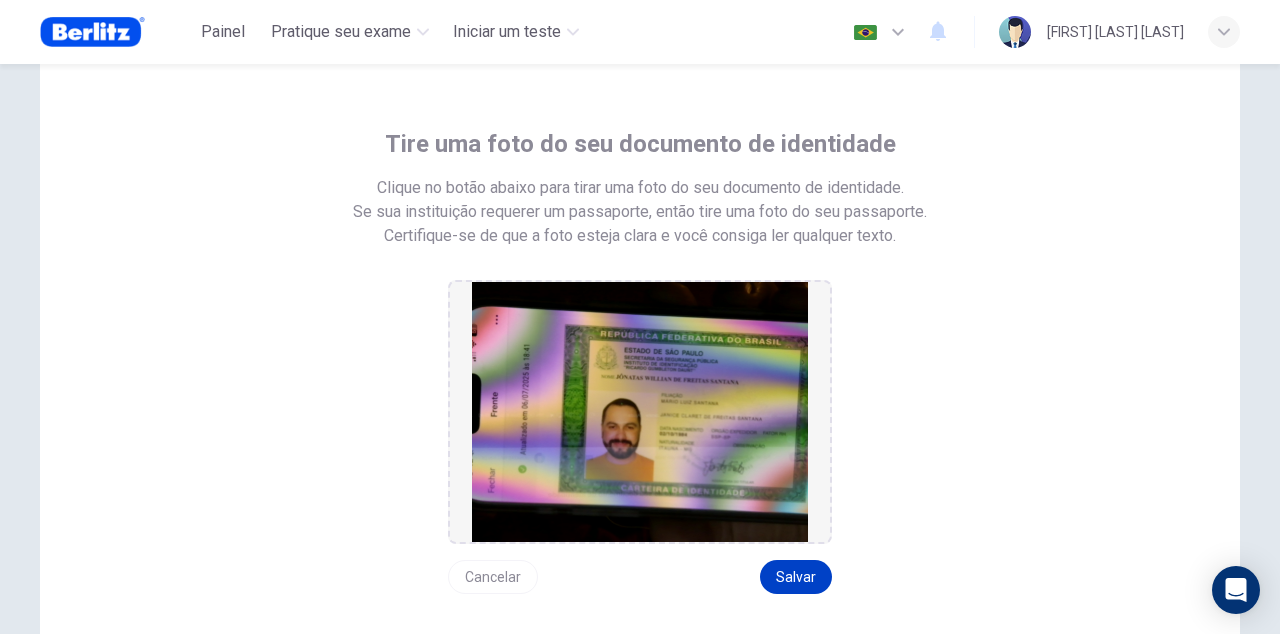 click on "Salvar" at bounding box center [796, 577] 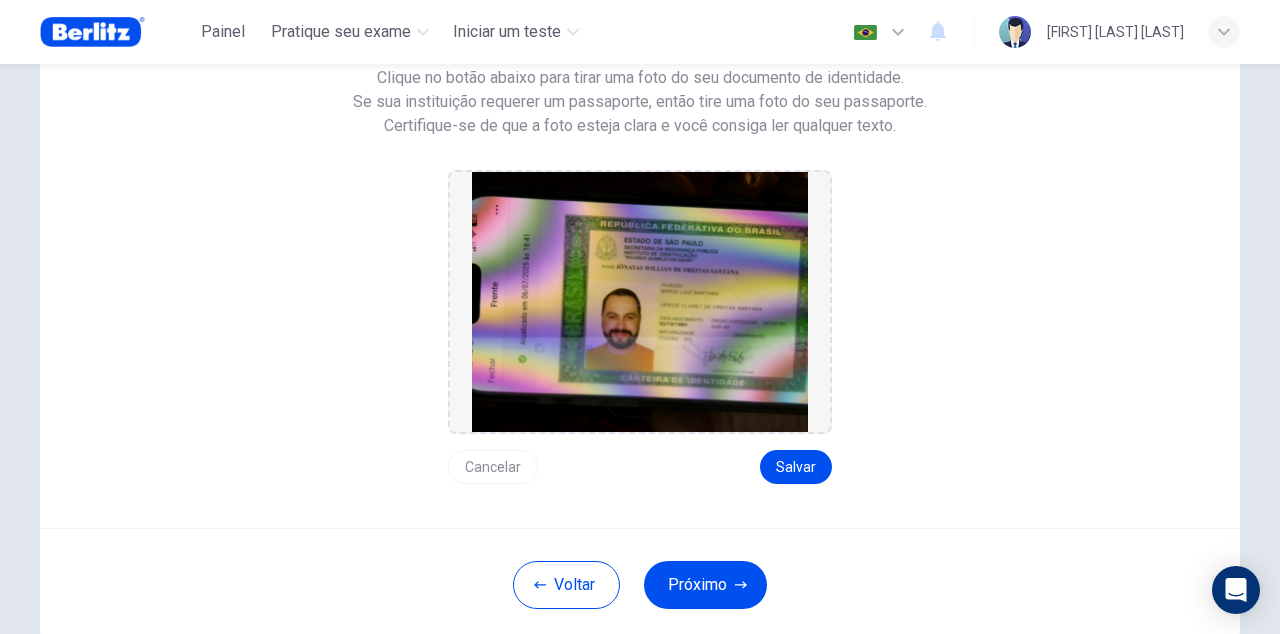 scroll, scrollTop: 204, scrollLeft: 0, axis: vertical 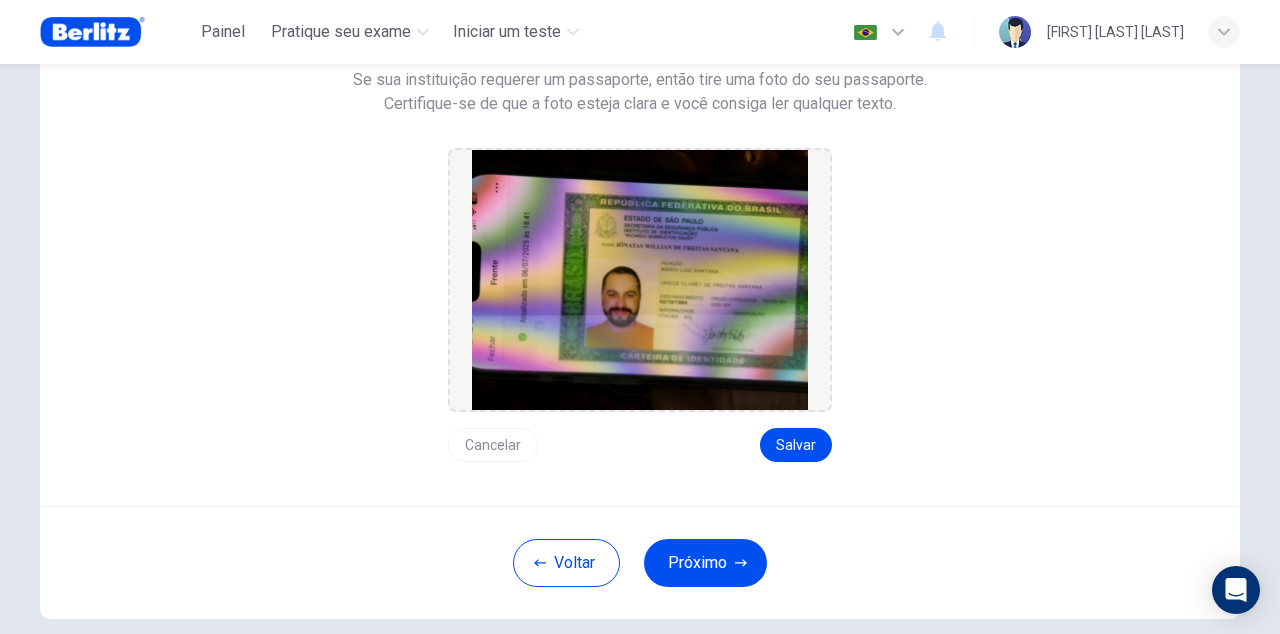 click on "Cancelar" at bounding box center [493, 445] 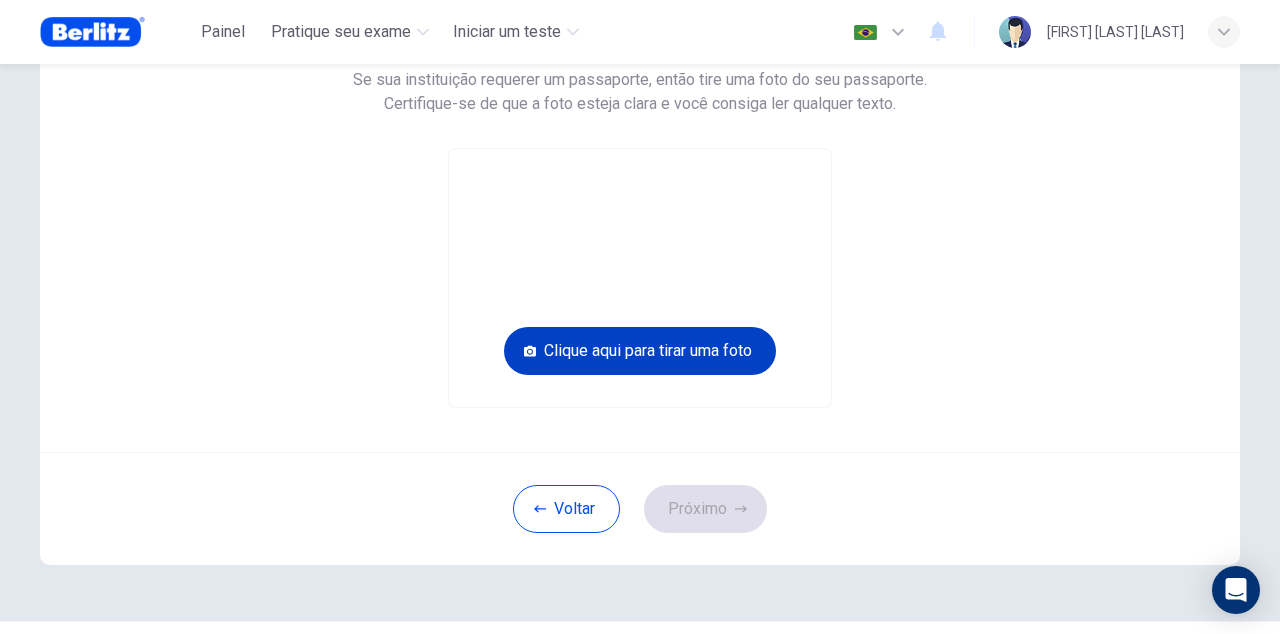 click on "Clique aqui para tirar uma foto" at bounding box center [640, 351] 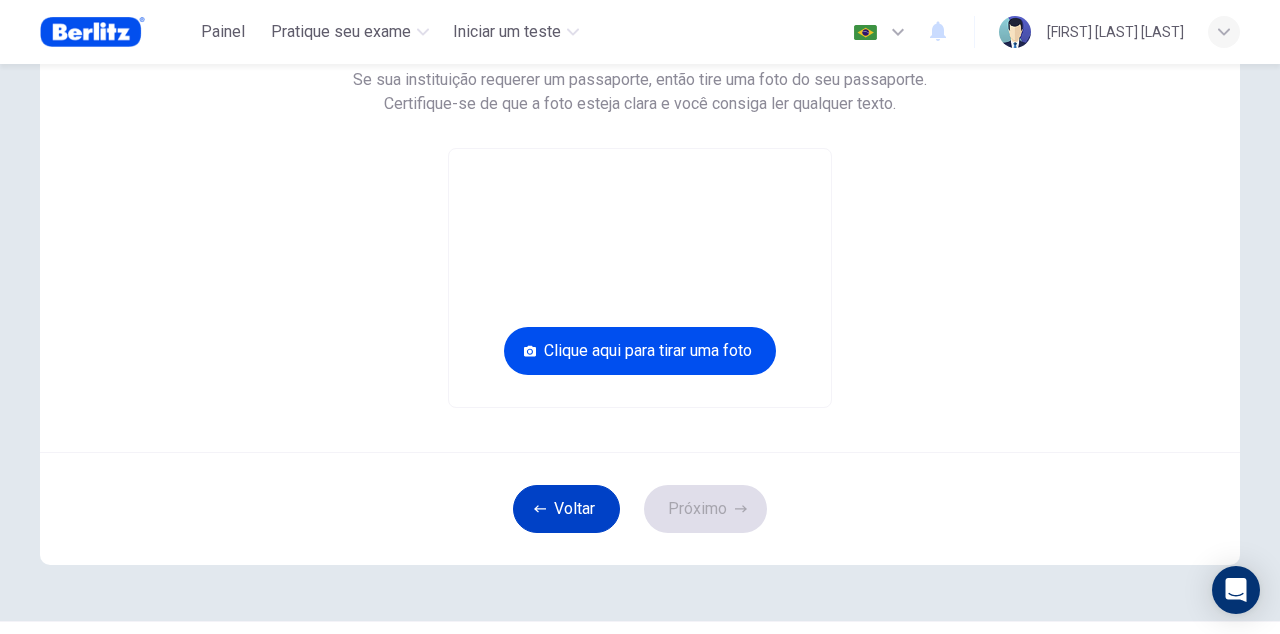 click on "Voltar" at bounding box center [566, 509] 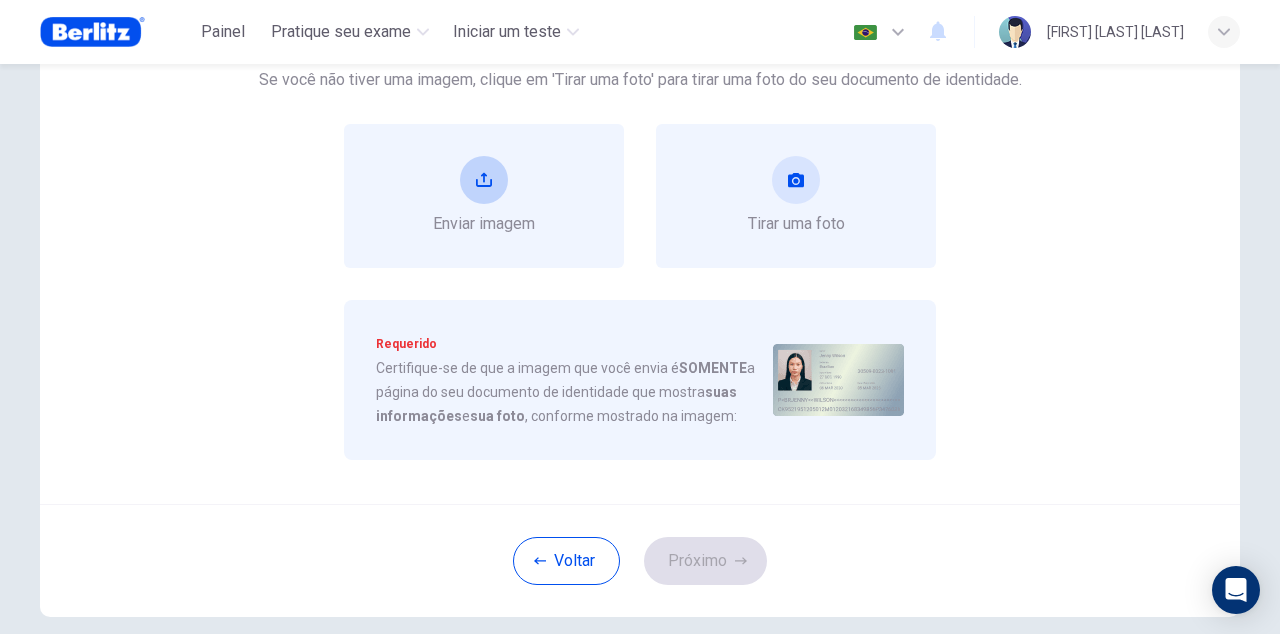 click on "Enviar imagem" at bounding box center [484, 196] 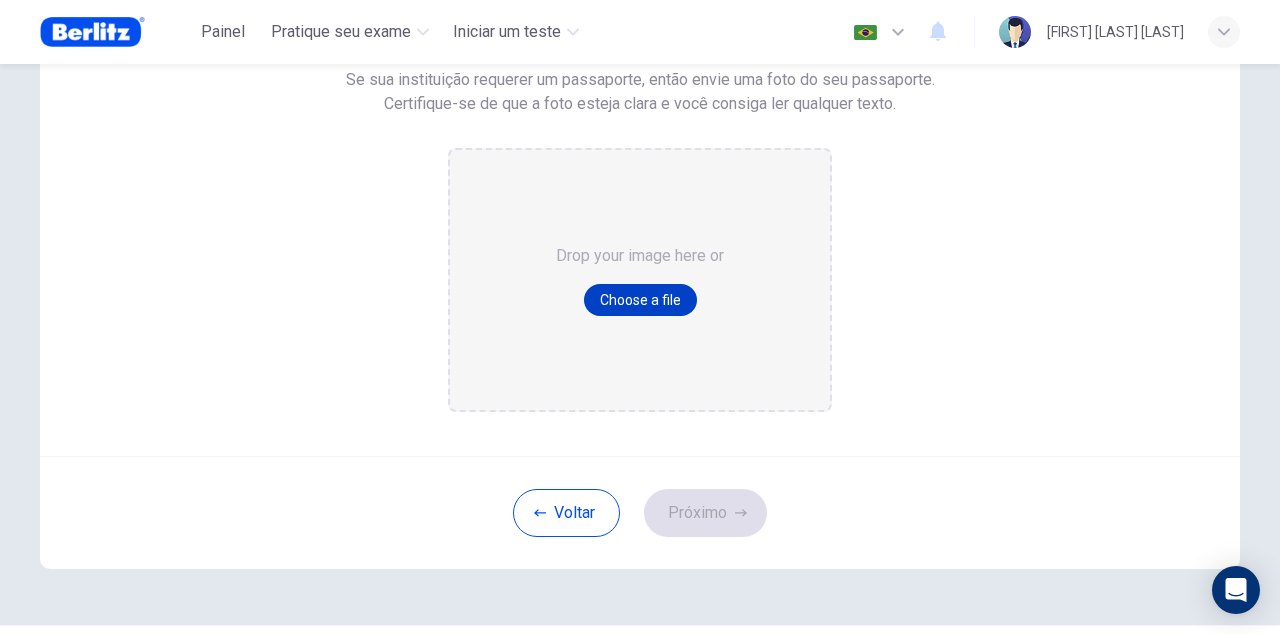 click on "Choose a file" at bounding box center (640, 300) 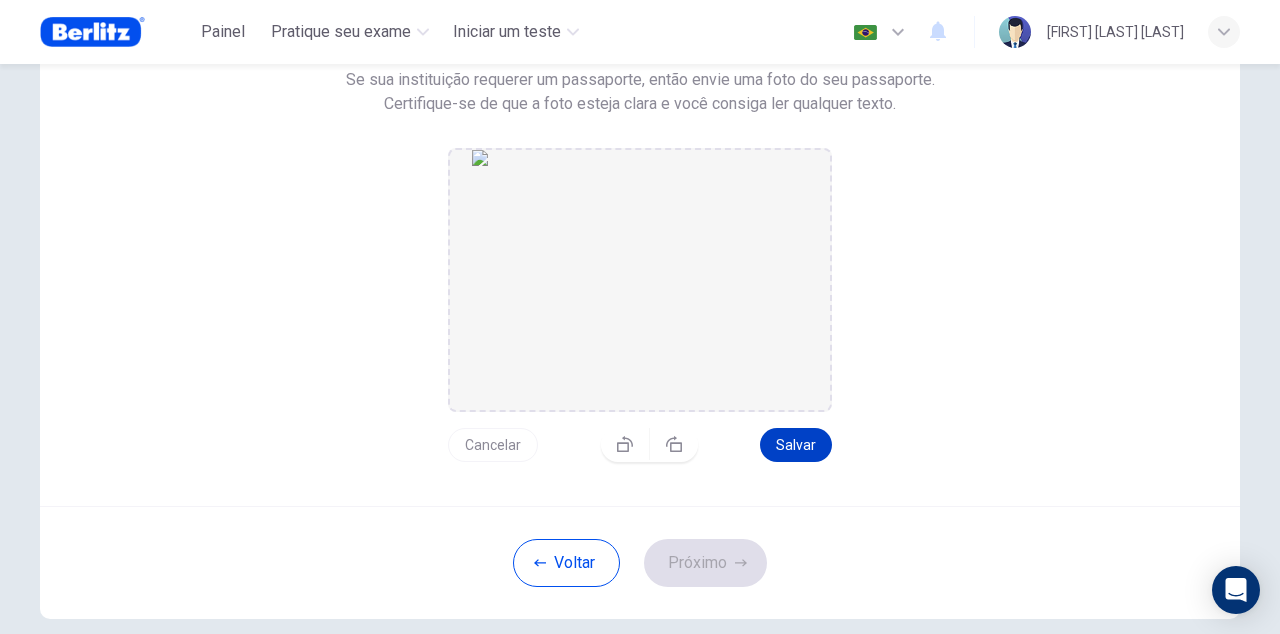 click on "Salvar" at bounding box center (796, 445) 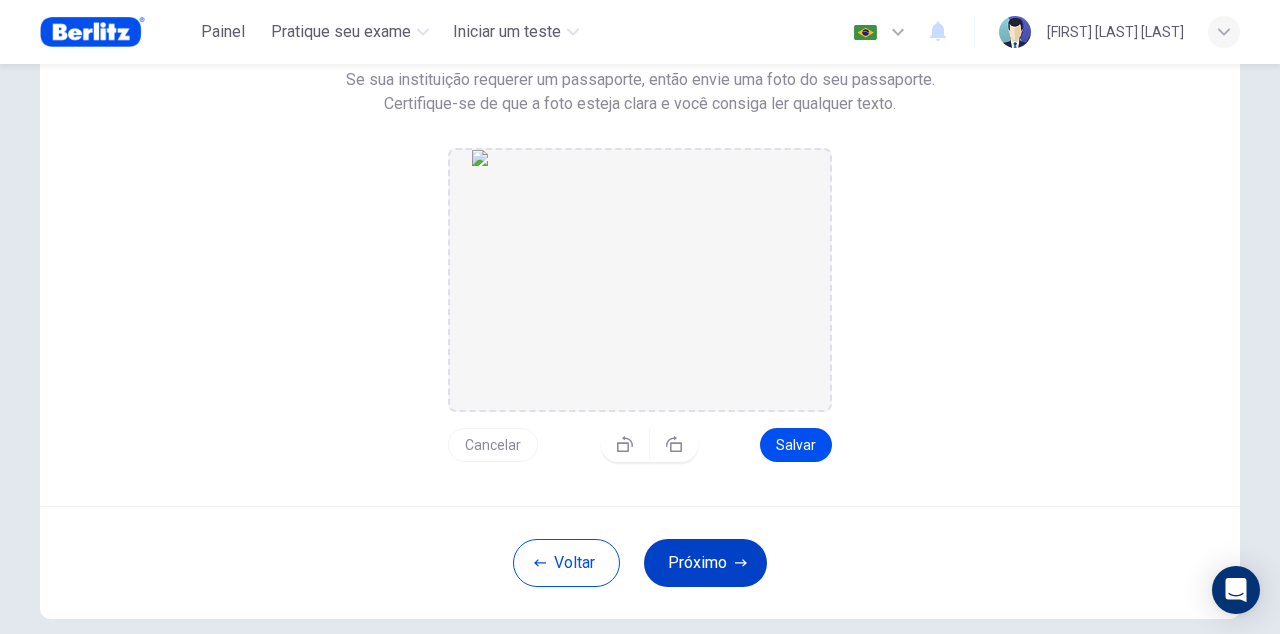 click on "Próximo" at bounding box center (705, 563) 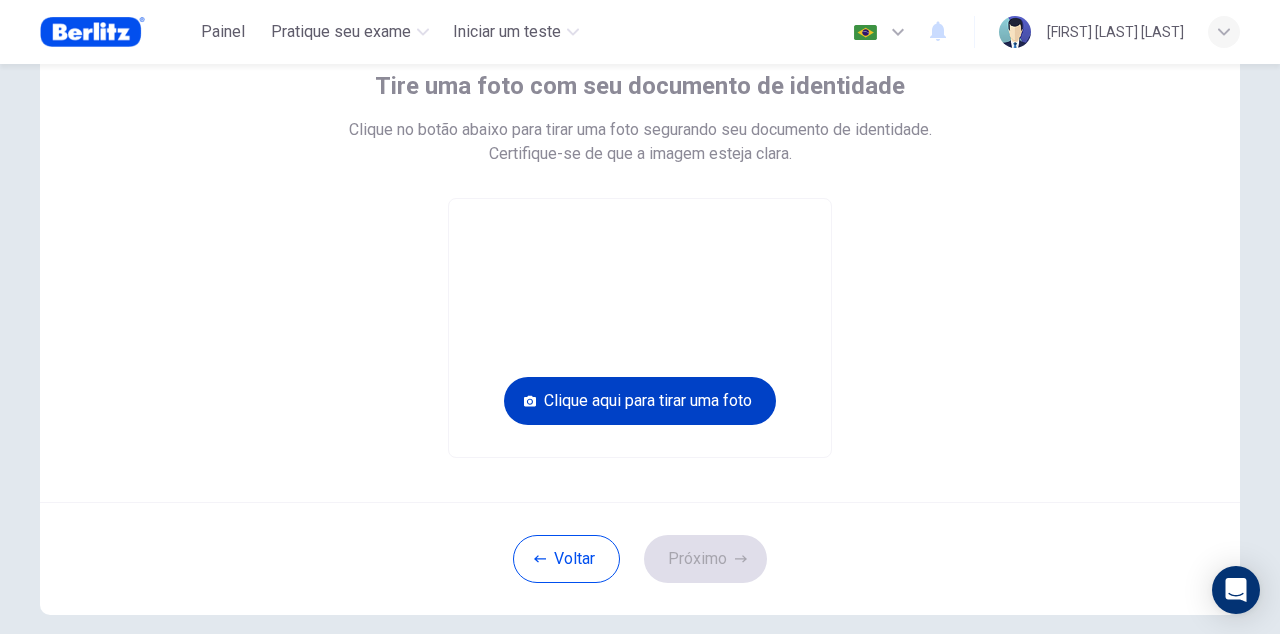 scroll, scrollTop: 133, scrollLeft: 0, axis: vertical 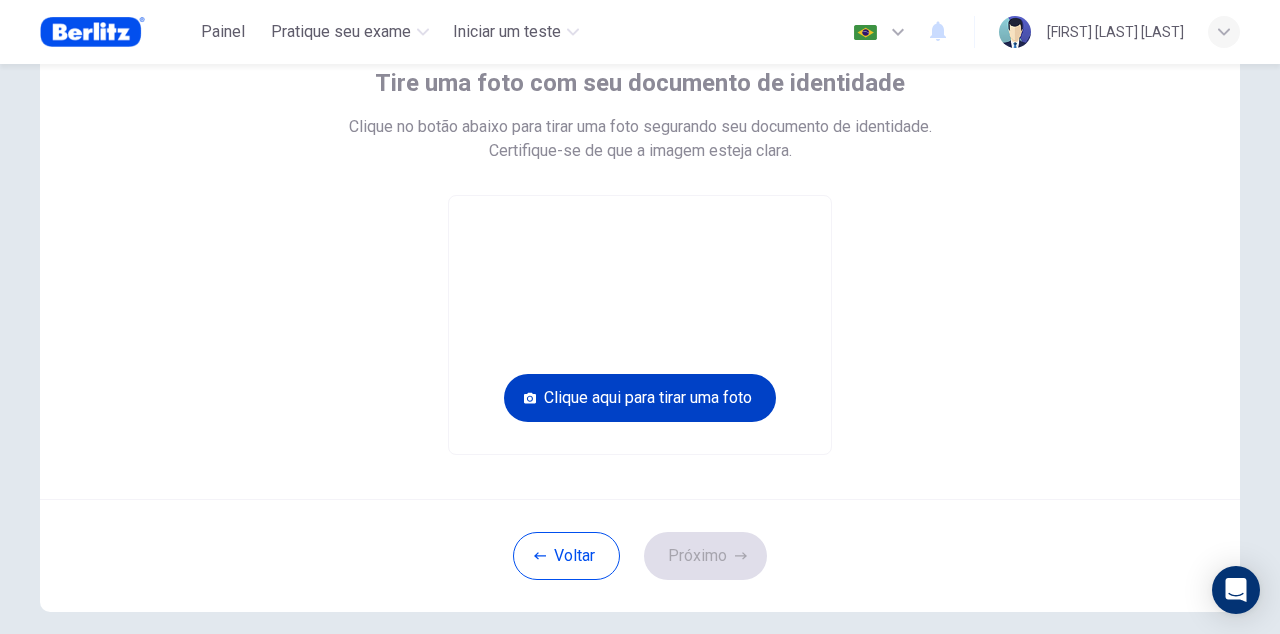 click on "Clique aqui para tirar uma foto" at bounding box center (640, 398) 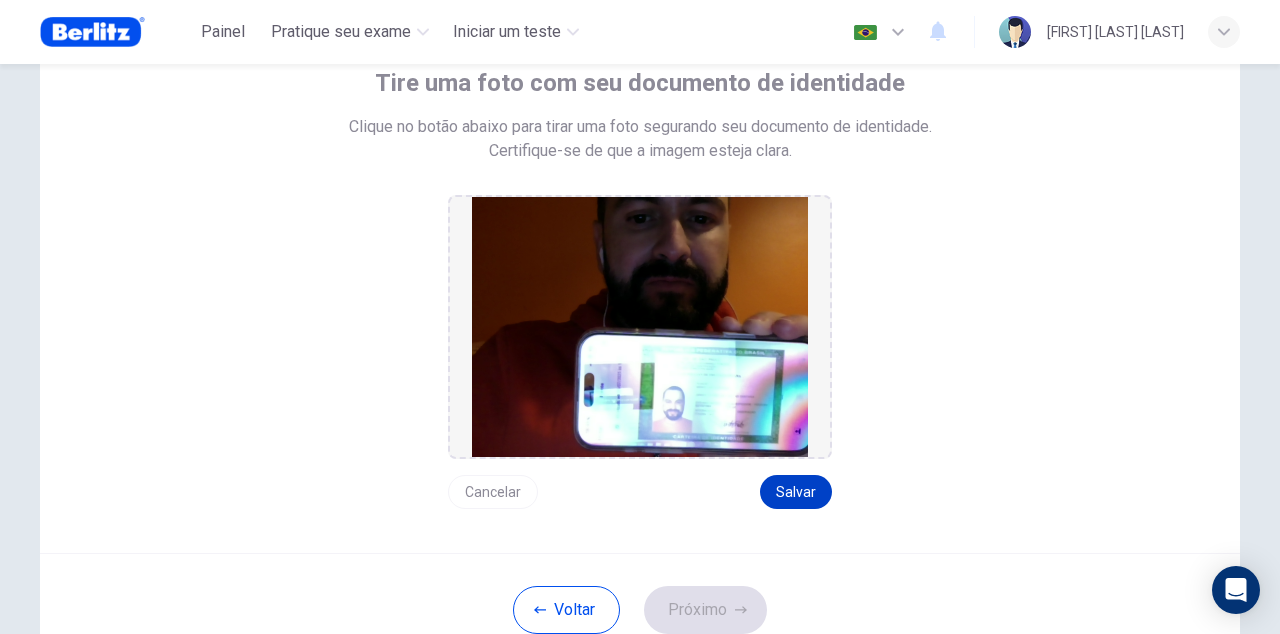 click on "Salvar" at bounding box center (796, 492) 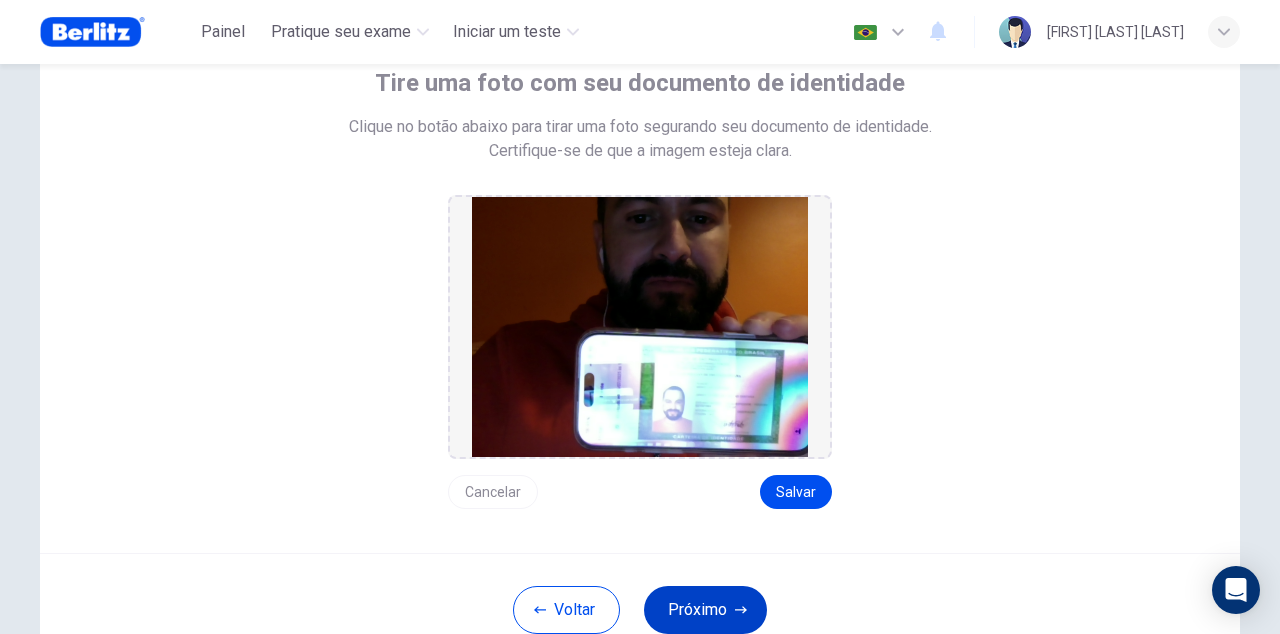 click on "Próximo" at bounding box center [705, 610] 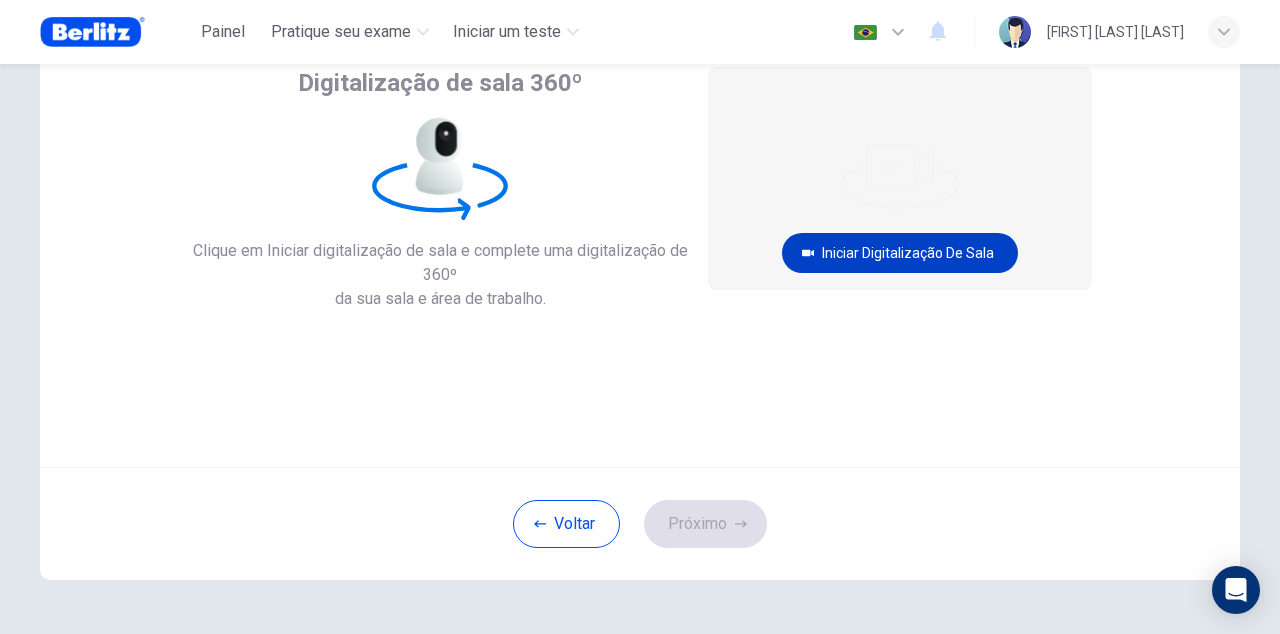 click on "Iniciar digitalização de sala" at bounding box center [900, 253] 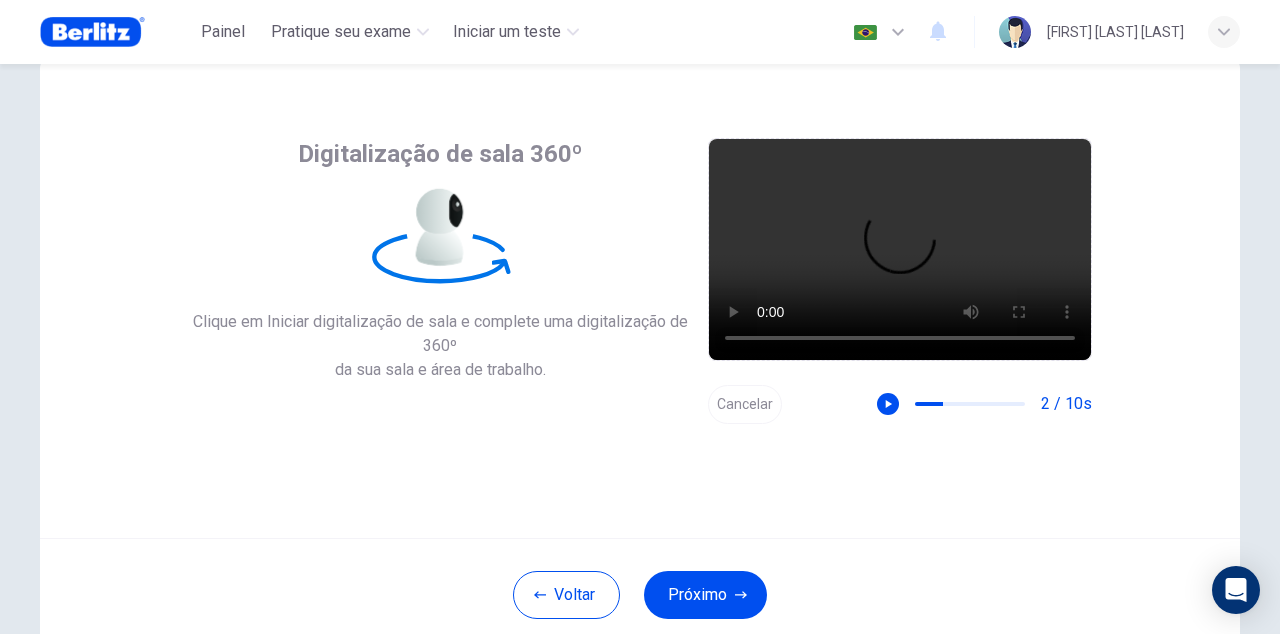 scroll, scrollTop: 61, scrollLeft: 0, axis: vertical 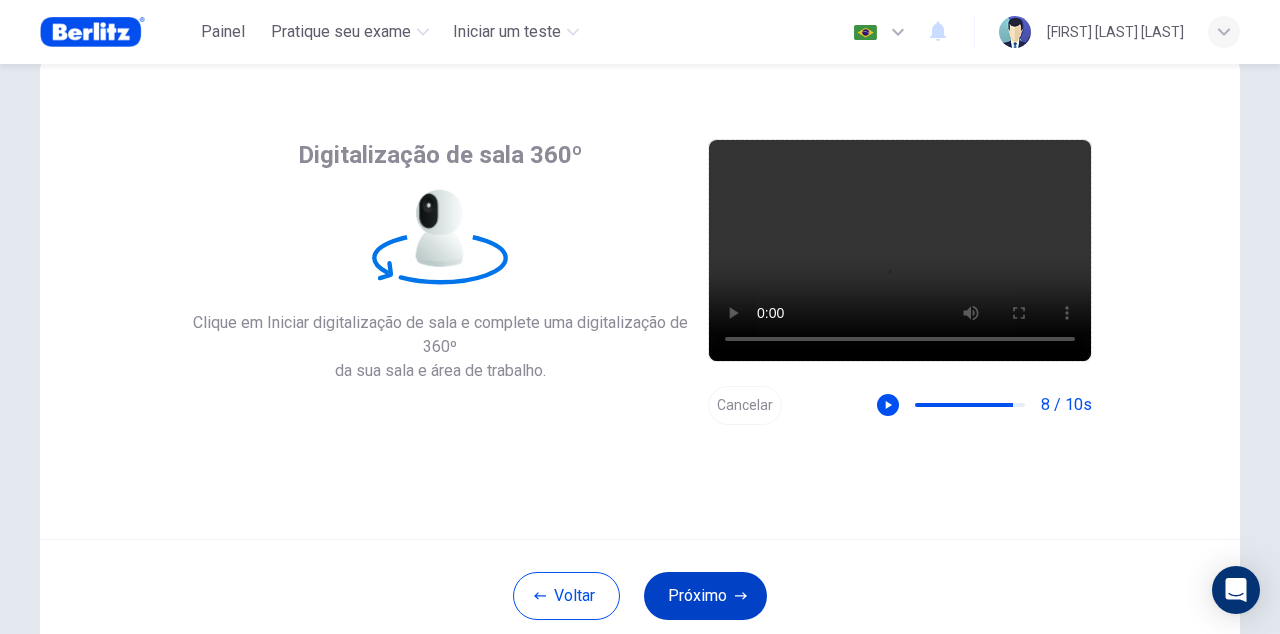 click on "Próximo" at bounding box center [705, 596] 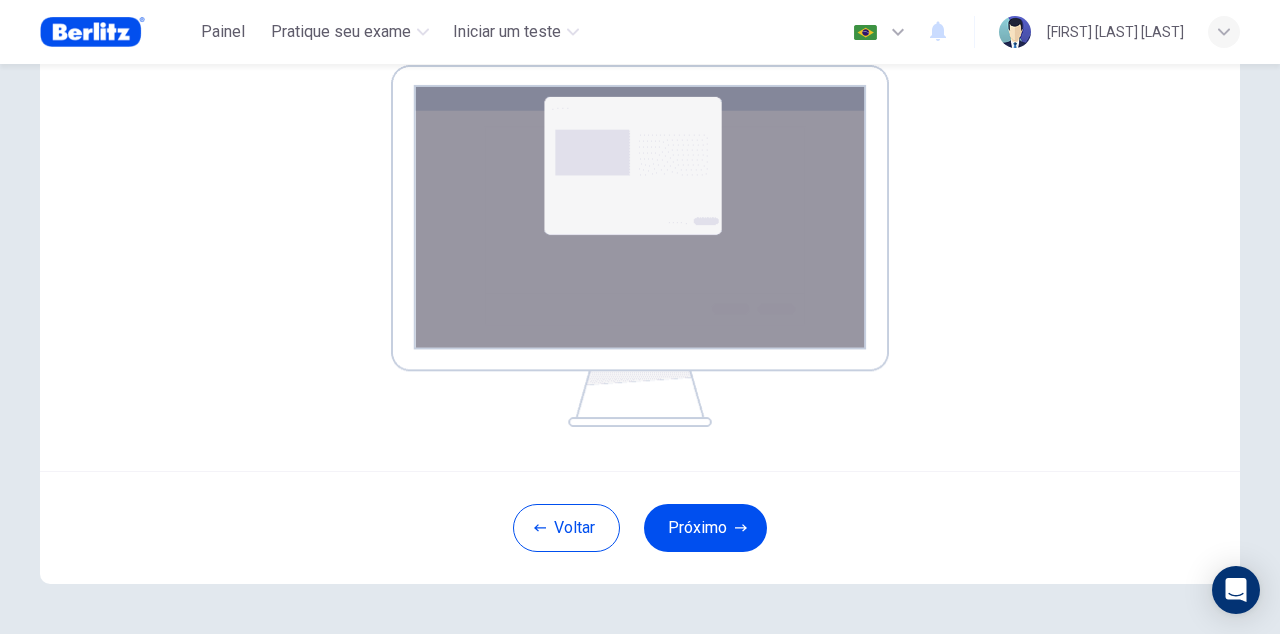 scroll, scrollTop: 341, scrollLeft: 0, axis: vertical 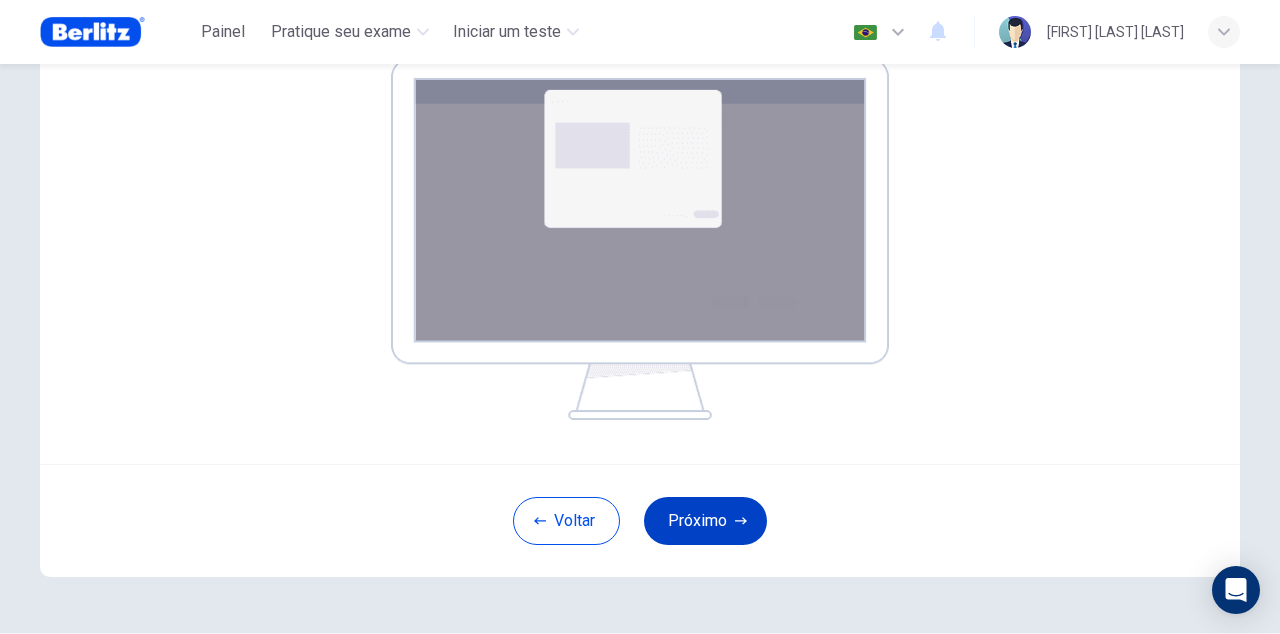 click on "Próximo" at bounding box center [705, 521] 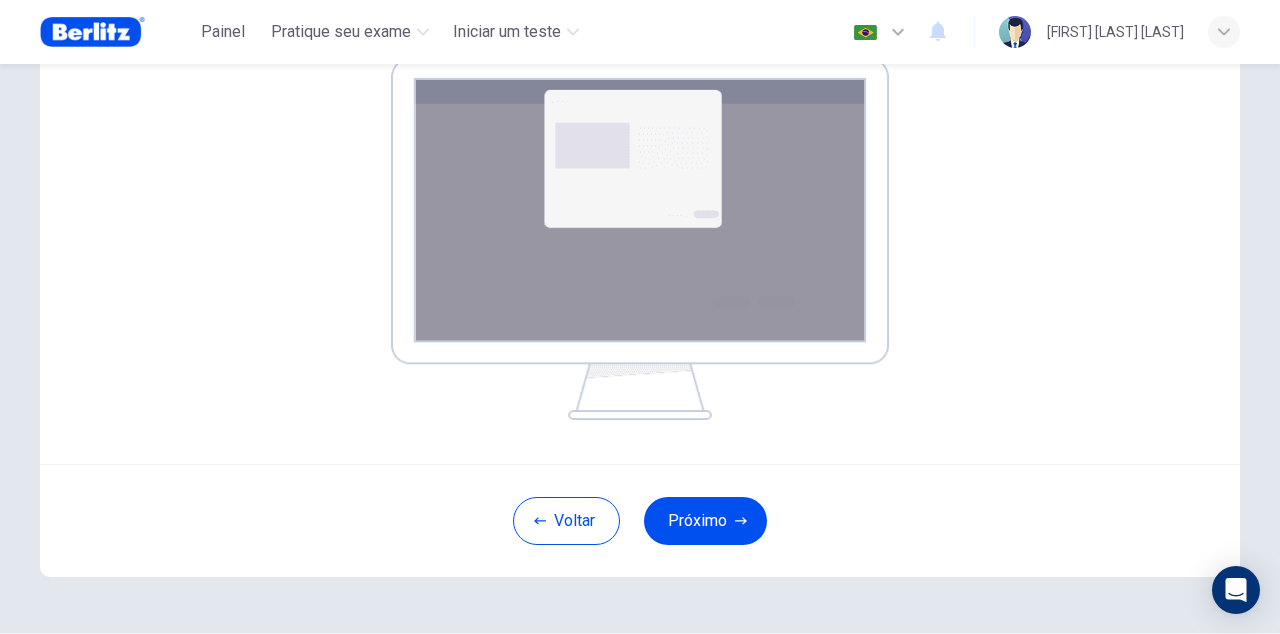 click at bounding box center [640, 239] 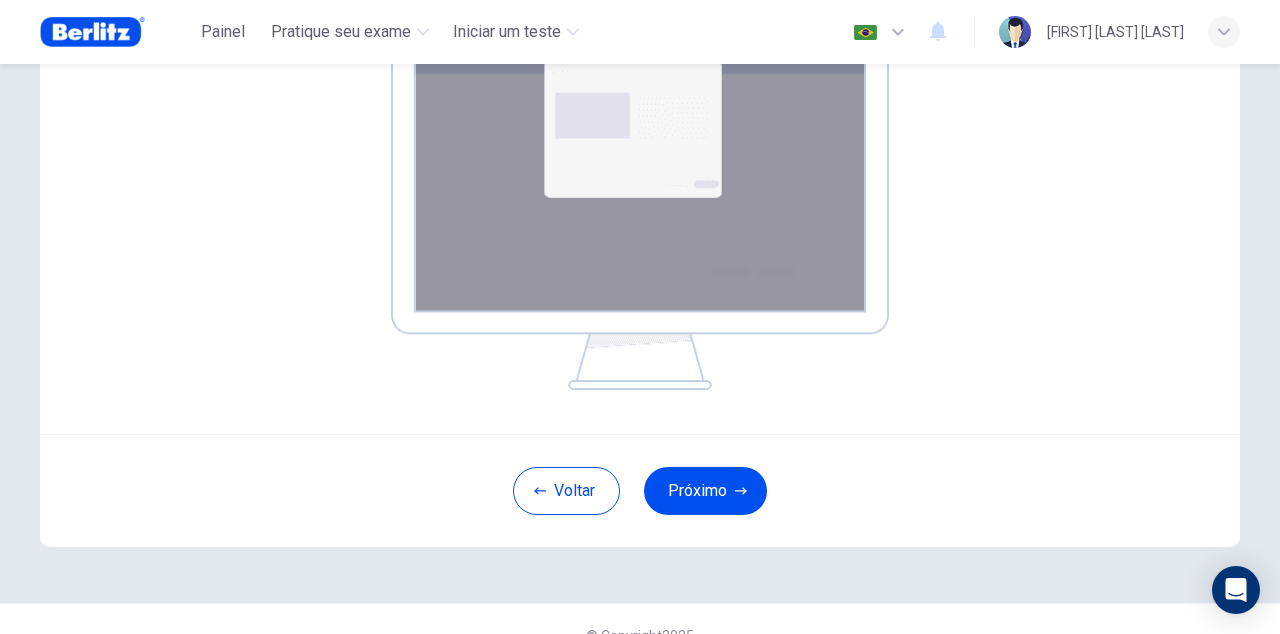 scroll, scrollTop: 377, scrollLeft: 0, axis: vertical 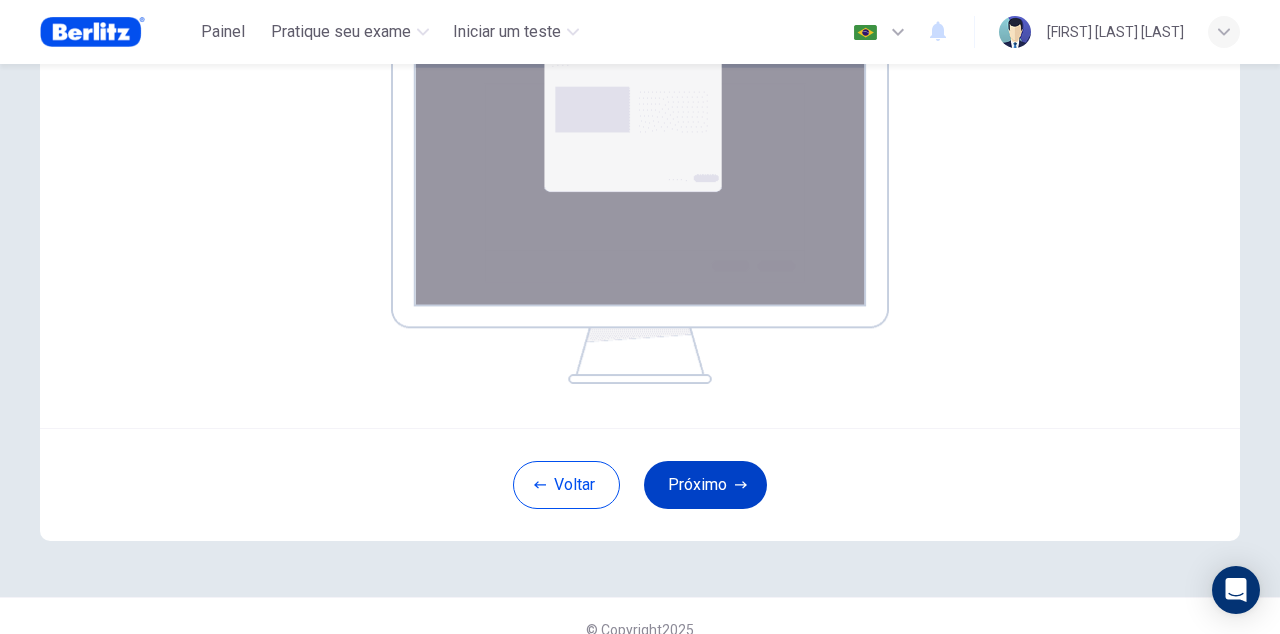 click on "Próximo" at bounding box center [705, 485] 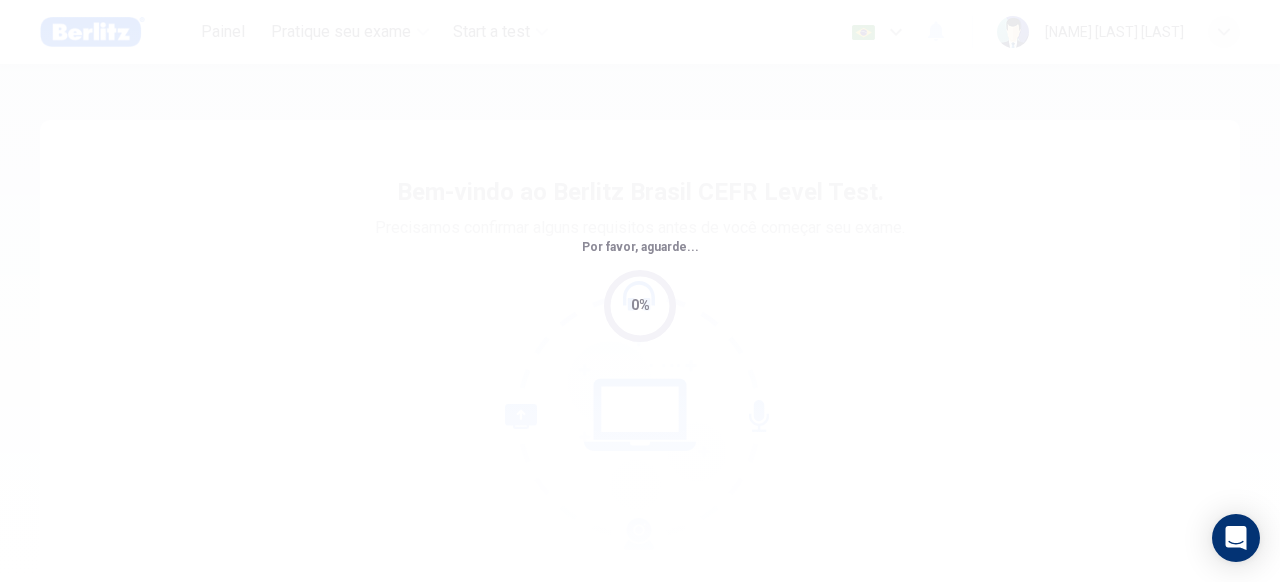 scroll, scrollTop: 0, scrollLeft: 0, axis: both 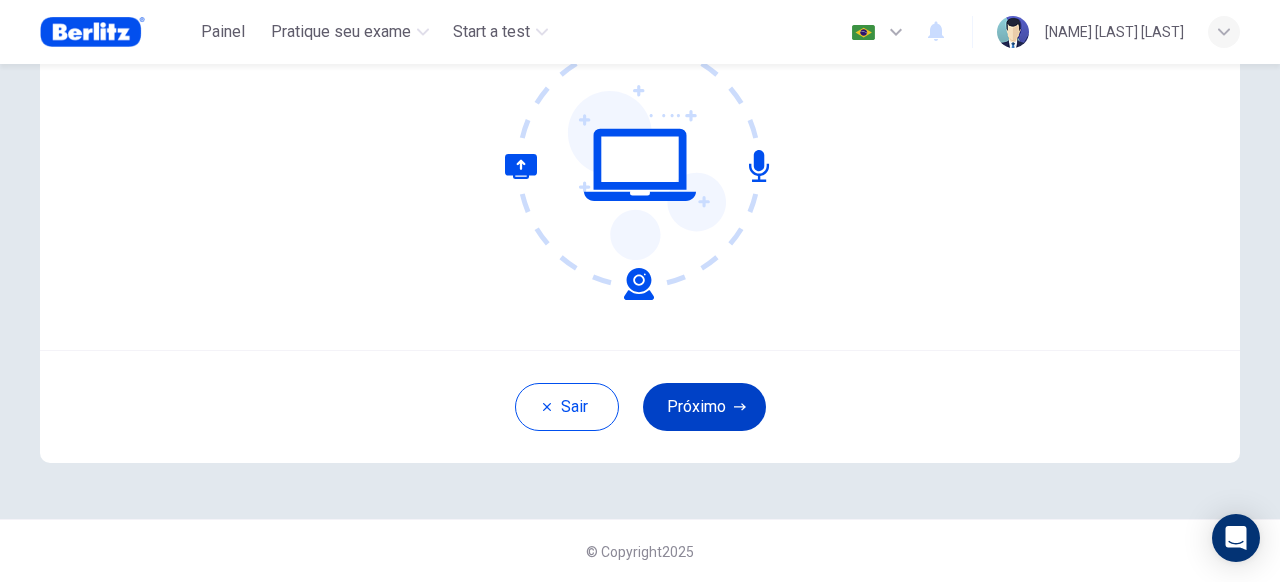 click on "Próximo" at bounding box center [704, 407] 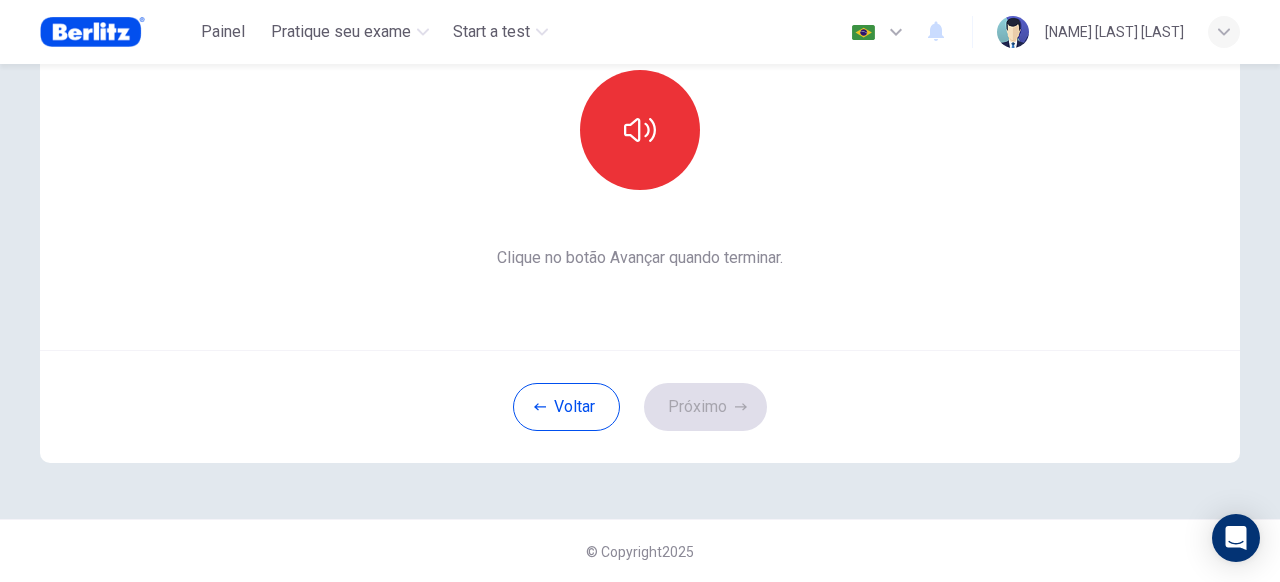 click at bounding box center (640, 130) 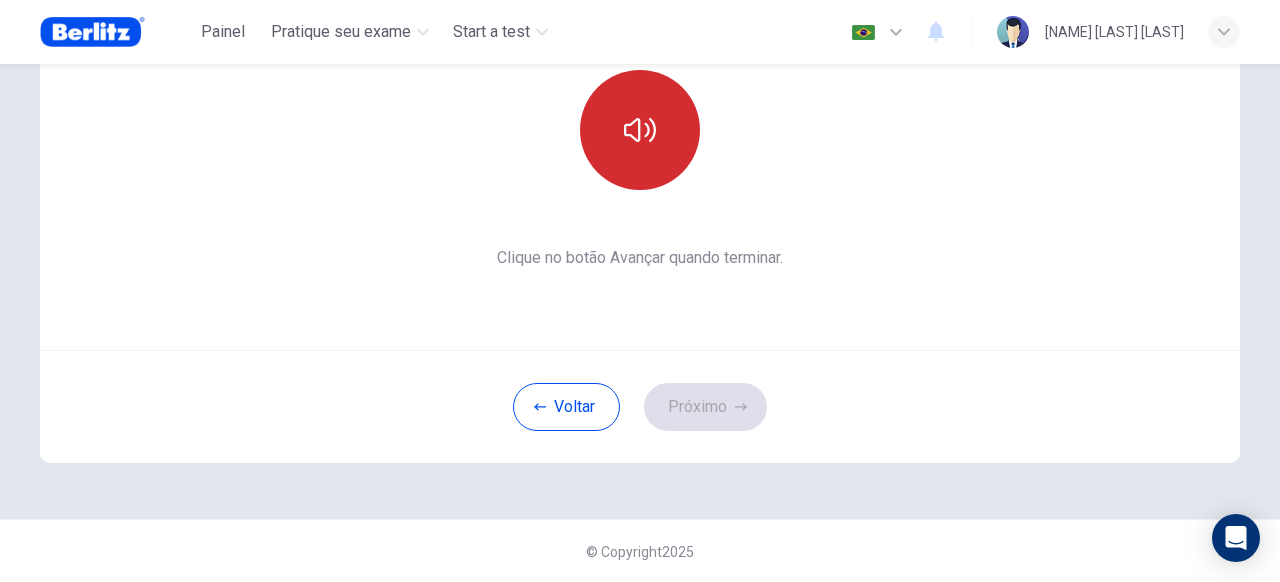 click at bounding box center [640, 130] 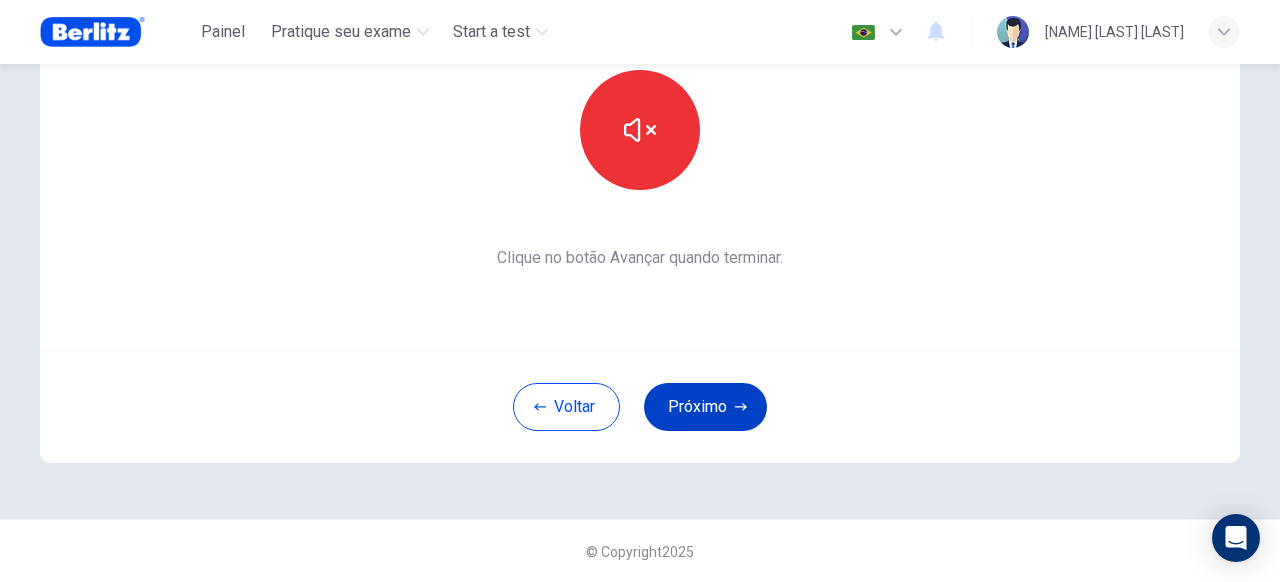 click on "Próximo" at bounding box center [705, 407] 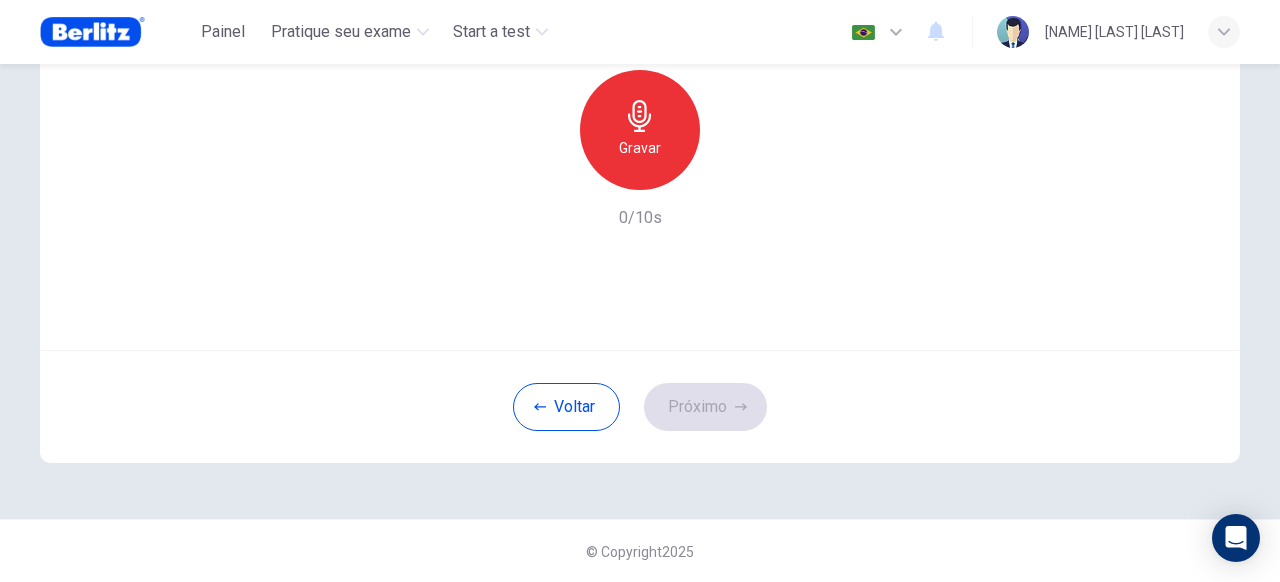 click on "Gravar" at bounding box center (640, 130) 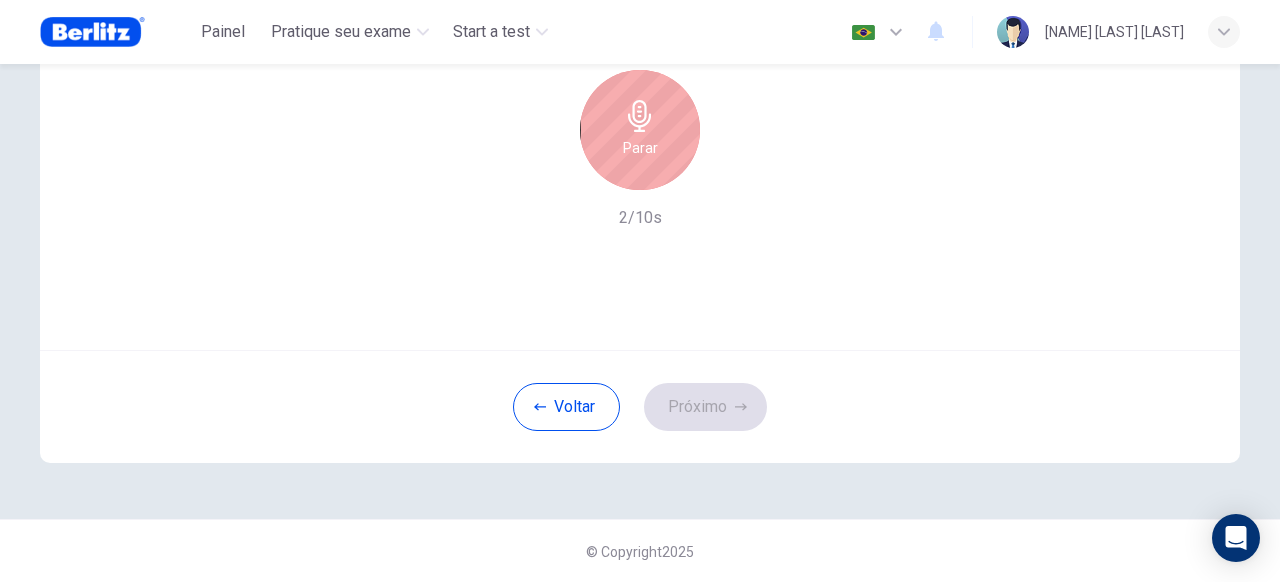 click on "Parar" at bounding box center (640, 130) 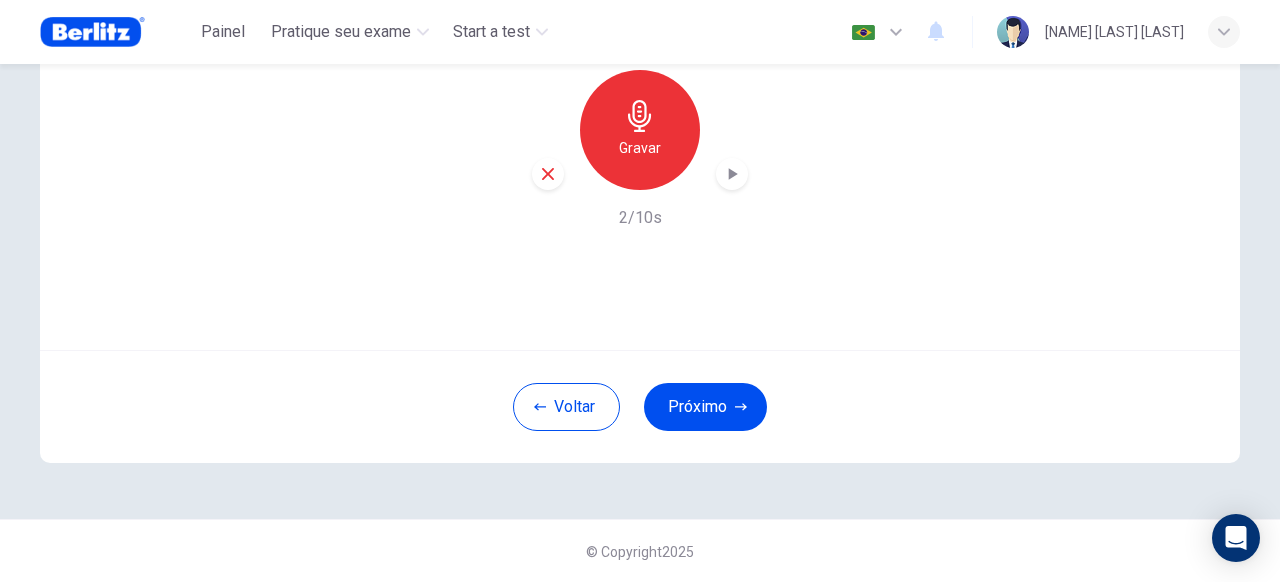 click at bounding box center (732, 174) 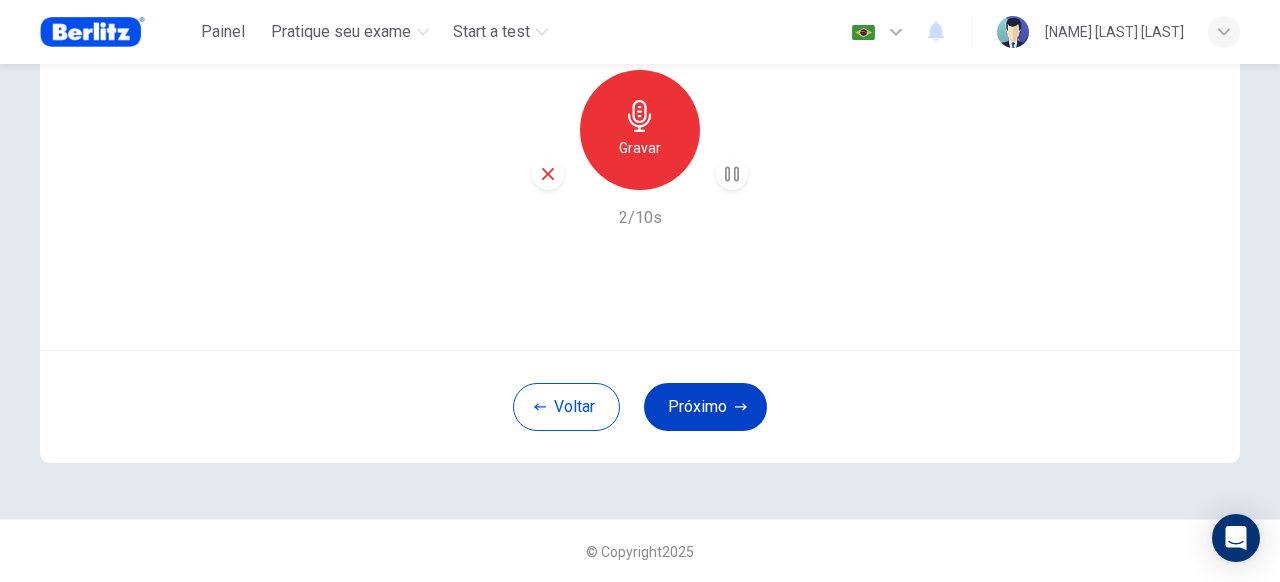 click on "Próximo" at bounding box center [705, 407] 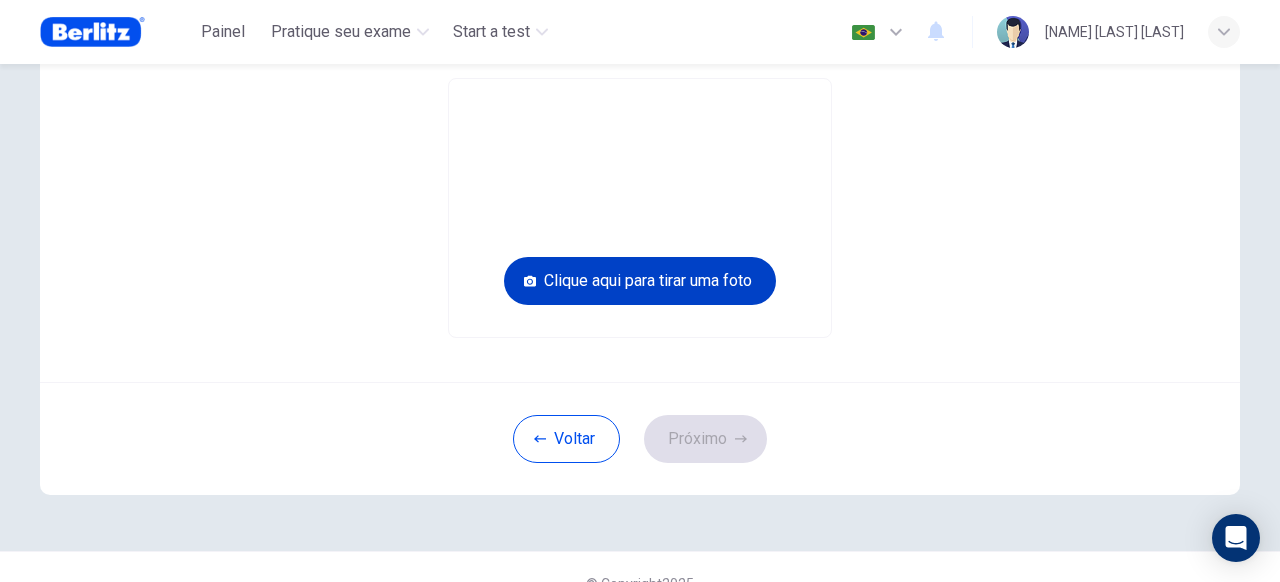click on "Clique aqui para tirar uma foto" at bounding box center (640, 281) 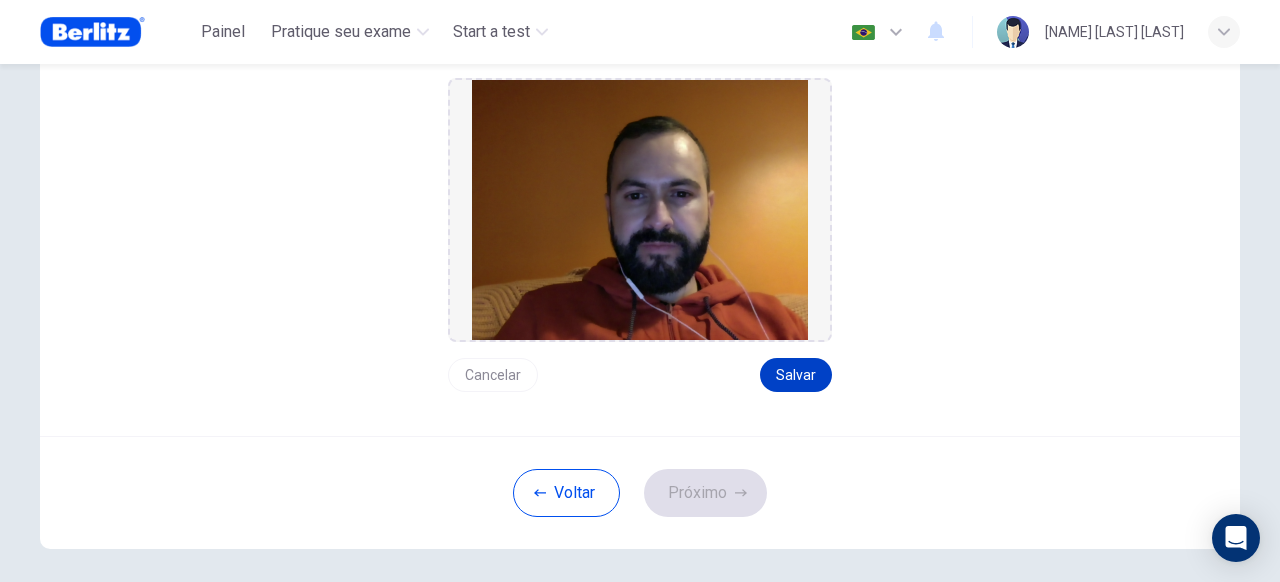 click on "Salvar" at bounding box center (796, 375) 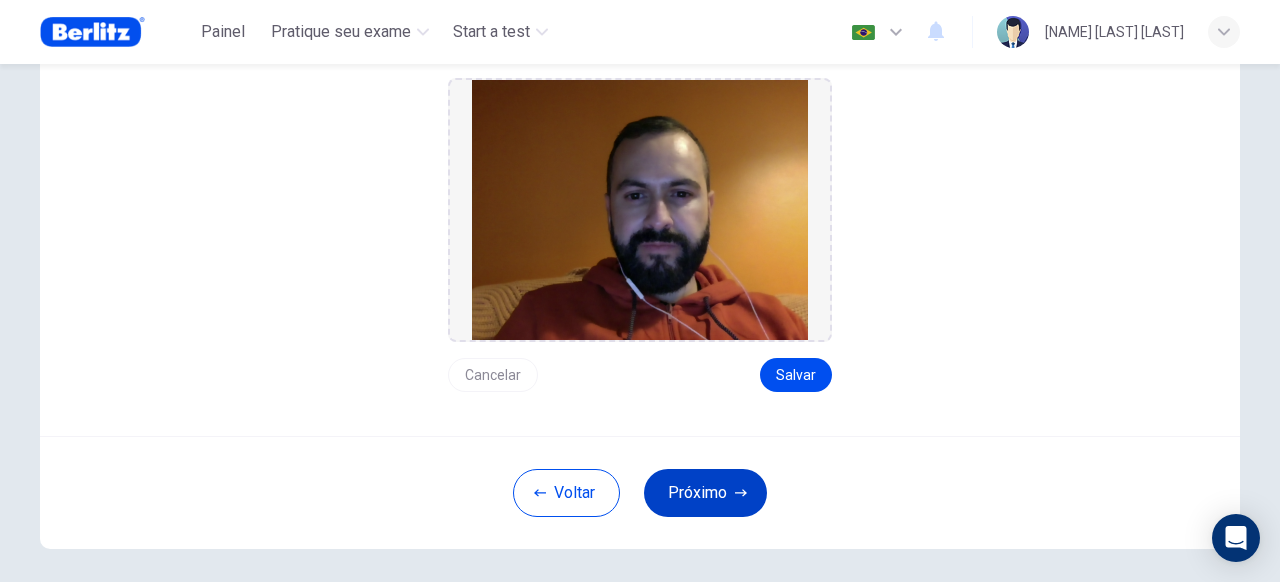 click on "Próximo" at bounding box center (705, 493) 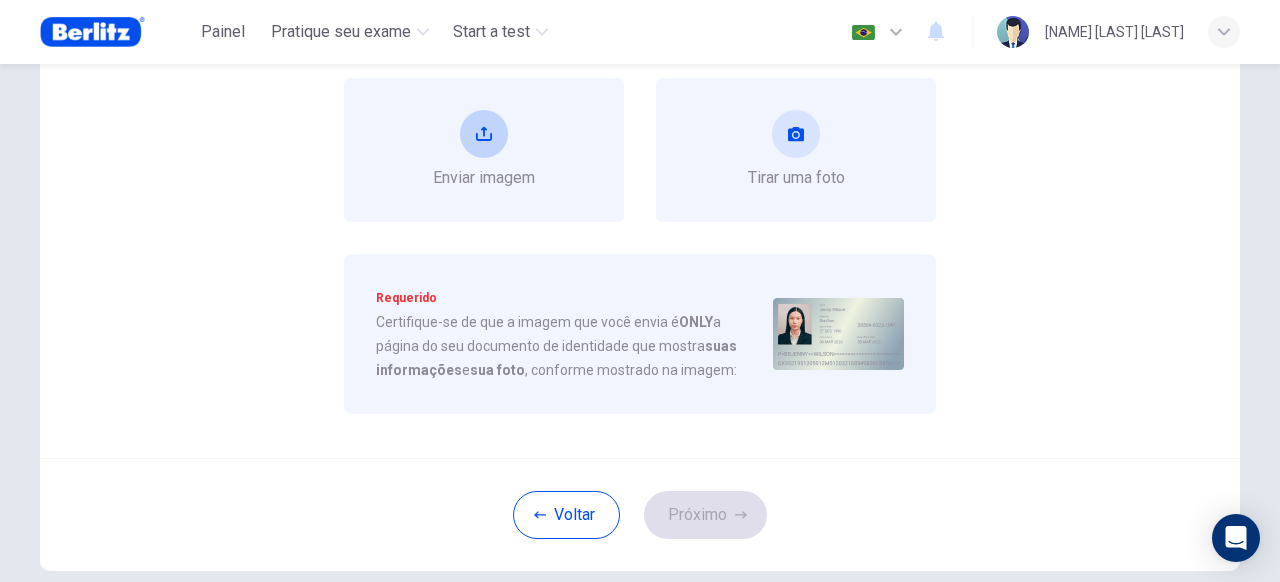 click on "Enviar imagem" at bounding box center (484, 178) 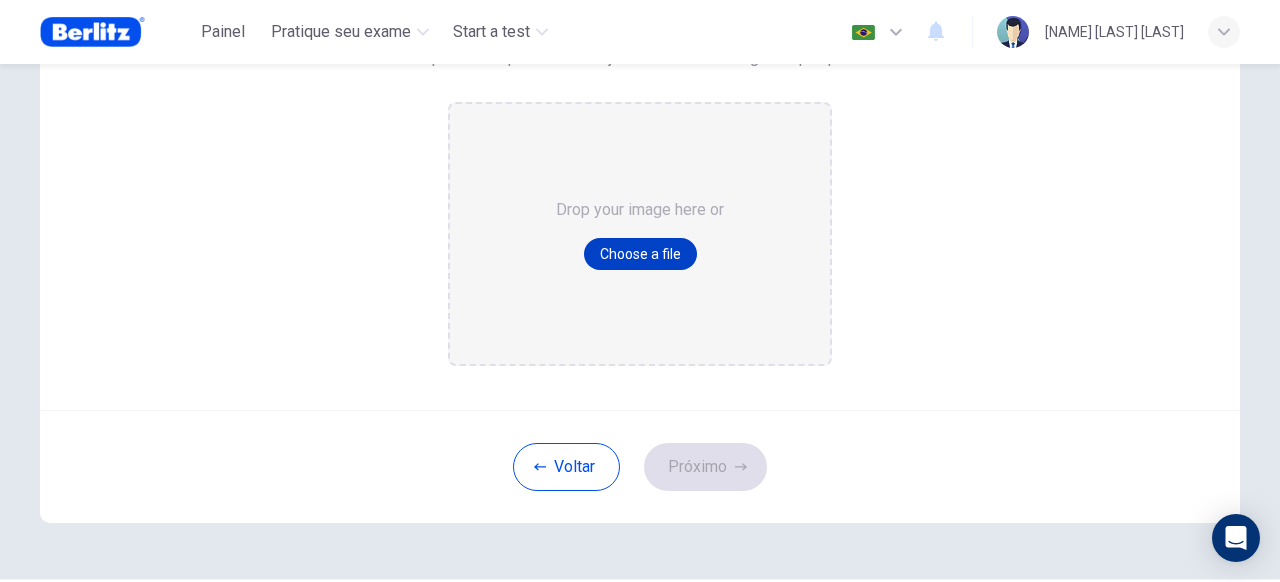 click on "Choose a file" at bounding box center (640, 254) 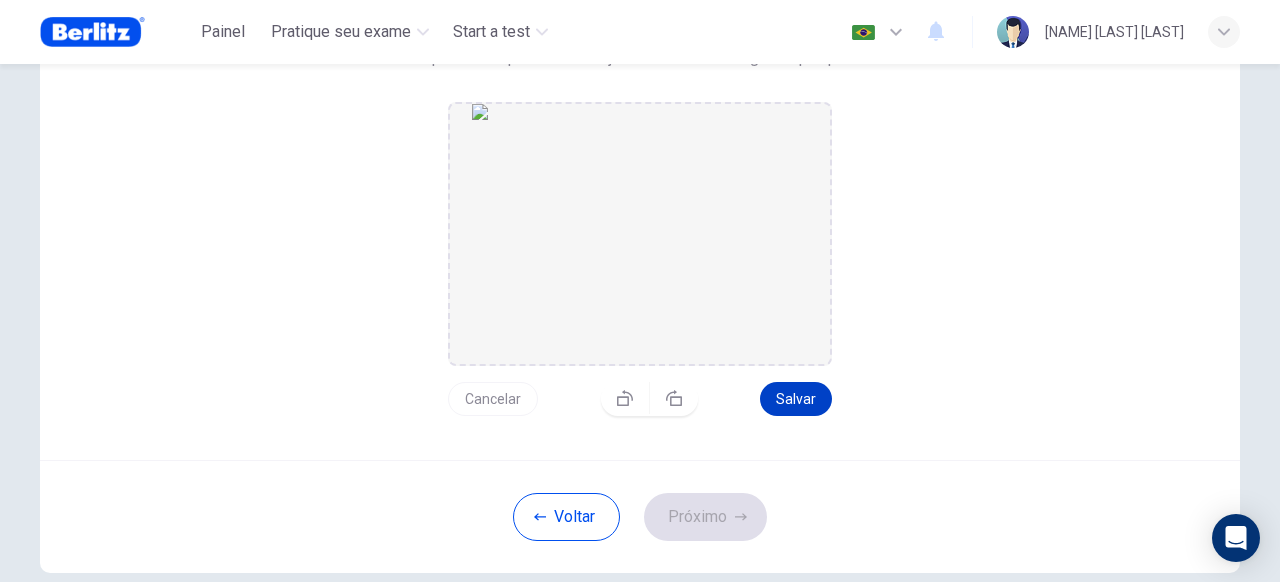 click on "Salvar" at bounding box center [796, 399] 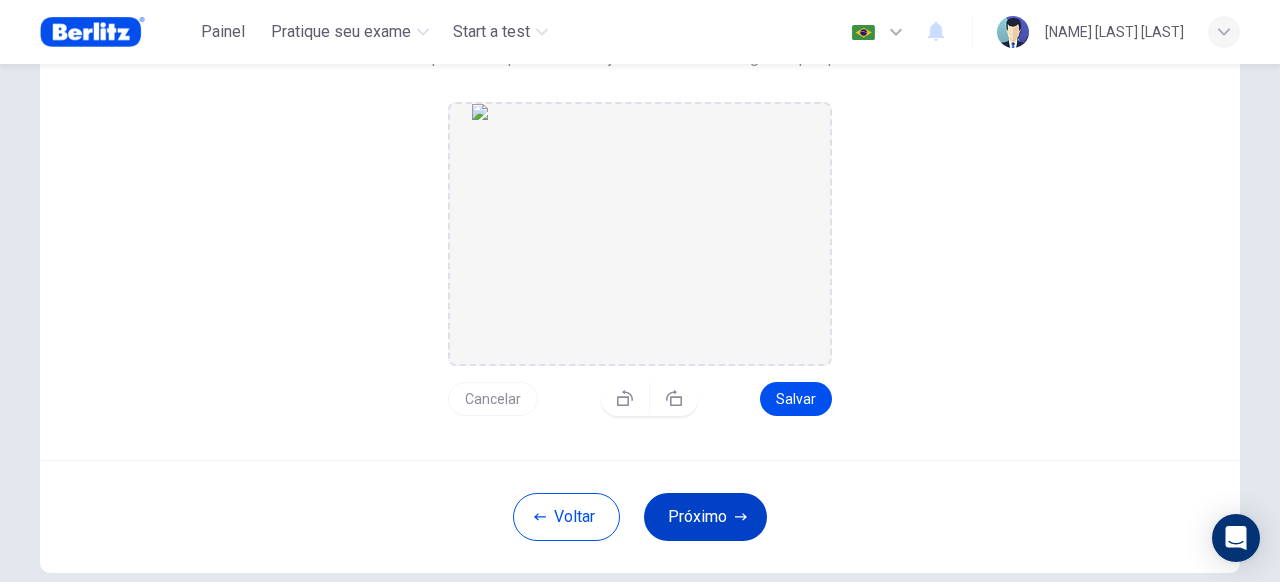 click on "Próximo" at bounding box center (705, 517) 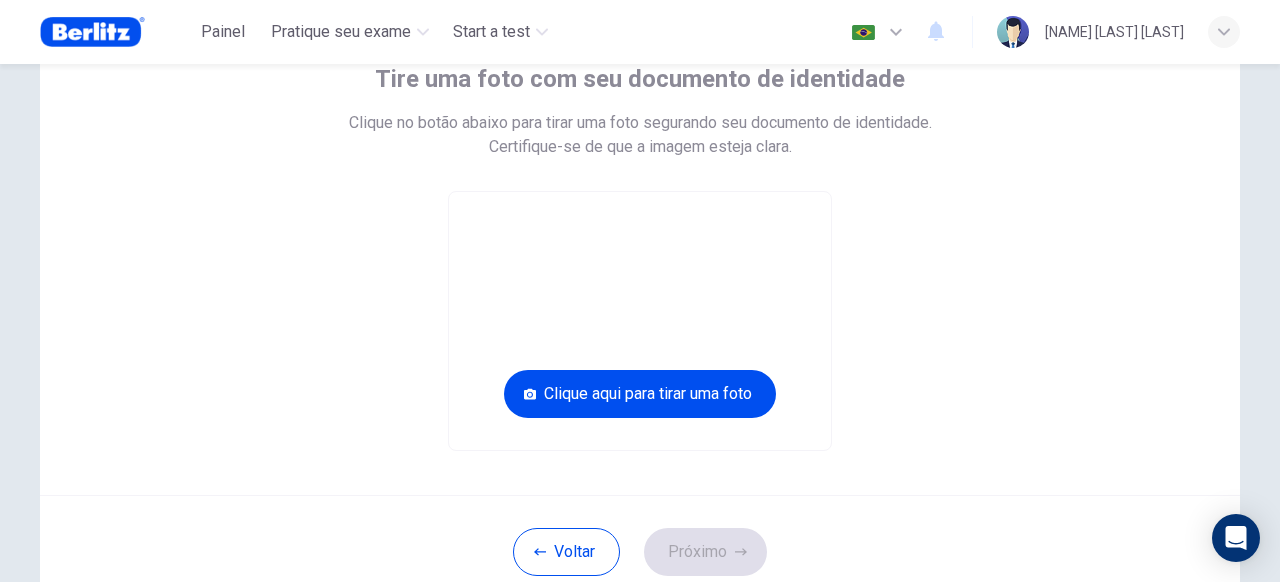 scroll, scrollTop: 146, scrollLeft: 0, axis: vertical 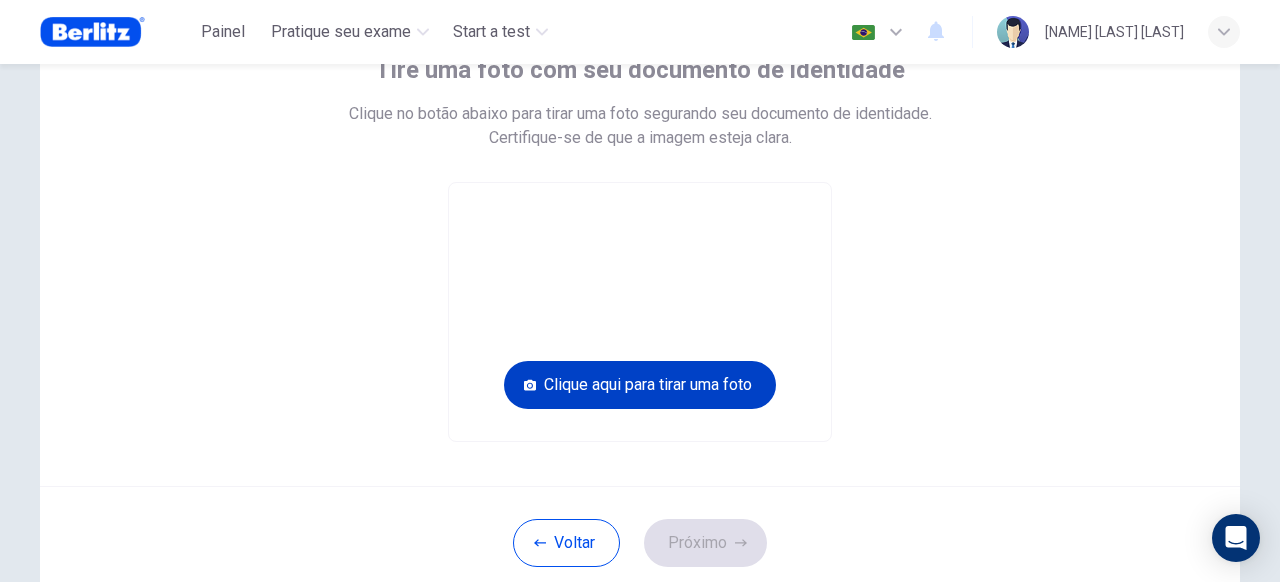 click on "Clique aqui para tirar uma foto" at bounding box center [640, 385] 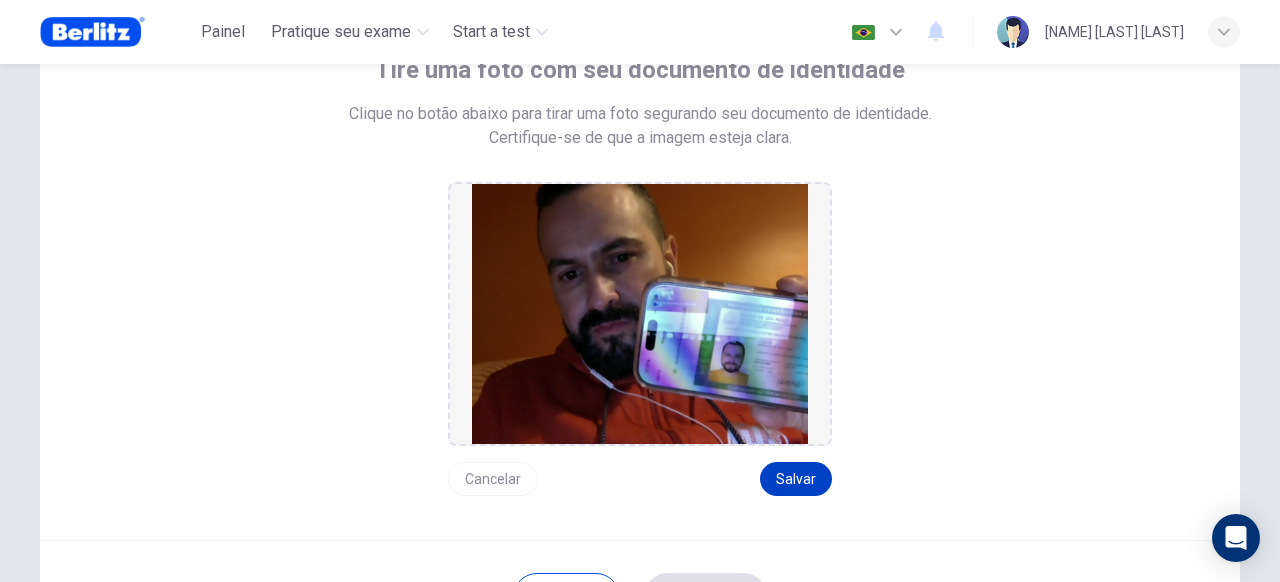 click on "Salvar" at bounding box center (796, 479) 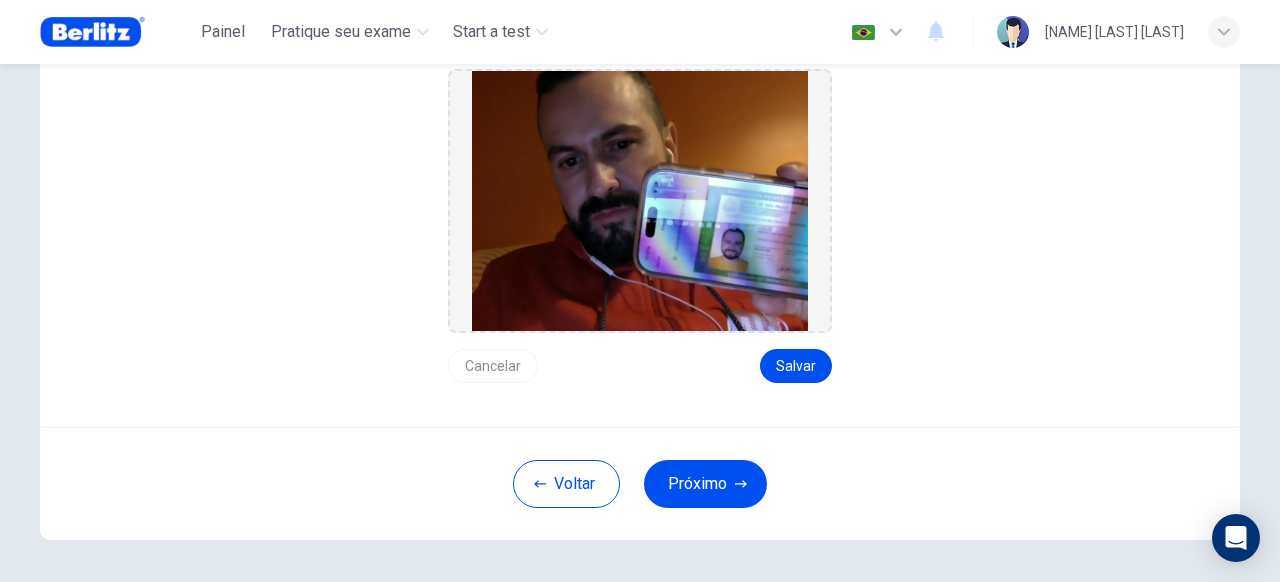 scroll, scrollTop: 265, scrollLeft: 0, axis: vertical 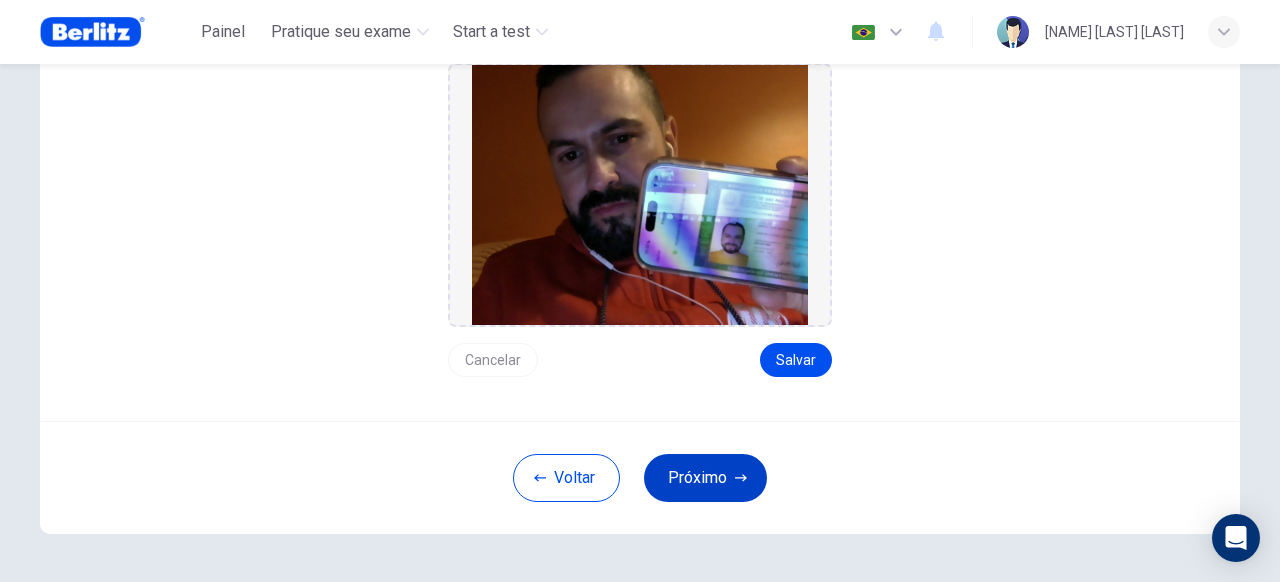 click on "Próximo" at bounding box center [705, 478] 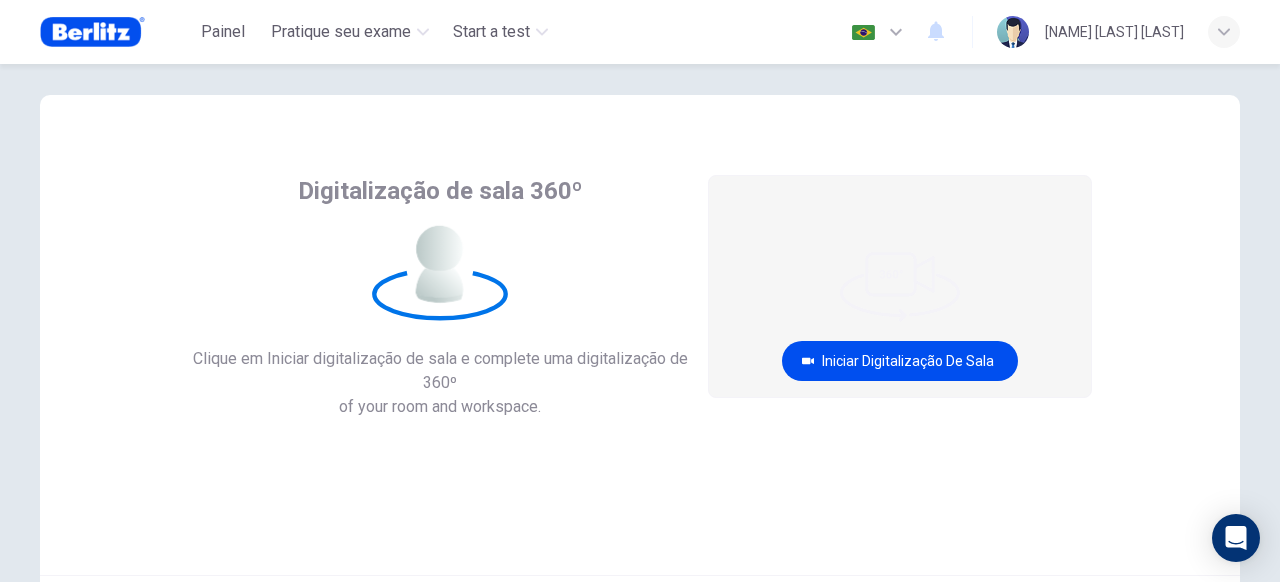 scroll, scrollTop: 9, scrollLeft: 0, axis: vertical 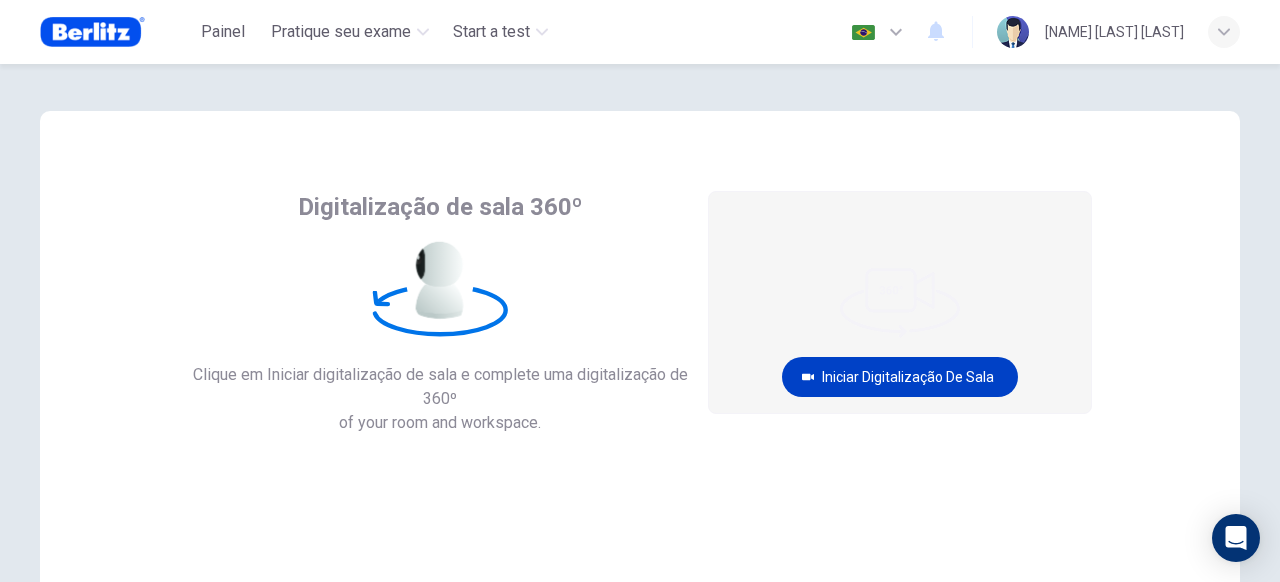 click on "Iniciar digitalização de sala" at bounding box center (900, 377) 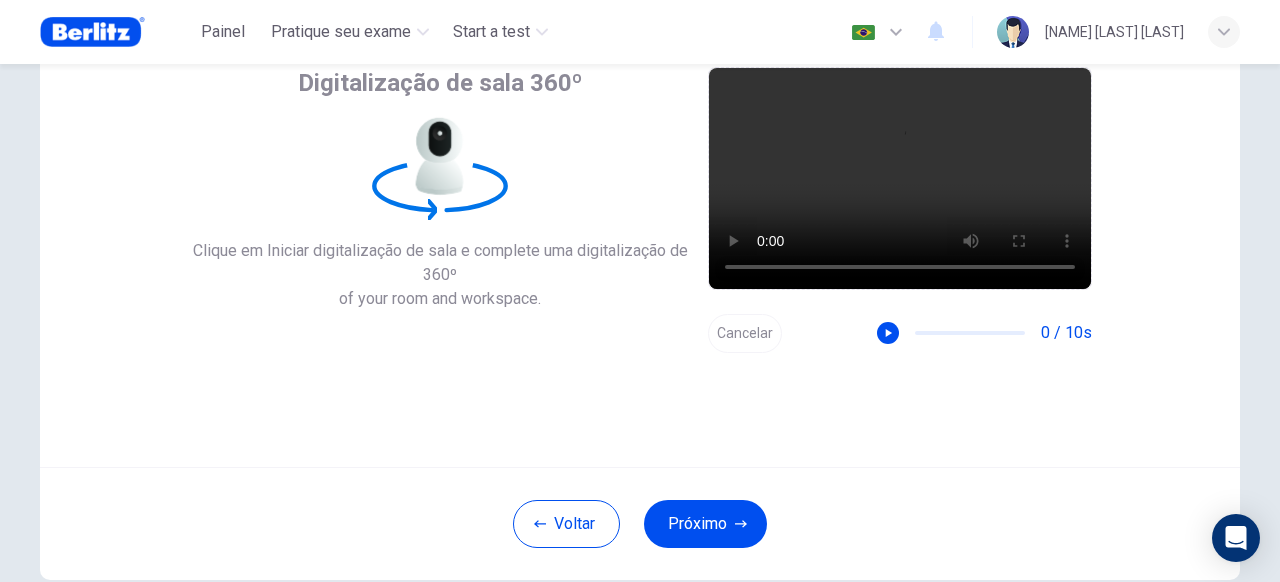 scroll, scrollTop: 140, scrollLeft: 0, axis: vertical 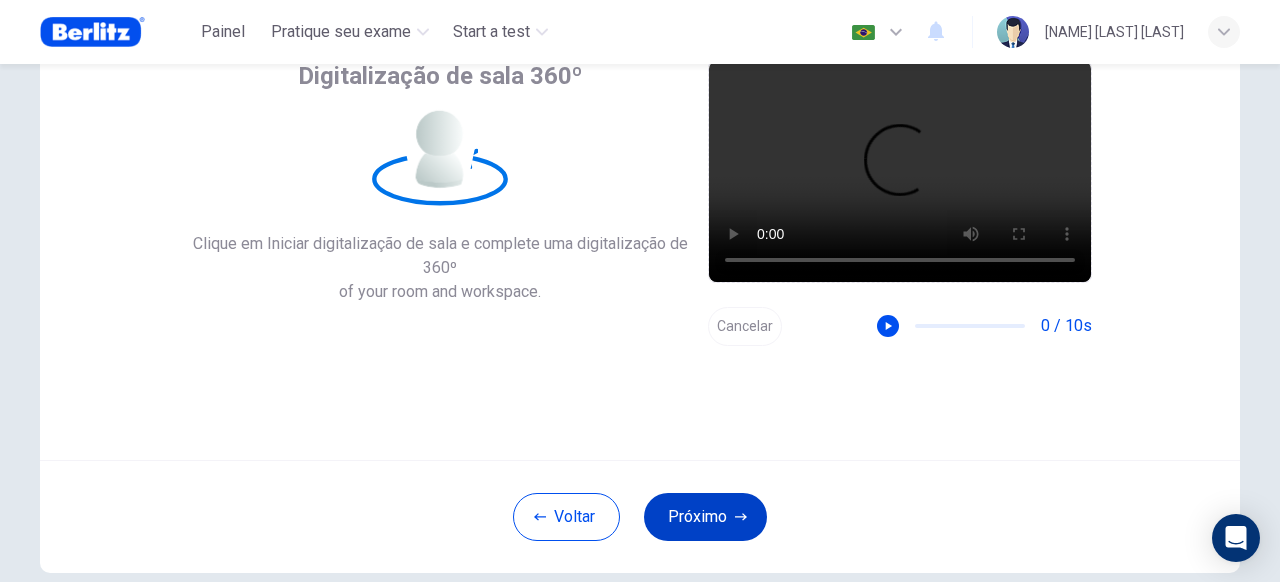 click on "Próximo" at bounding box center (705, 517) 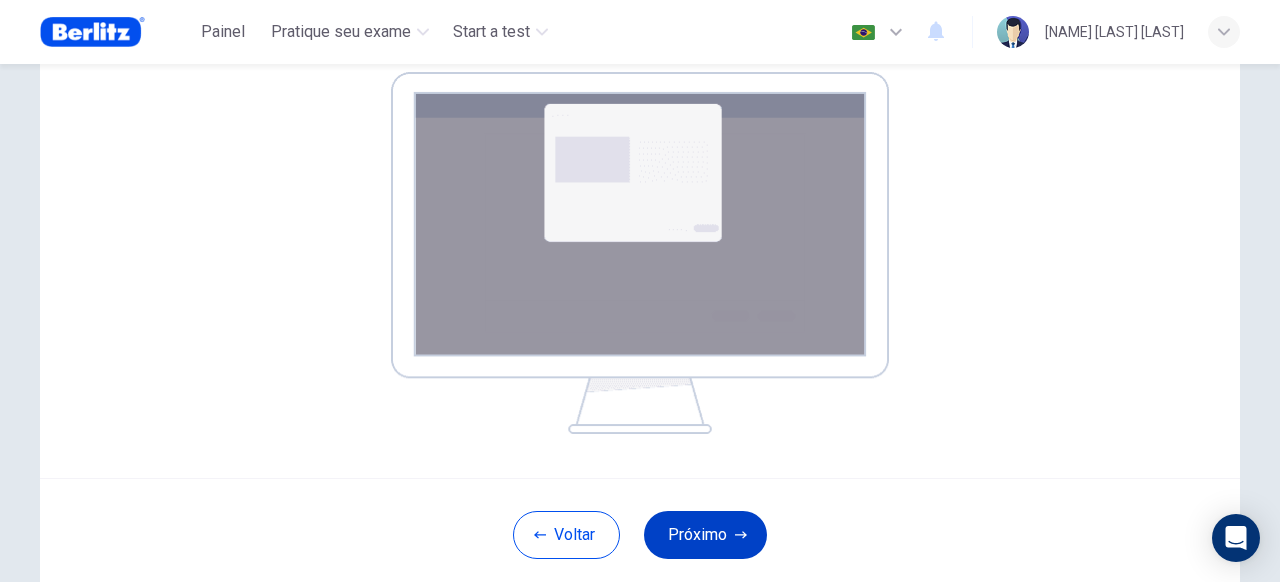 scroll, scrollTop: 331, scrollLeft: 0, axis: vertical 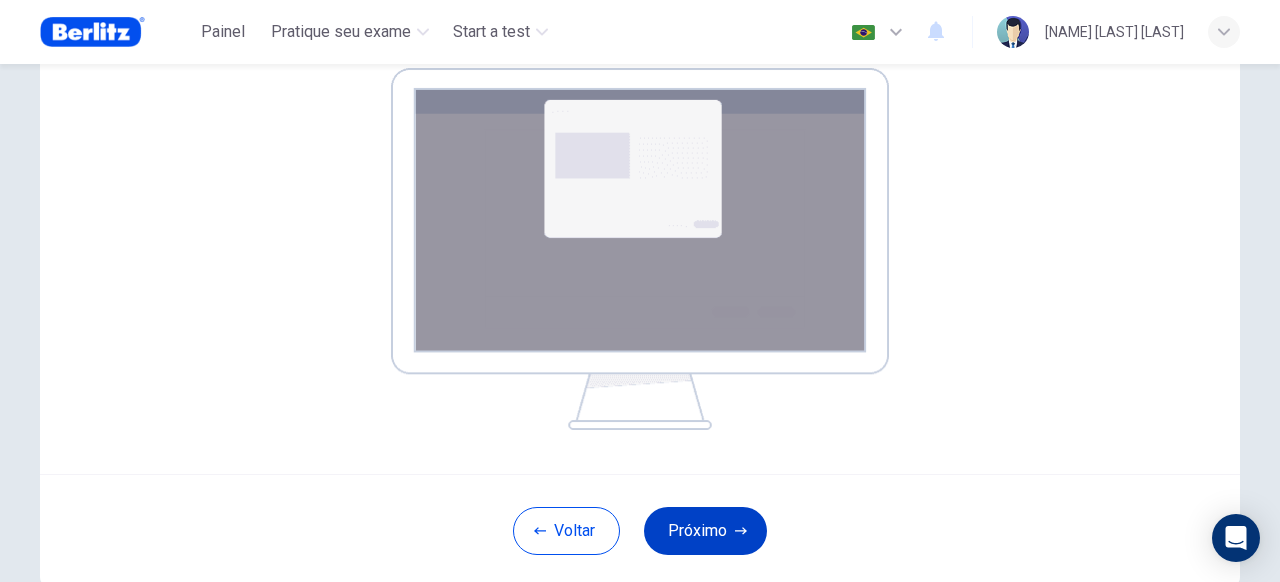 click on "Próximo" at bounding box center [705, 531] 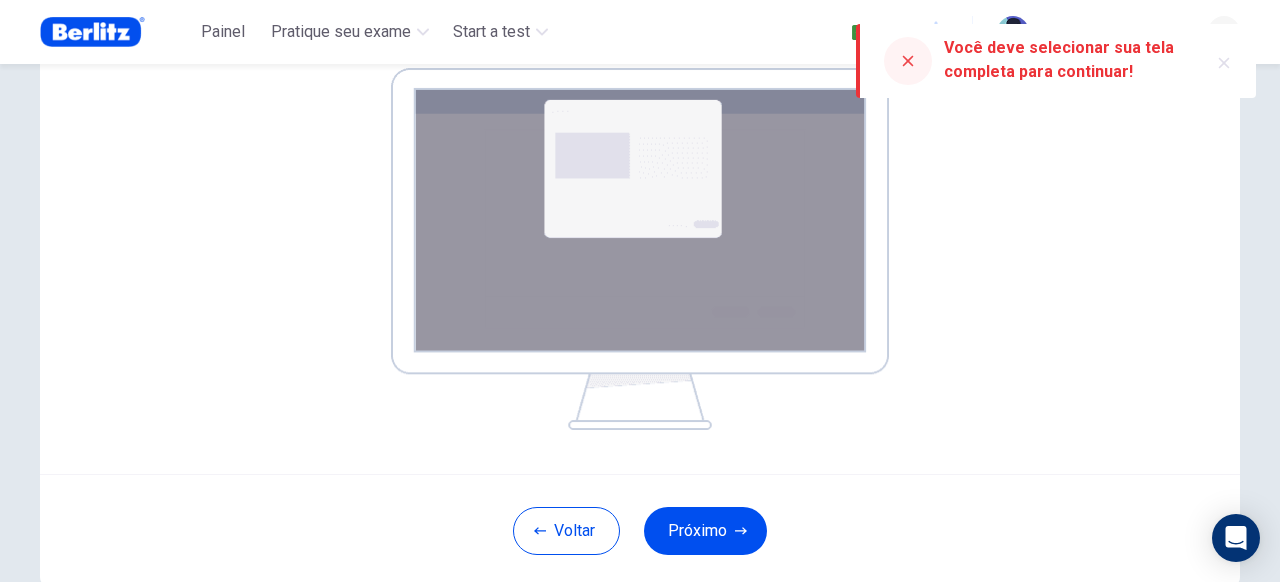click on "Você deve selecionar sua tela completa para continuar!" at bounding box center (1068, 60) 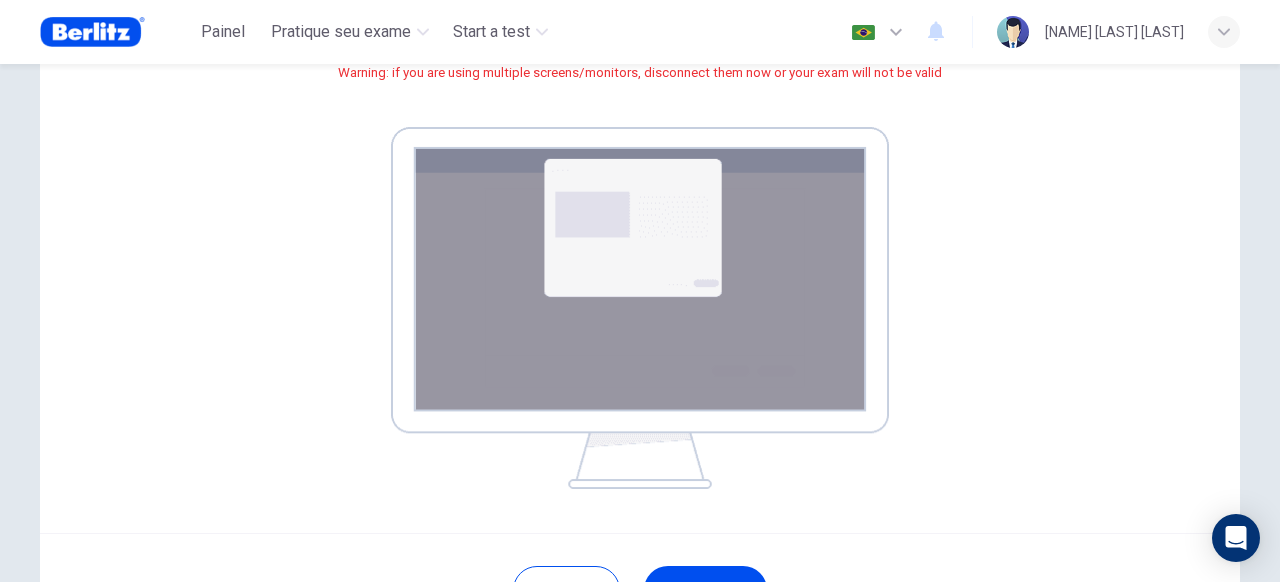 scroll, scrollTop: 271, scrollLeft: 0, axis: vertical 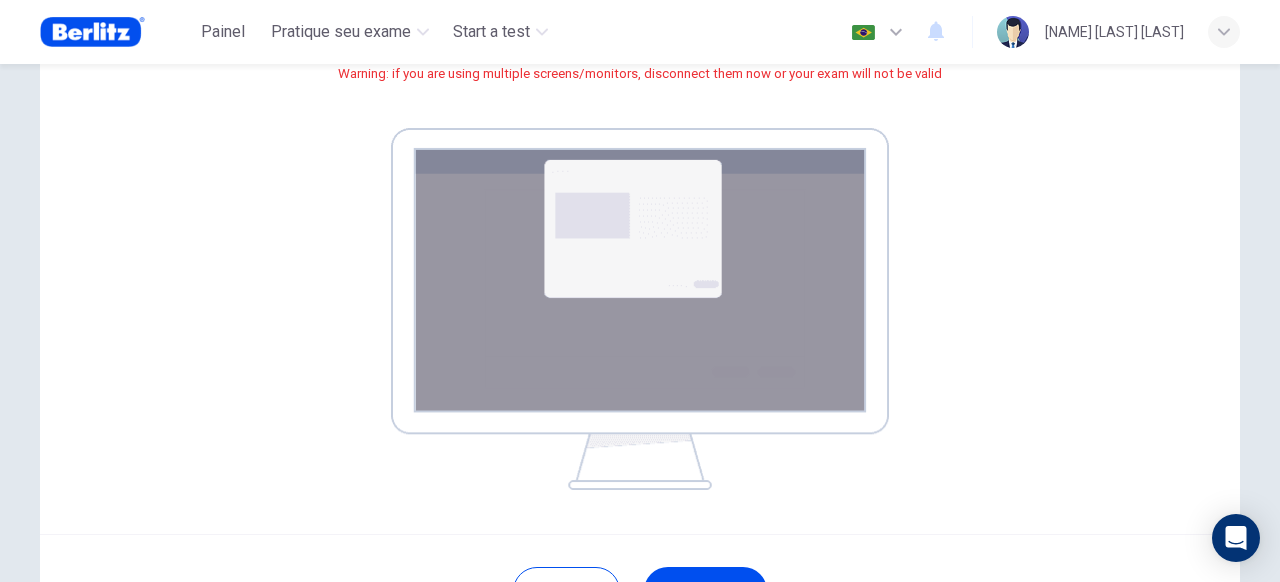 click at bounding box center [640, 309] 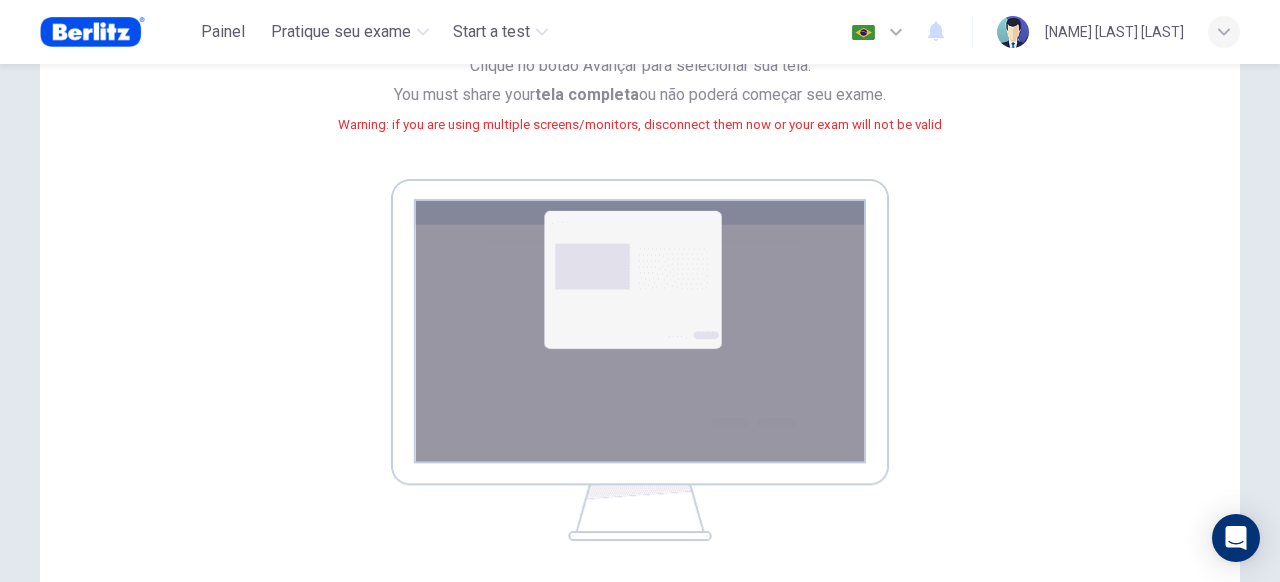 scroll, scrollTop: 188, scrollLeft: 0, axis: vertical 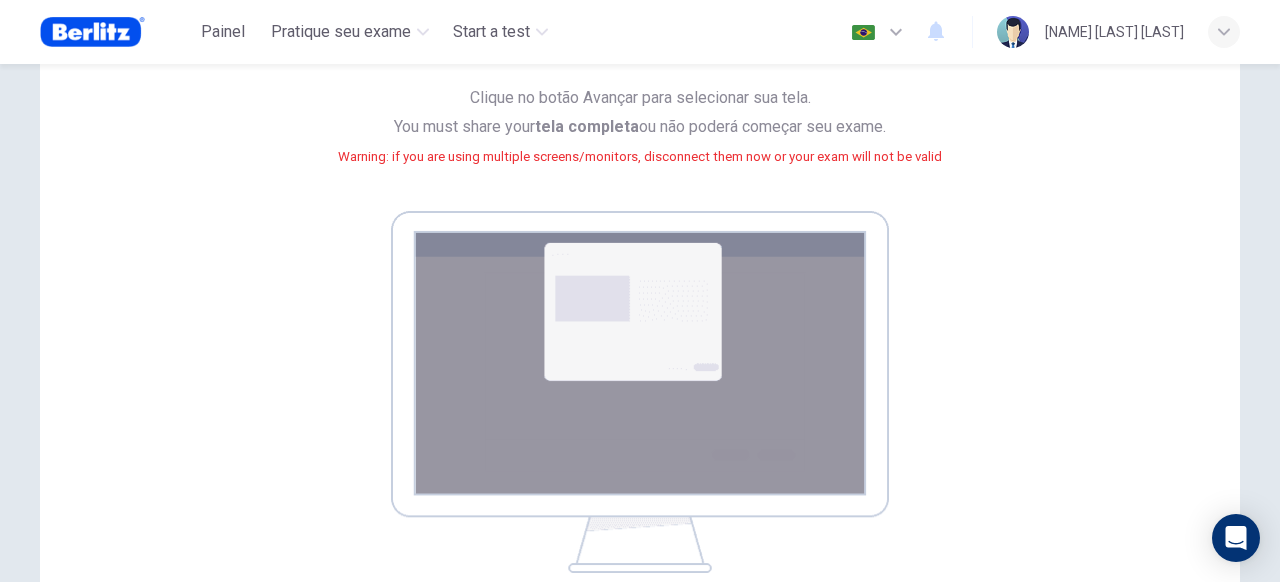 click at bounding box center [640, 392] 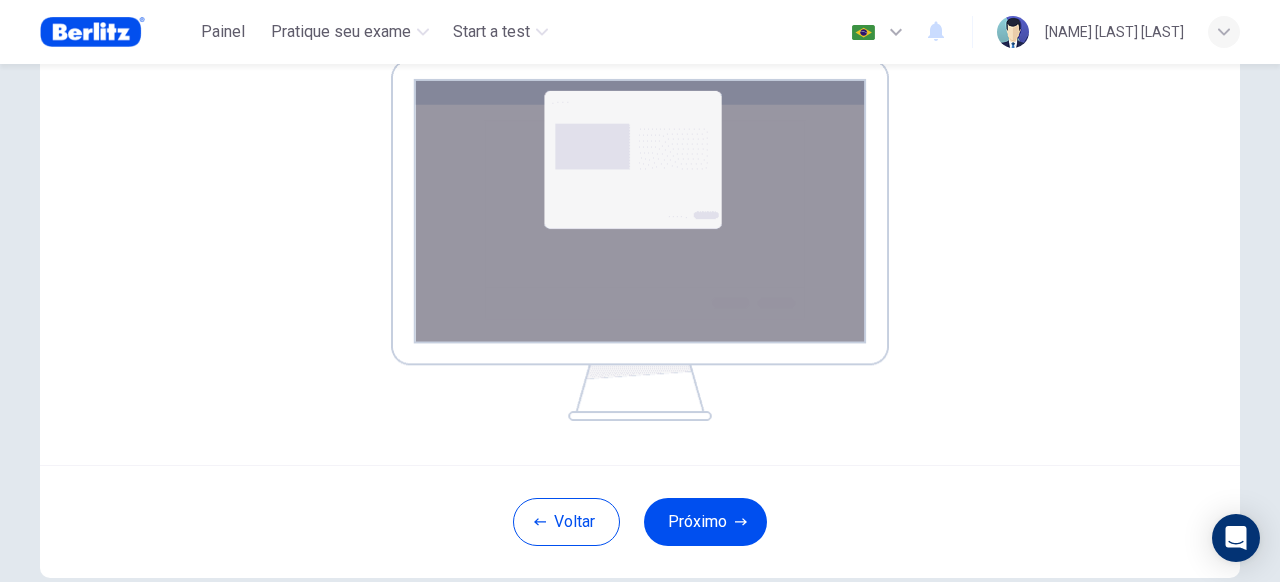 scroll, scrollTop: 361, scrollLeft: 0, axis: vertical 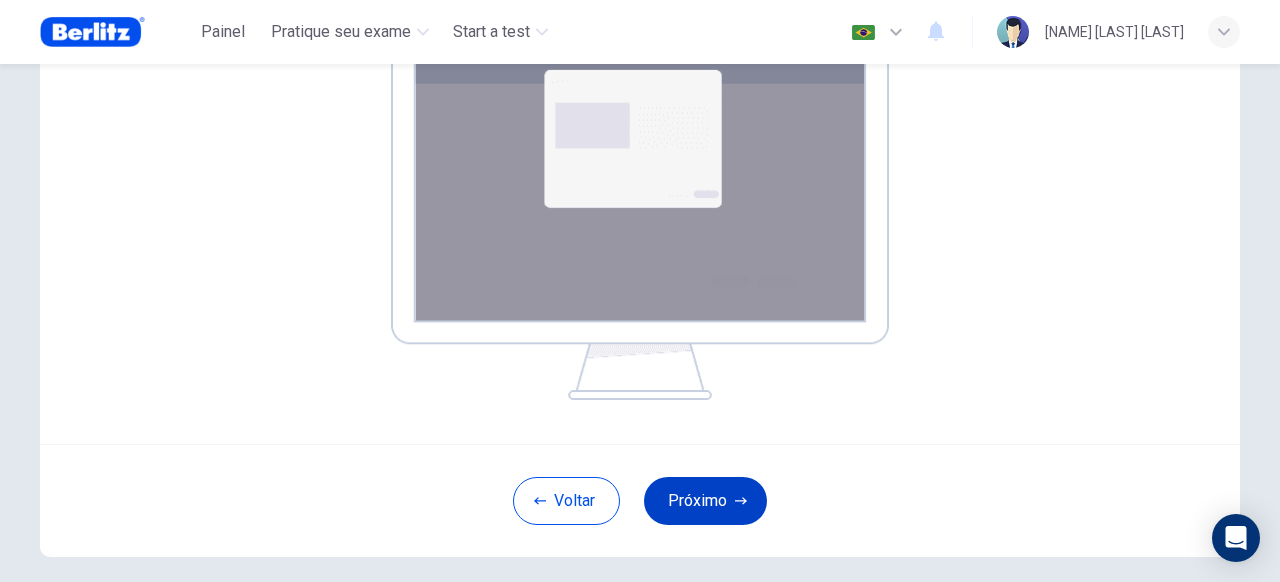 click on "Próximo" at bounding box center (705, 501) 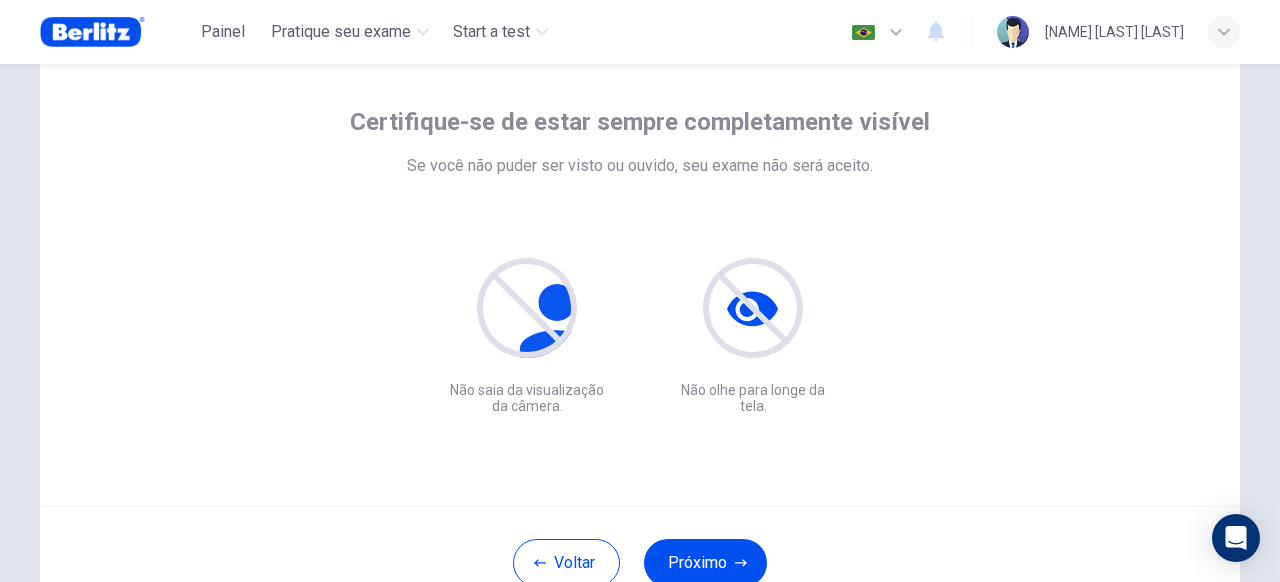 scroll, scrollTop: 251, scrollLeft: 0, axis: vertical 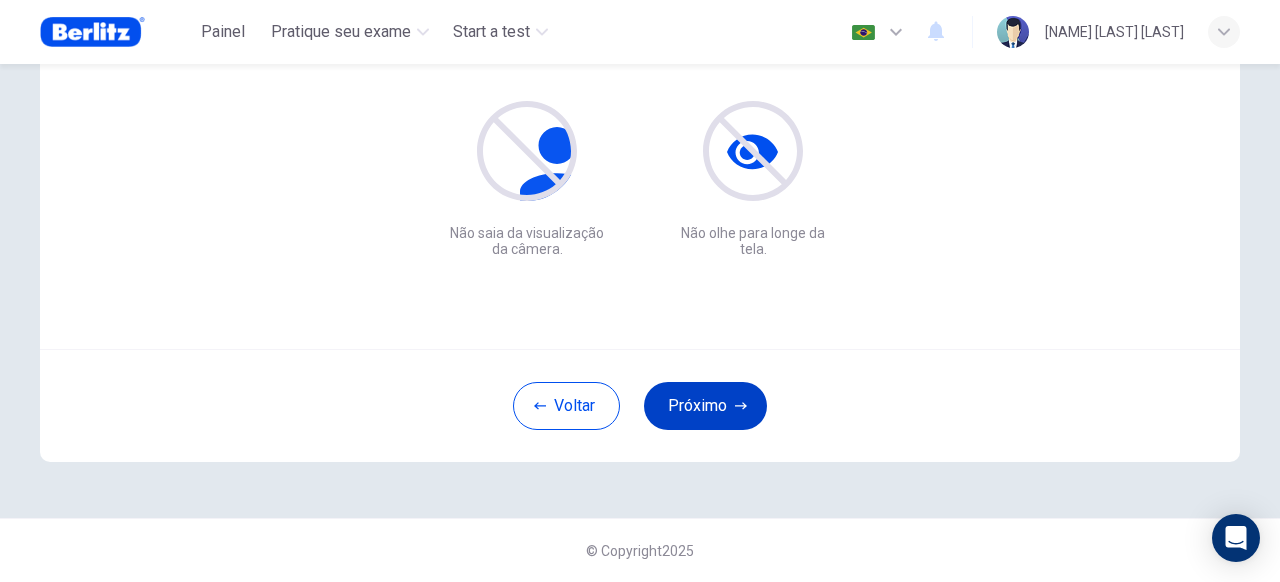 click on "Próximo" at bounding box center (705, 406) 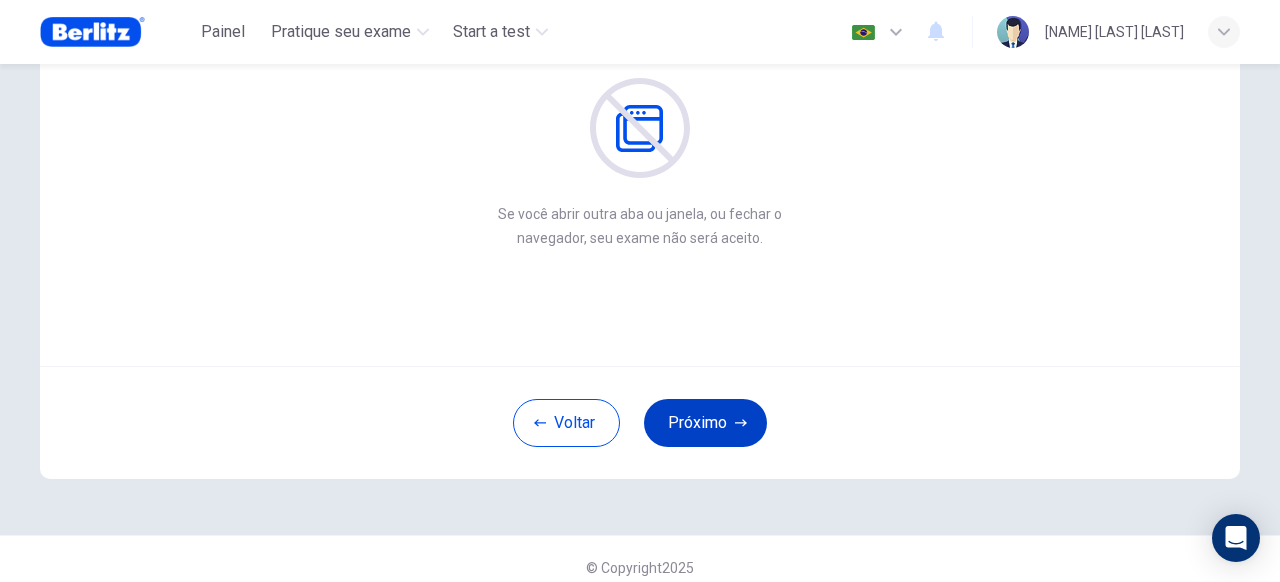 scroll, scrollTop: 236, scrollLeft: 0, axis: vertical 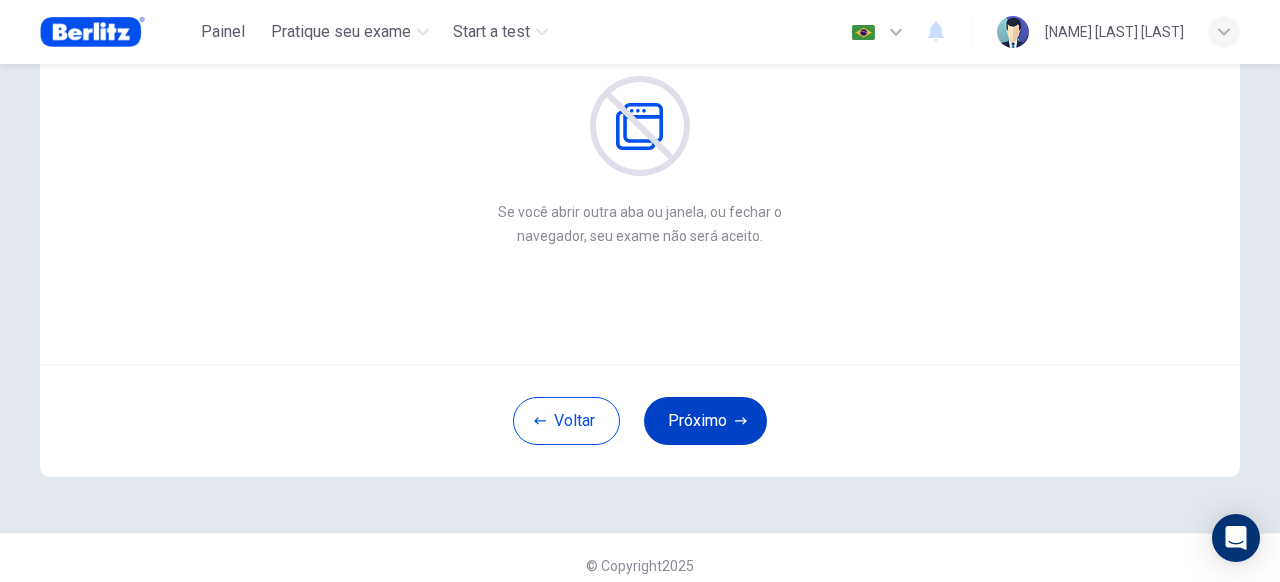 click on "Próximo" at bounding box center [705, 421] 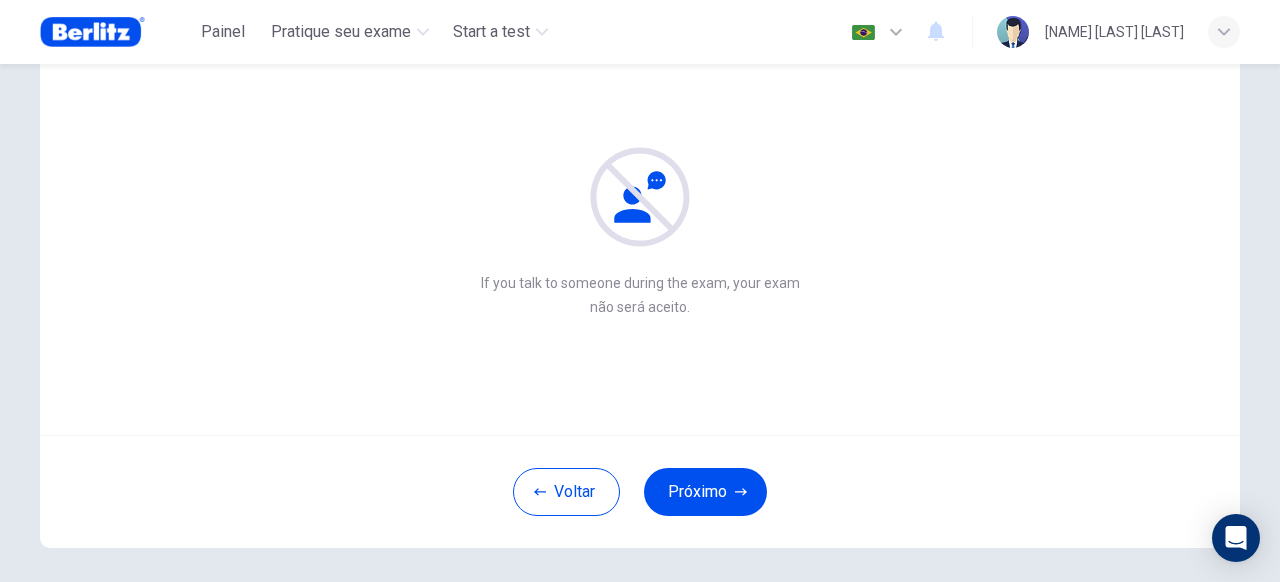 scroll, scrollTop: 164, scrollLeft: 0, axis: vertical 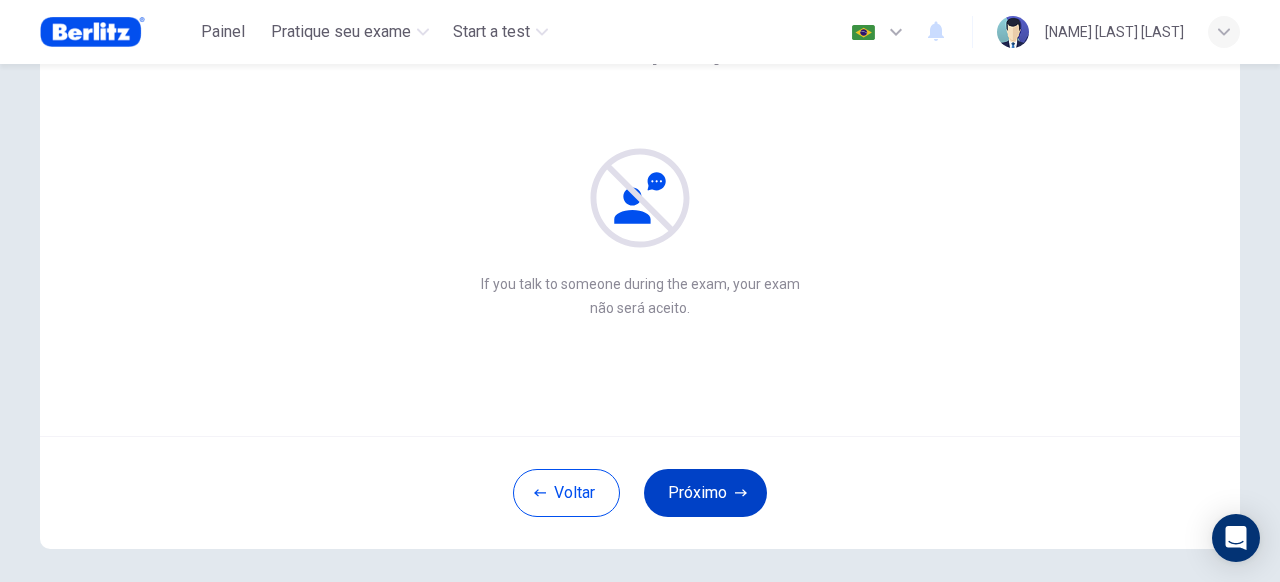 click on "Próximo" at bounding box center [705, 493] 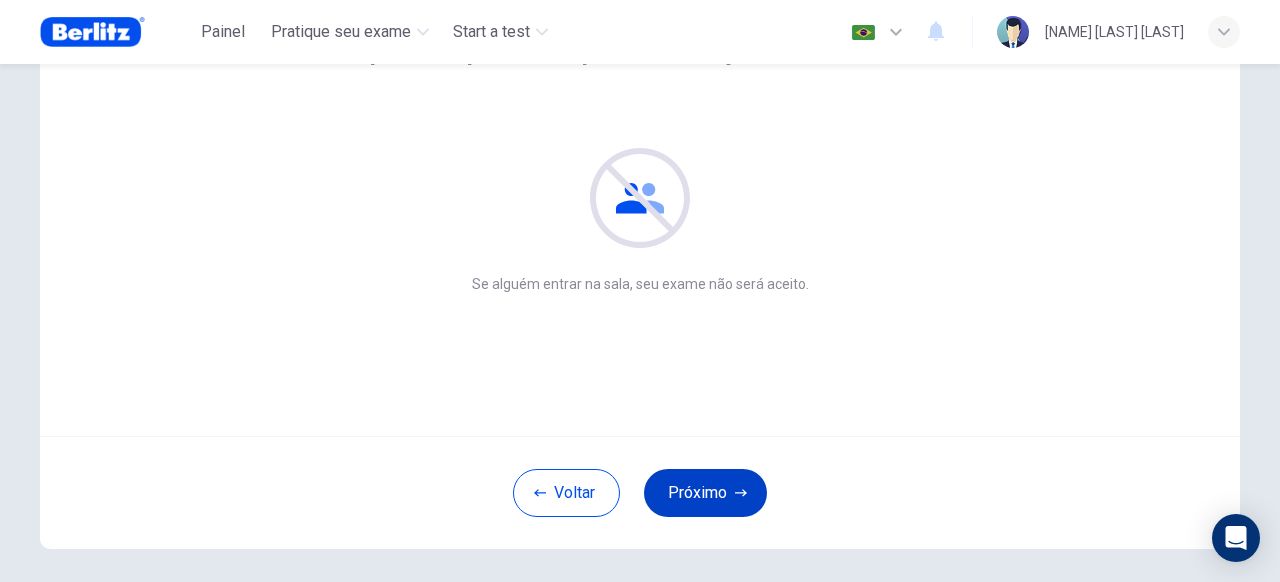 click on "Próximo" at bounding box center [705, 493] 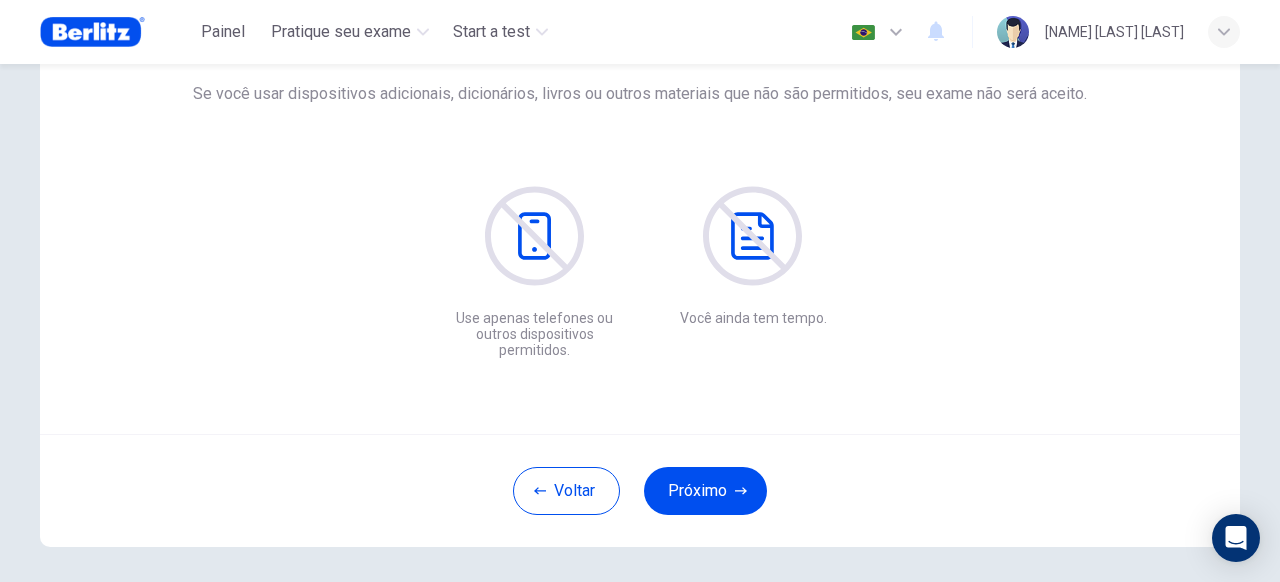 scroll, scrollTop: 168, scrollLeft: 0, axis: vertical 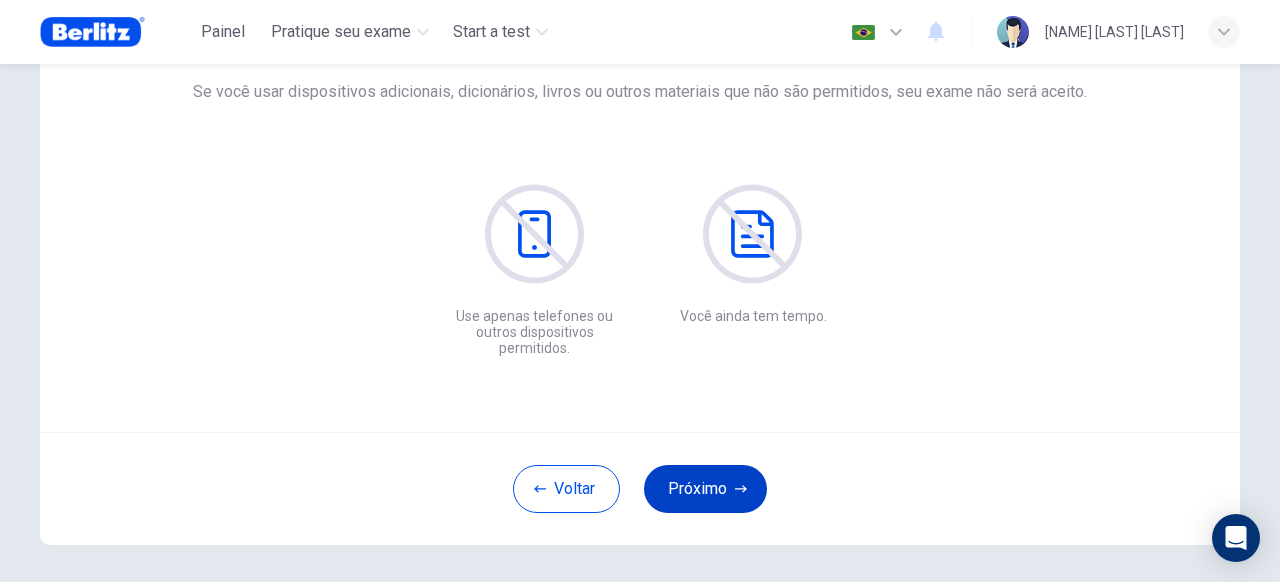click on "Próximo" at bounding box center (705, 489) 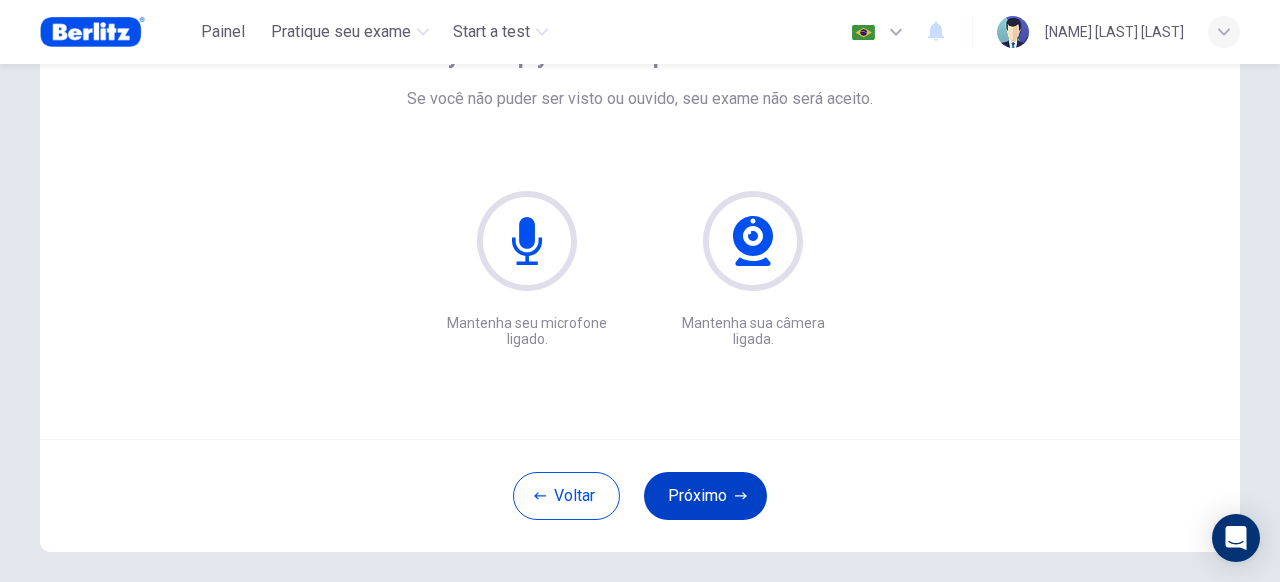 scroll, scrollTop: 168, scrollLeft: 0, axis: vertical 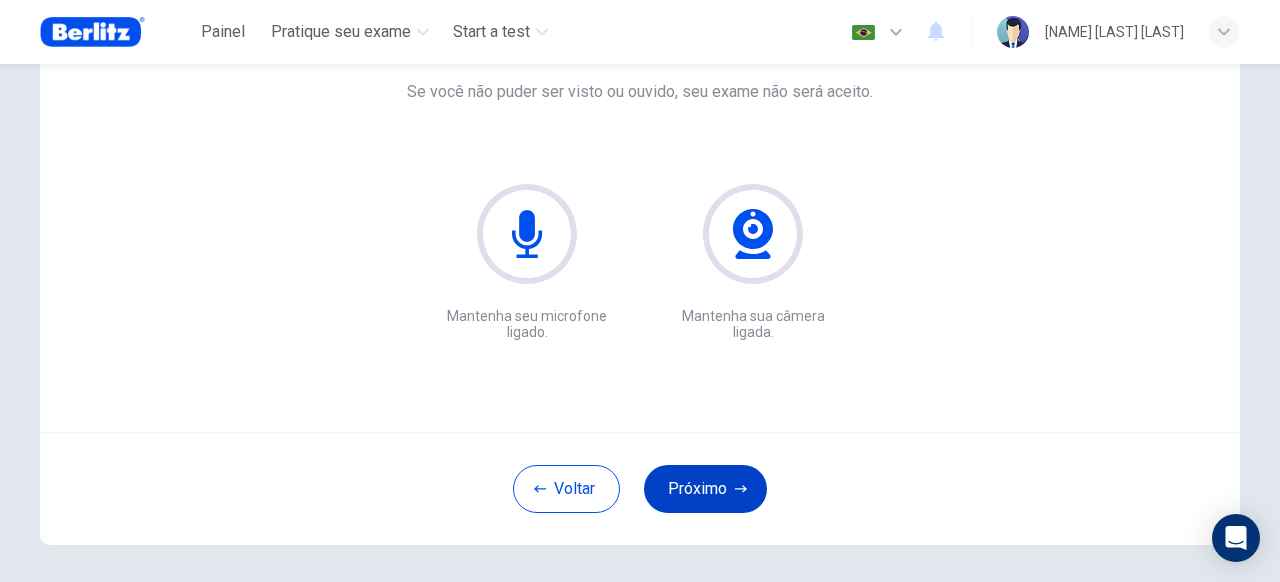 click on "Próximo" at bounding box center (705, 489) 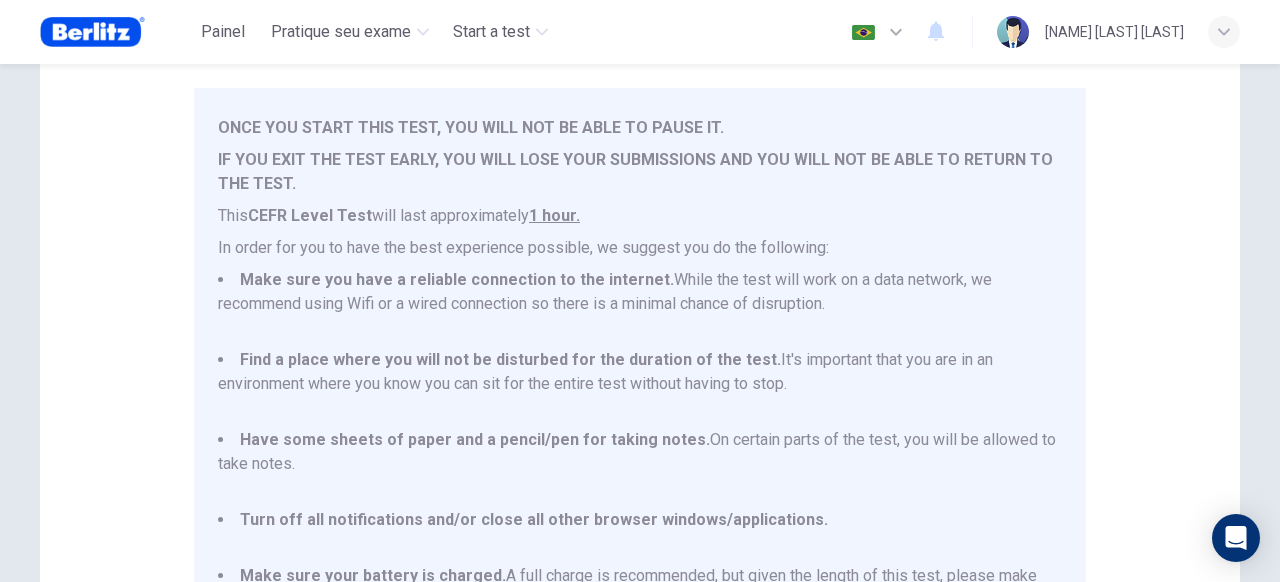 scroll, scrollTop: 29, scrollLeft: 0, axis: vertical 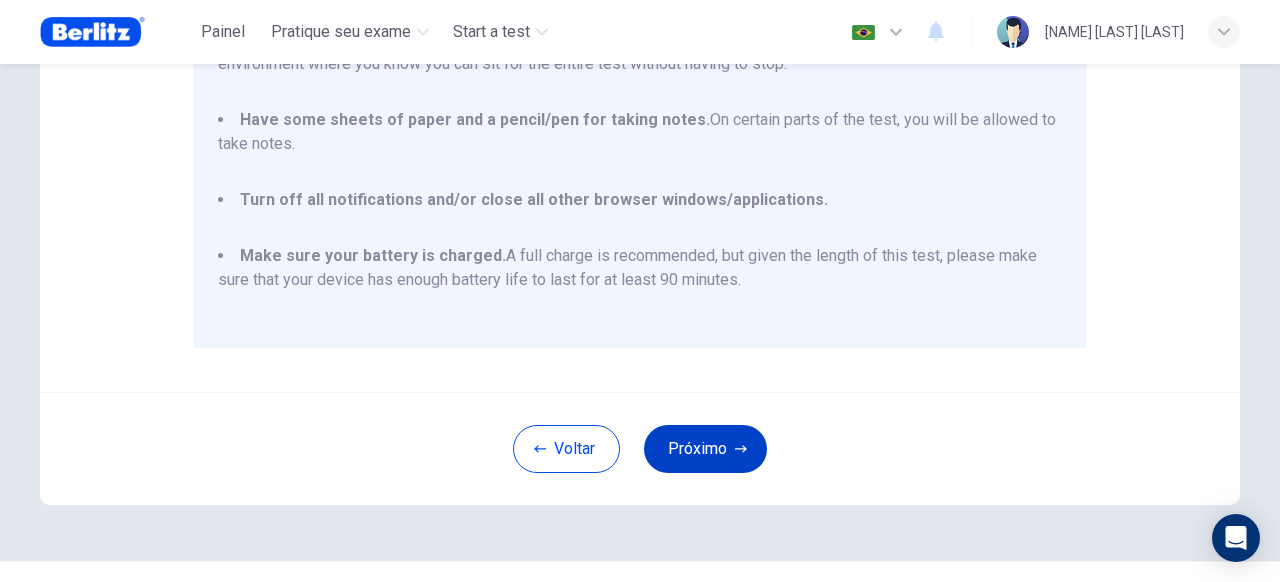 click on "Próximo" at bounding box center (705, 449) 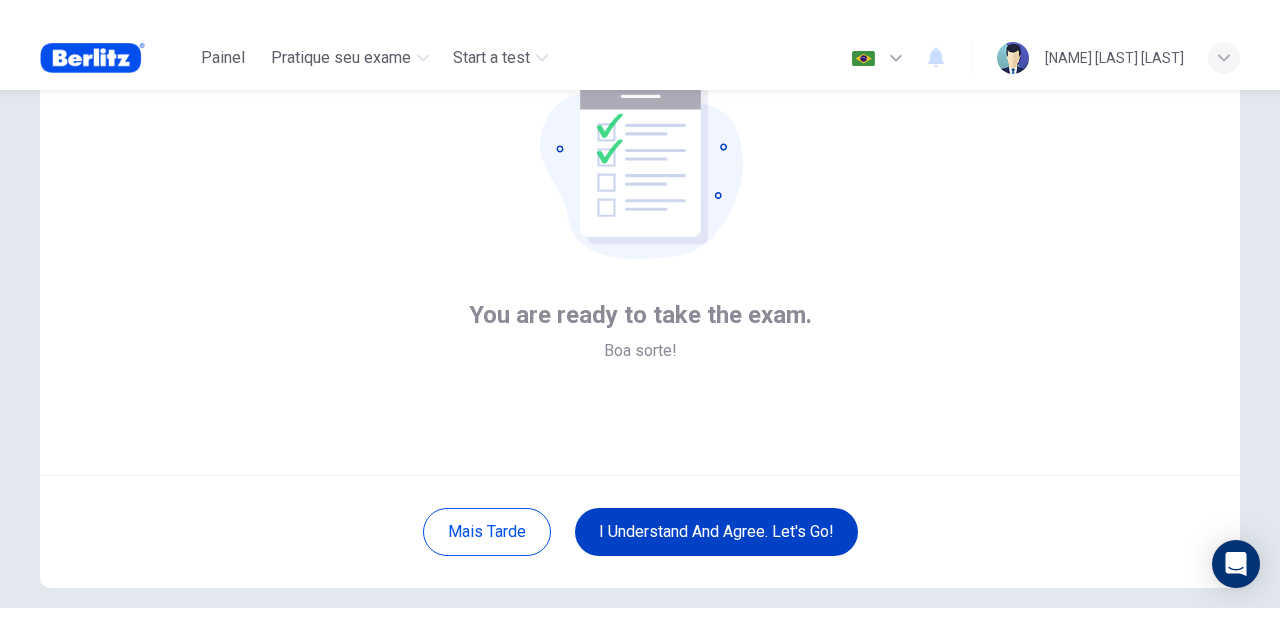 scroll, scrollTop: 166, scrollLeft: 0, axis: vertical 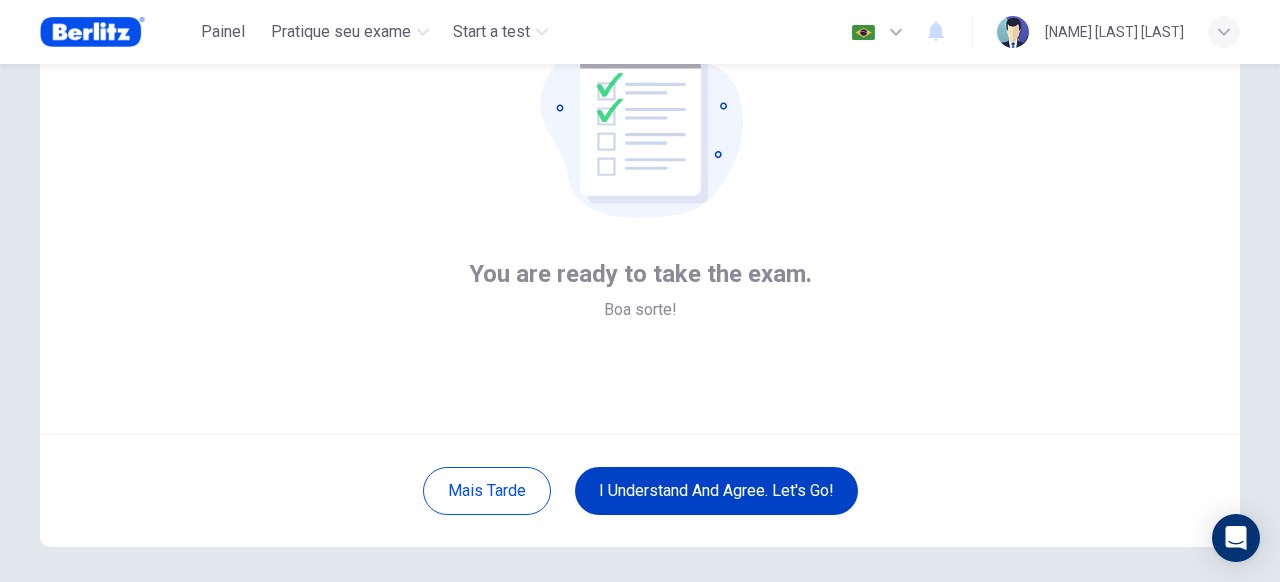 click on "I understand and agree. Let's go!" at bounding box center [716, 491] 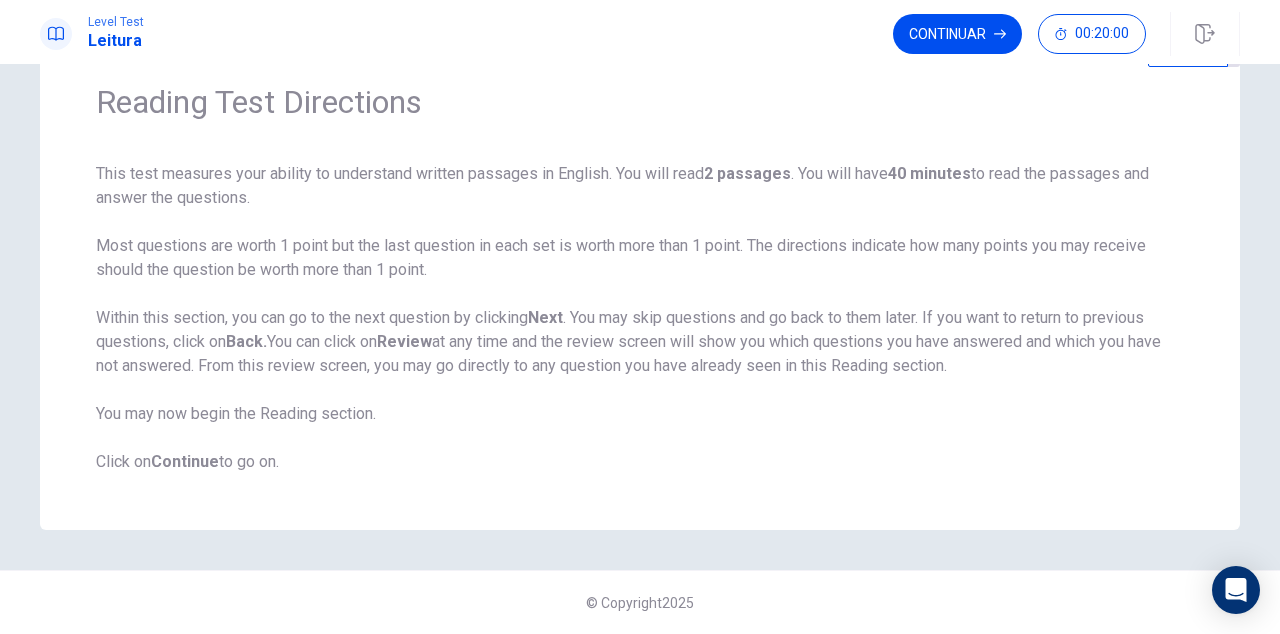 scroll, scrollTop: 0, scrollLeft: 0, axis: both 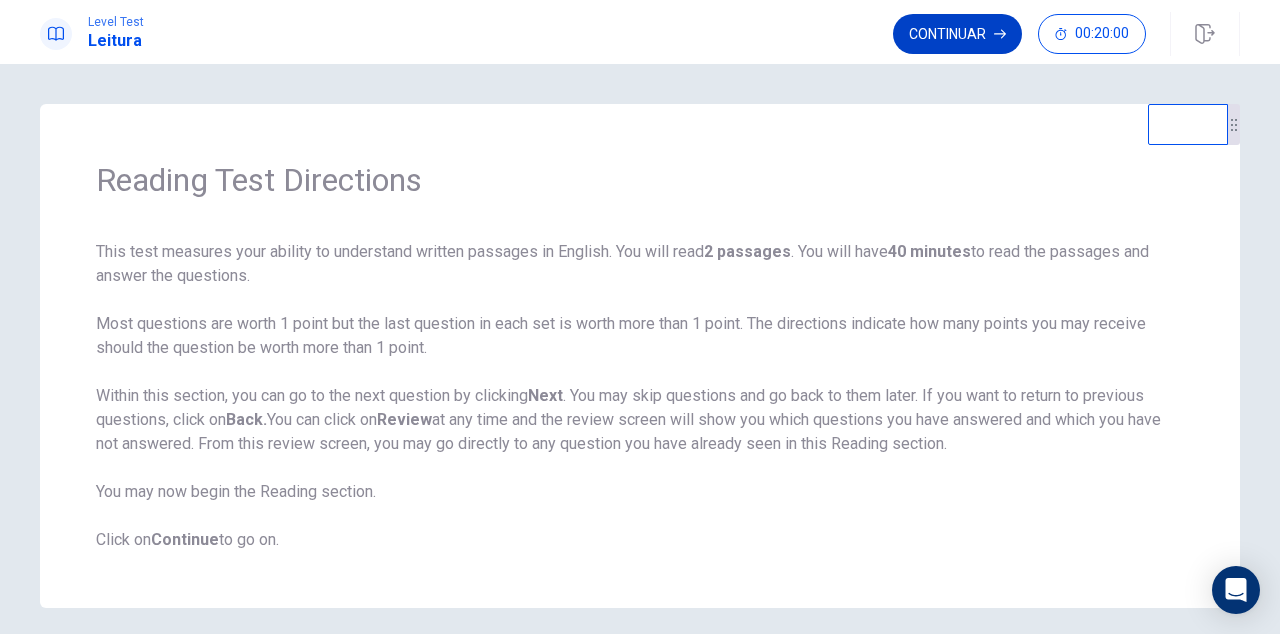 click on "Continuar" at bounding box center [957, 34] 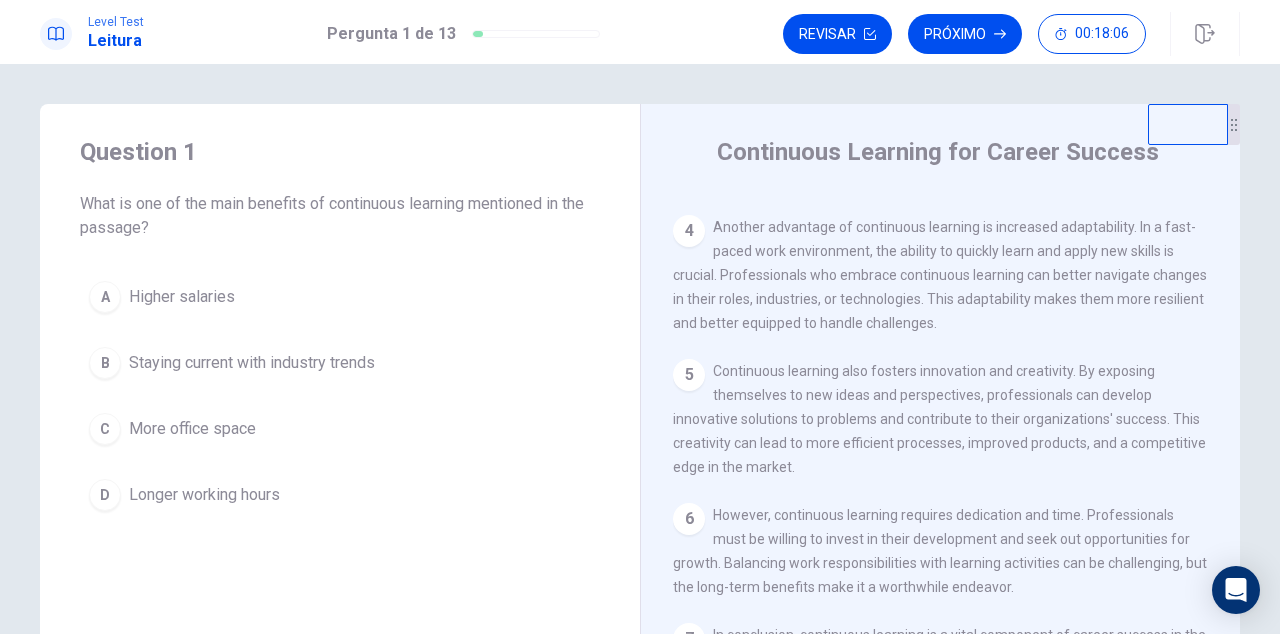 scroll, scrollTop: 443, scrollLeft: 0, axis: vertical 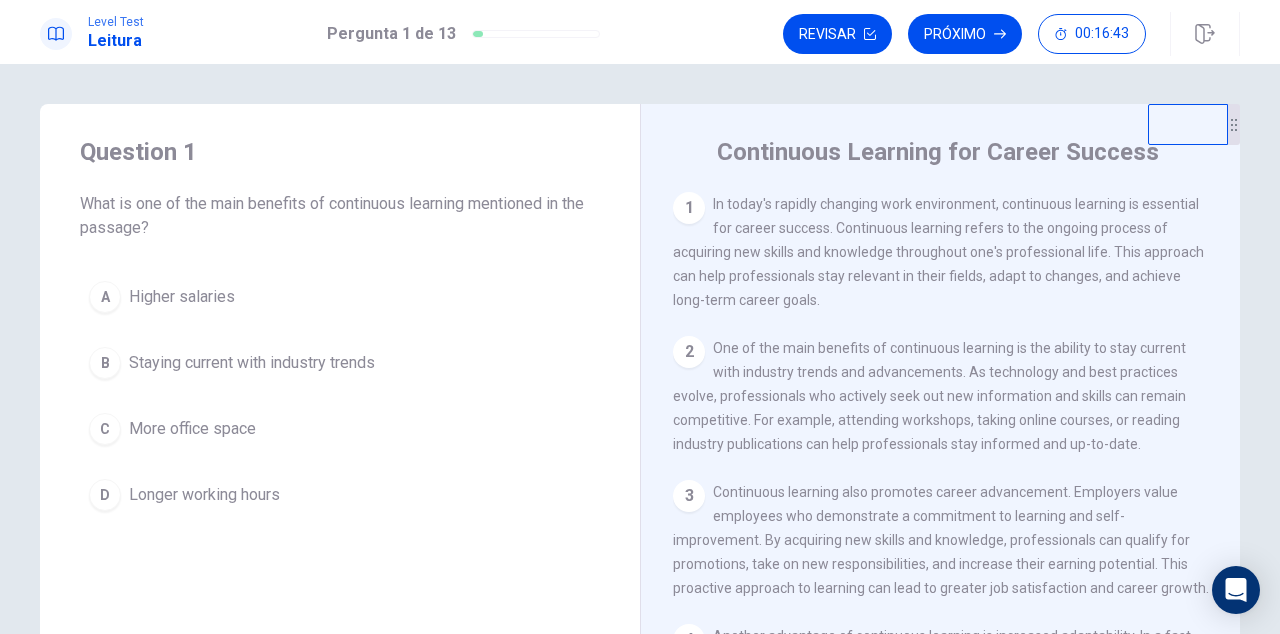 click on "B" at bounding box center (105, 297) 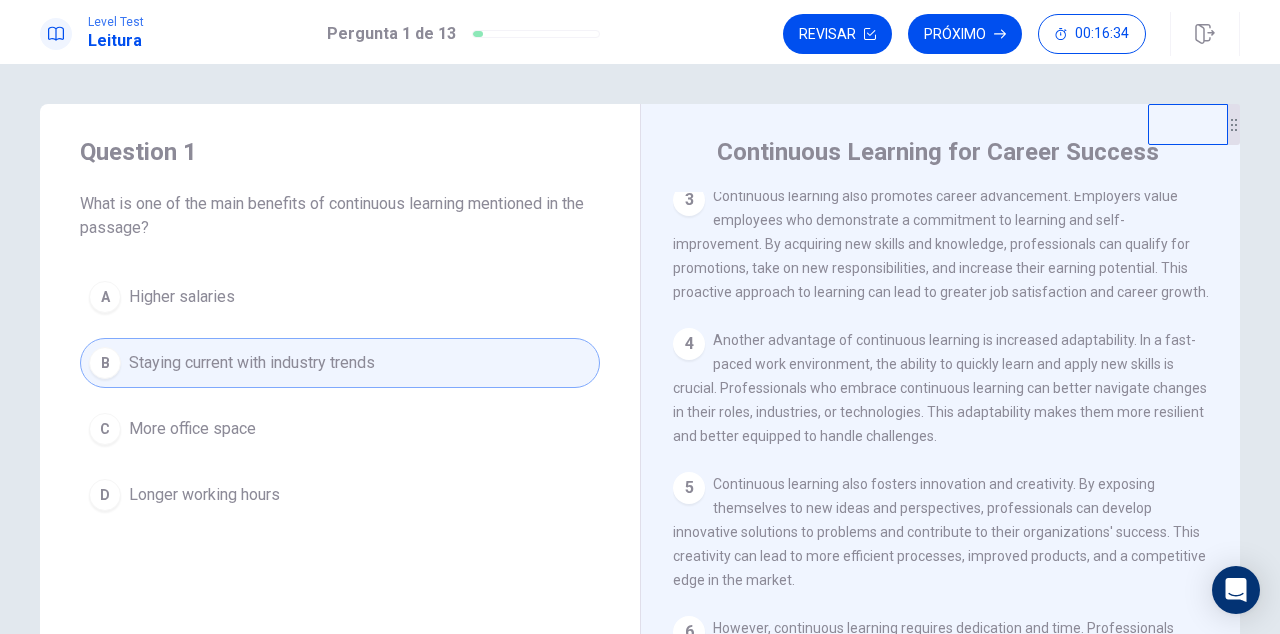scroll, scrollTop: 300, scrollLeft: 0, axis: vertical 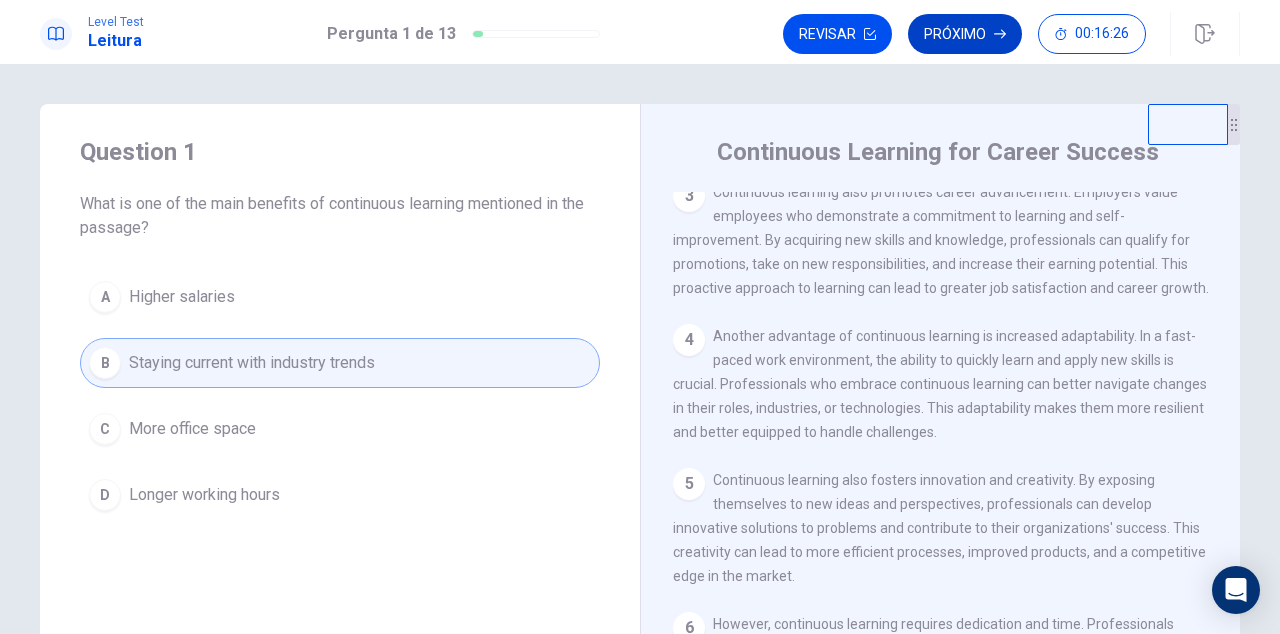 click on "Próximo" at bounding box center (965, 34) 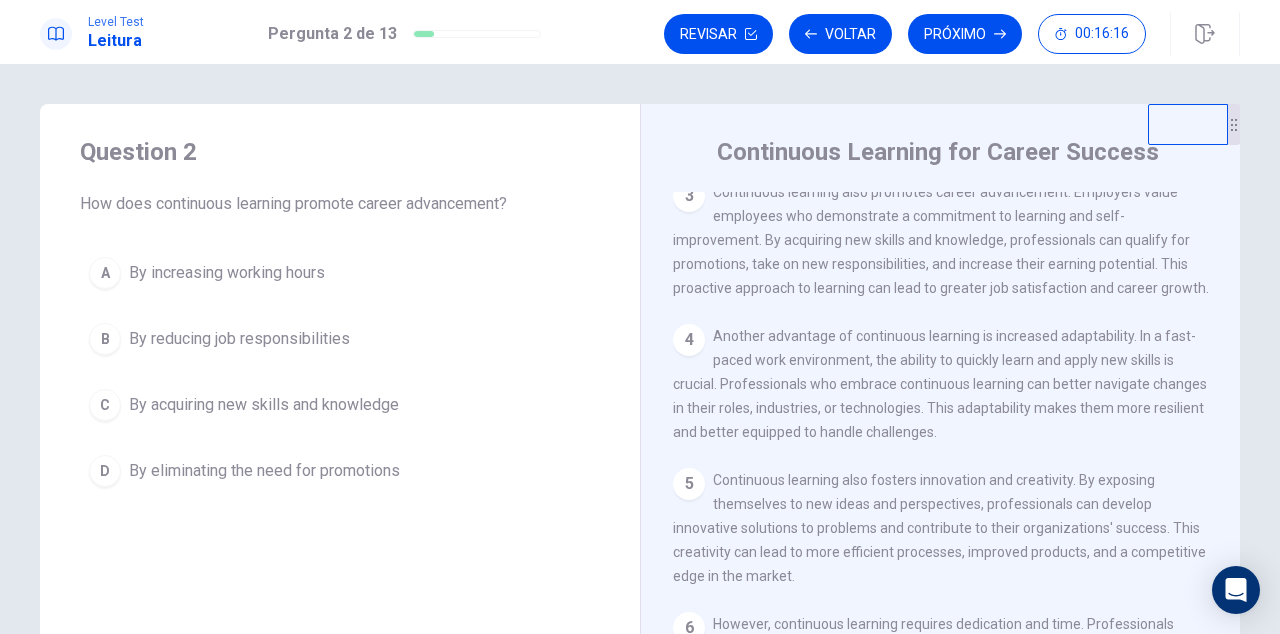 click on "C" at bounding box center (105, 273) 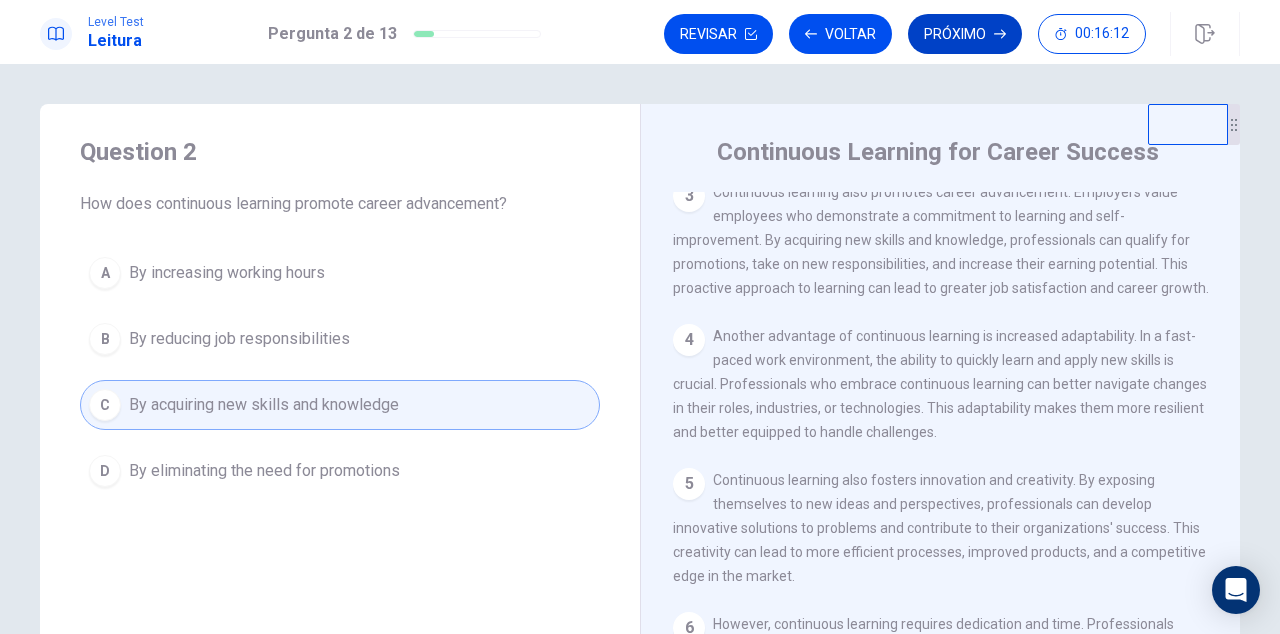 click on "Próximo" at bounding box center (965, 34) 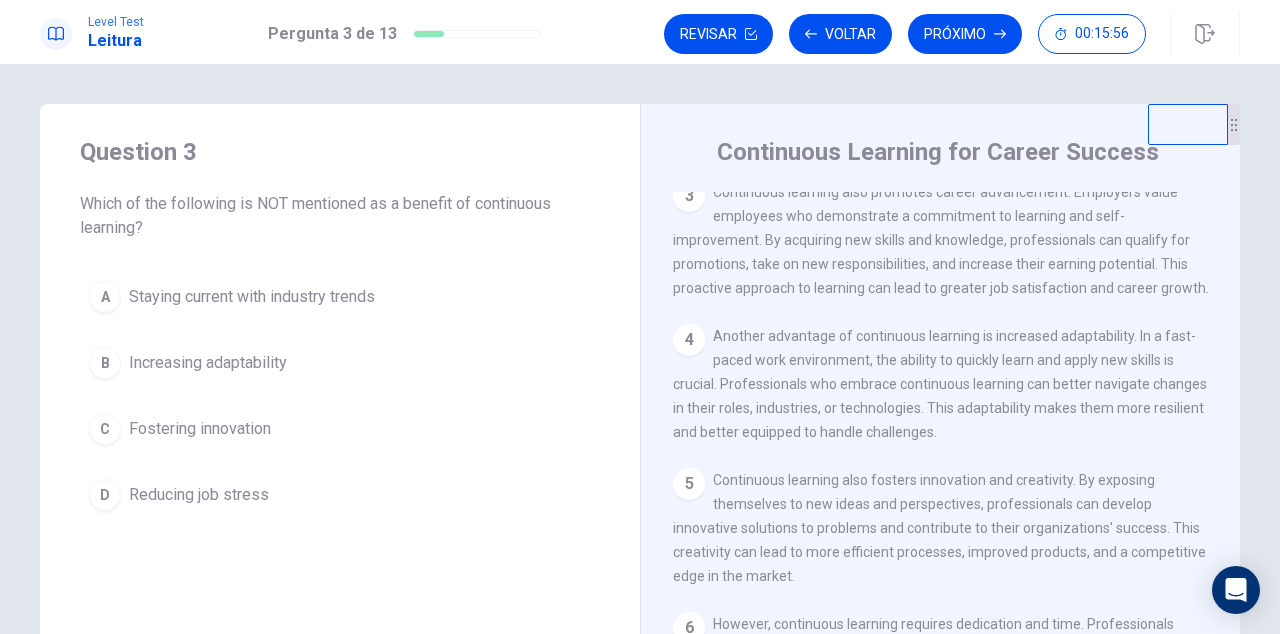 click on "D" at bounding box center (105, 297) 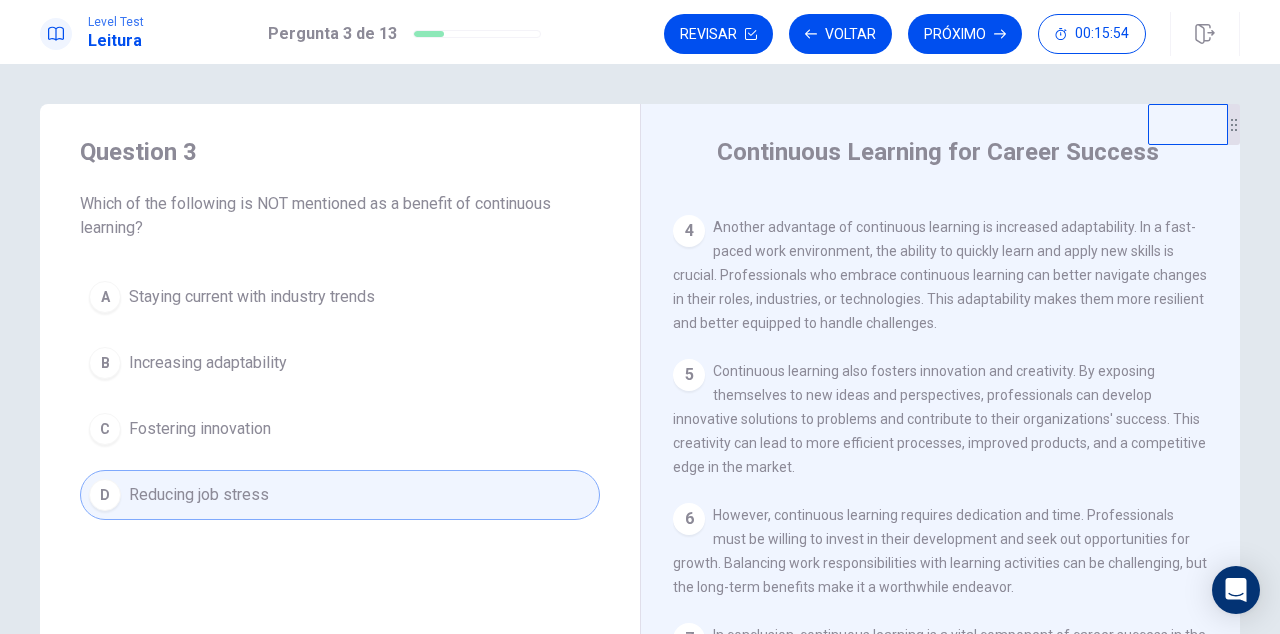 scroll, scrollTop: 443, scrollLeft: 0, axis: vertical 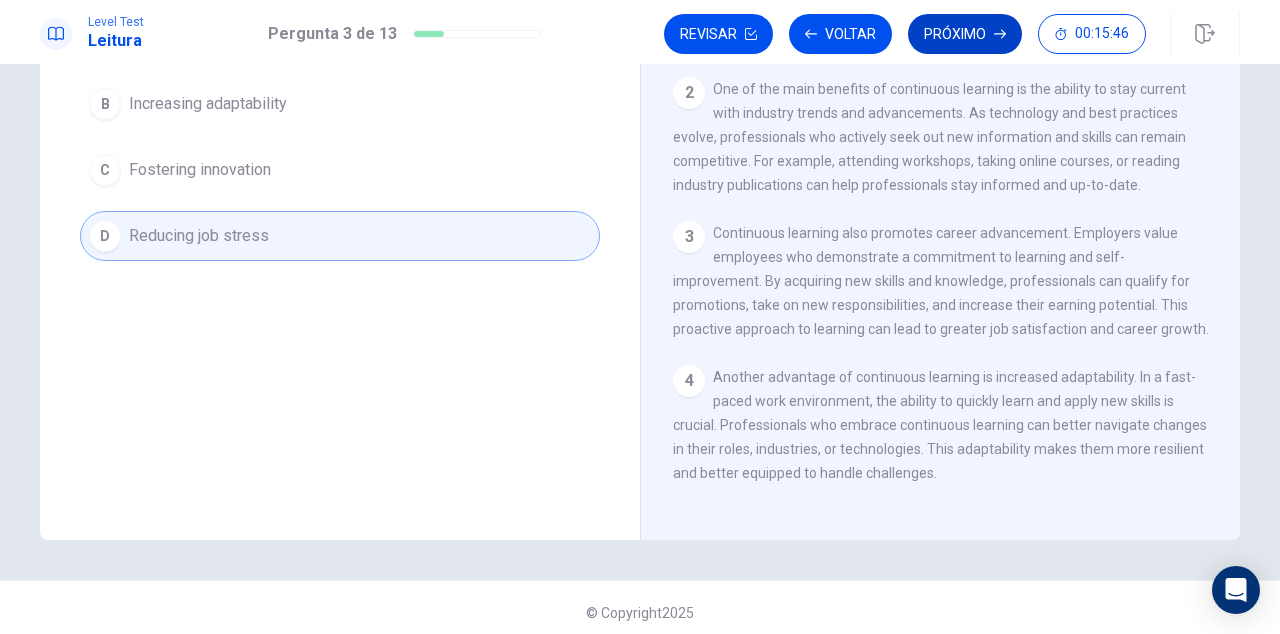 click on "Próximo" at bounding box center (965, 34) 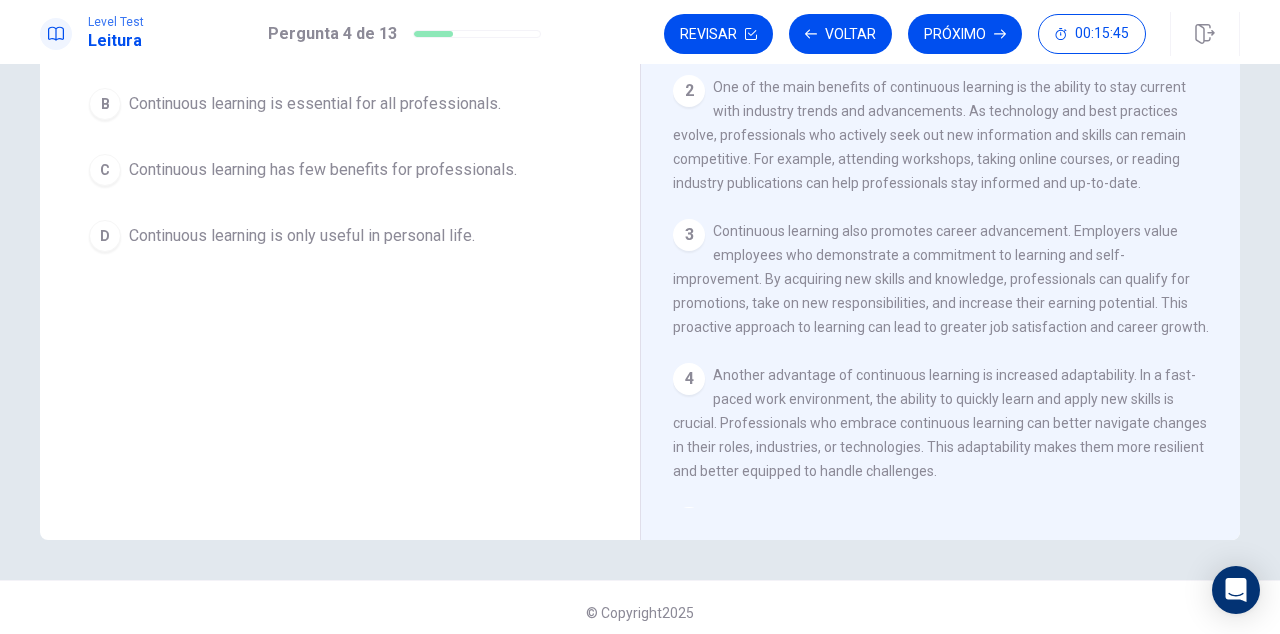 scroll, scrollTop: 0, scrollLeft: 0, axis: both 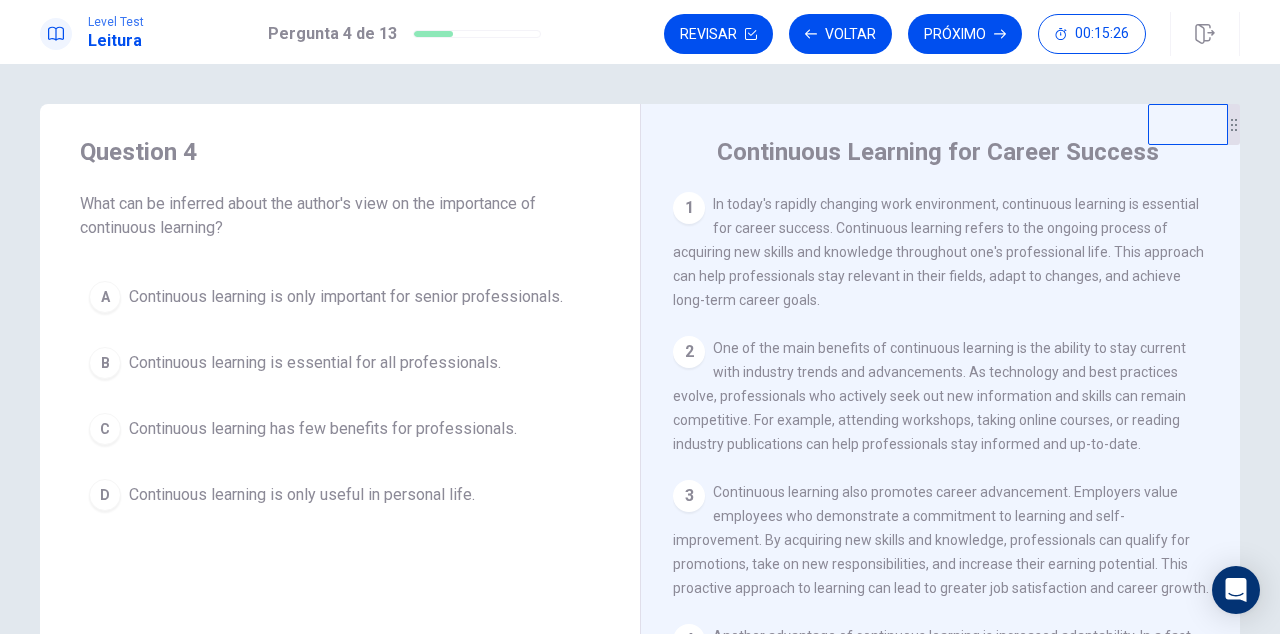click on "B" at bounding box center (105, 297) 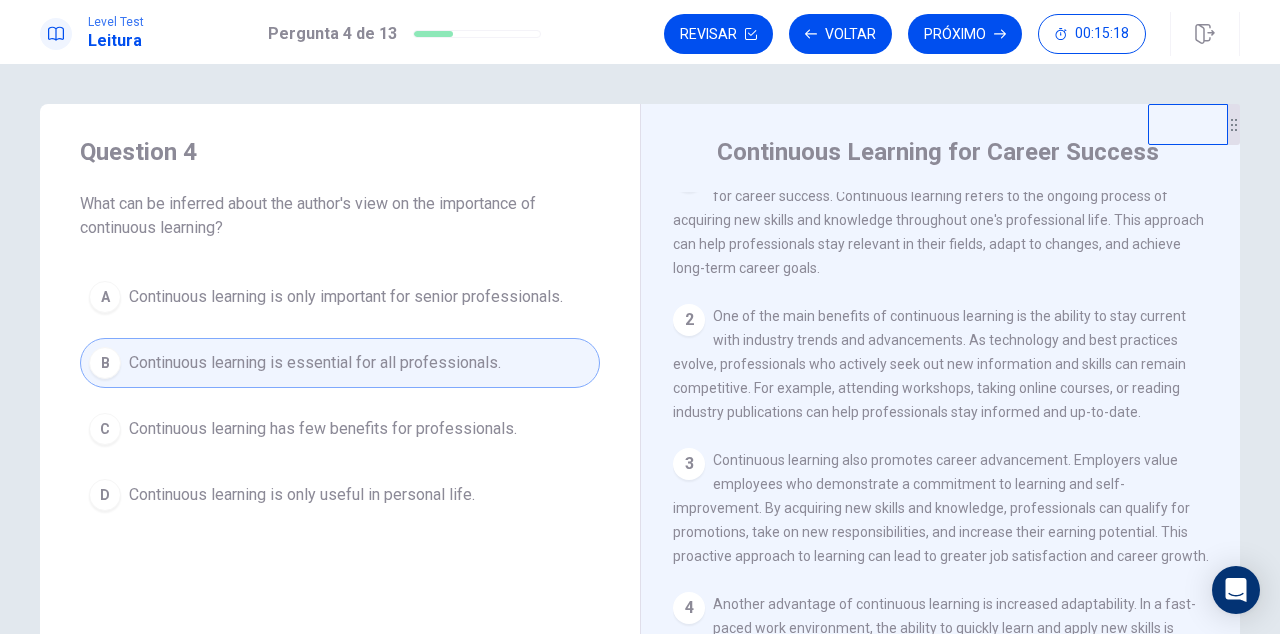 scroll, scrollTop: 0, scrollLeft: 0, axis: both 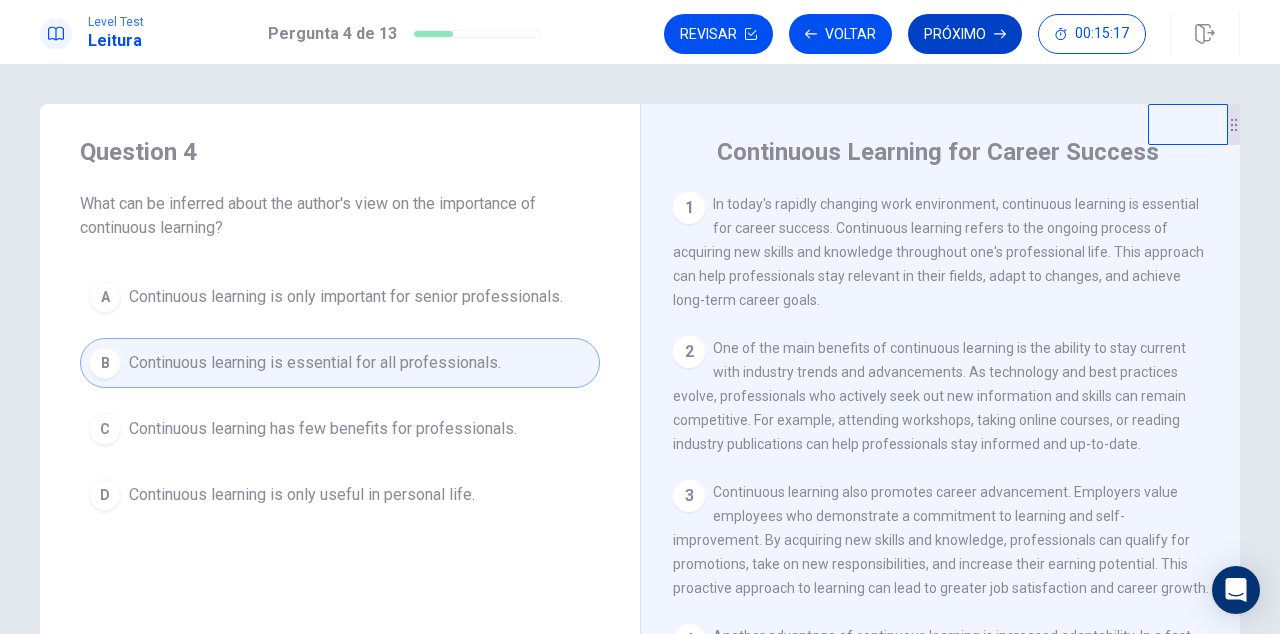 click on "Próximo" at bounding box center (965, 34) 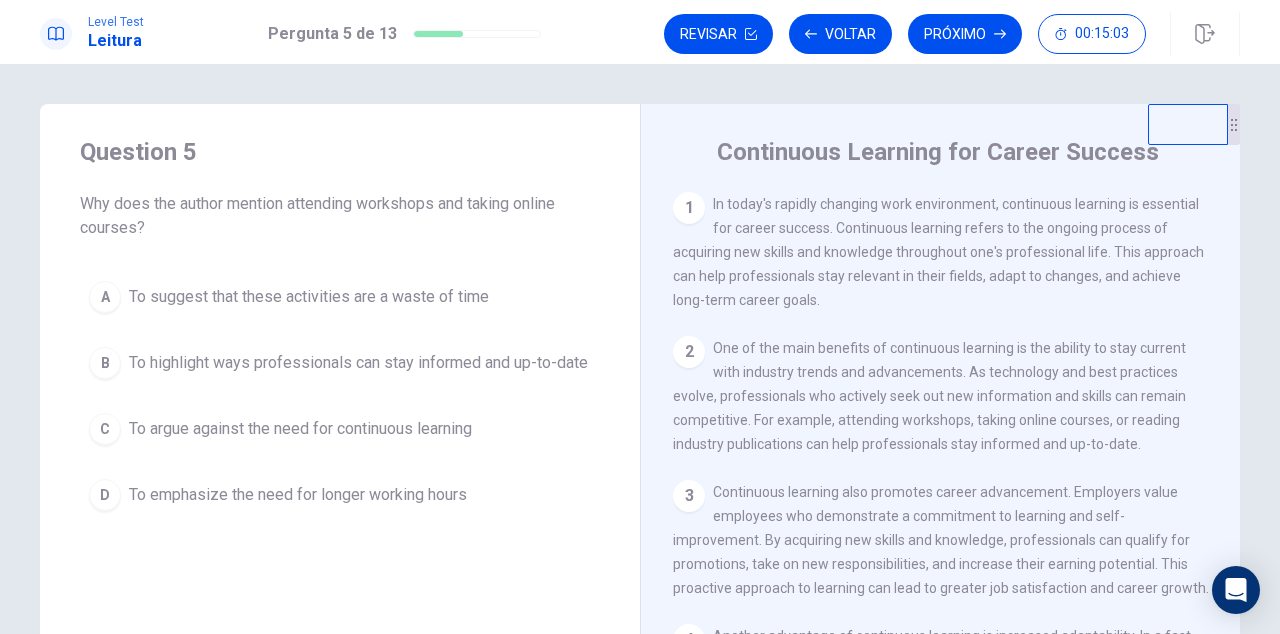 click on "B" at bounding box center (105, 297) 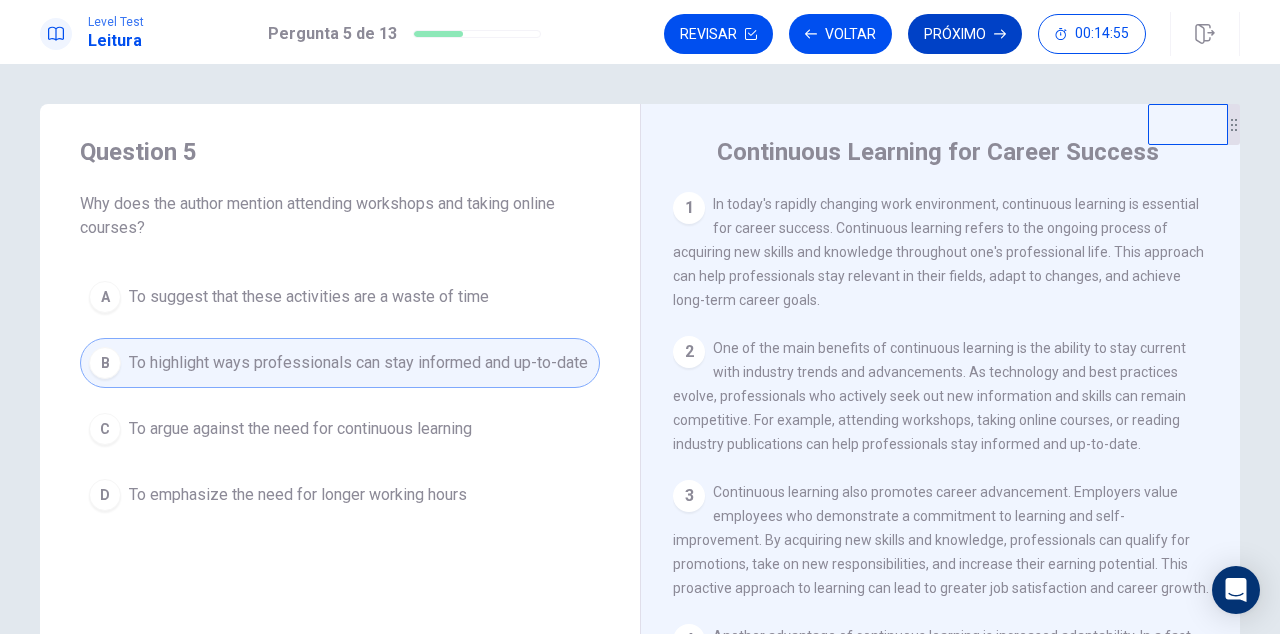 click on "Próximo" at bounding box center [965, 34] 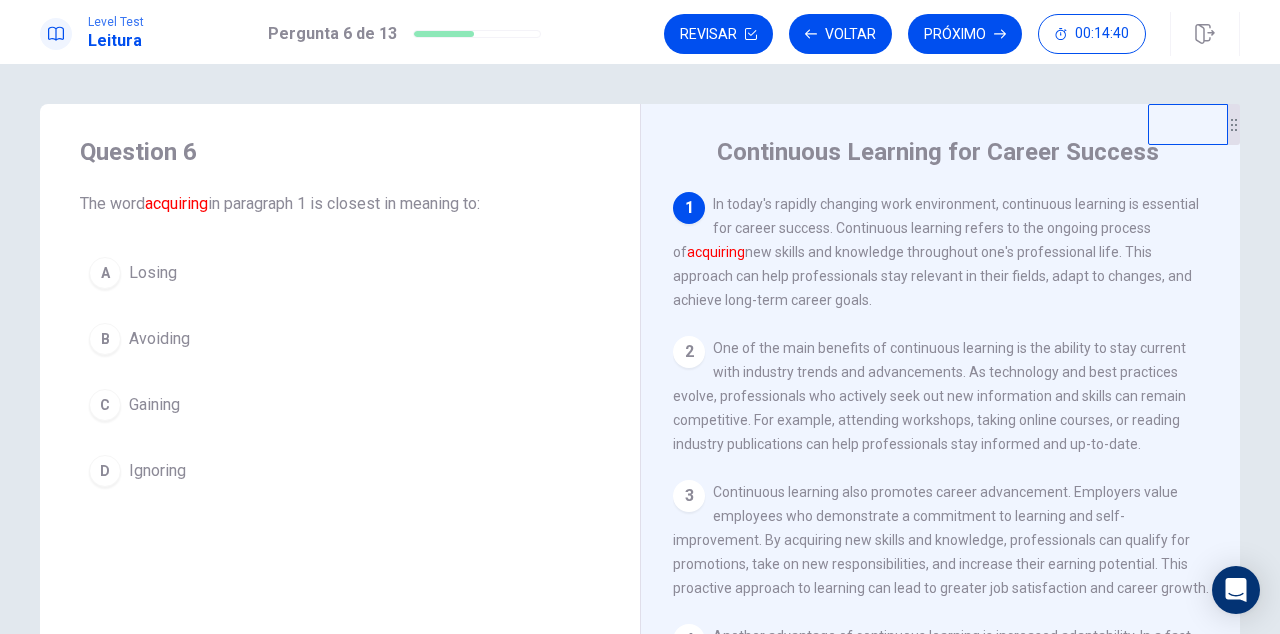 click on "C" at bounding box center [105, 273] 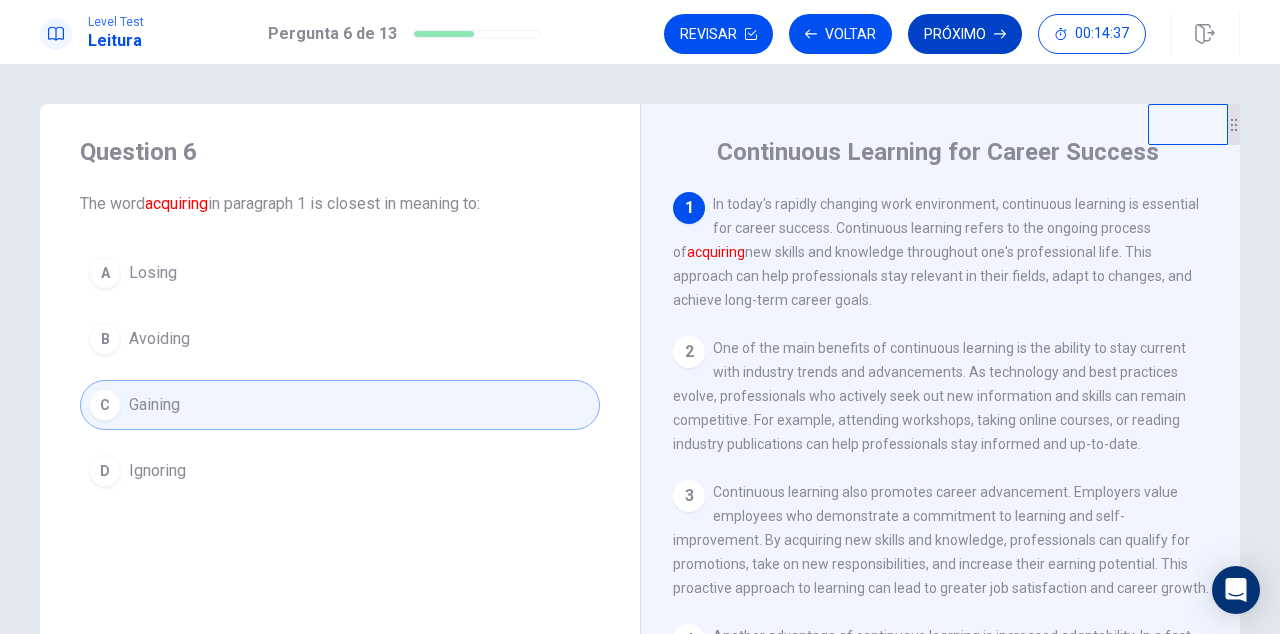 click on "Próximo" at bounding box center (965, 34) 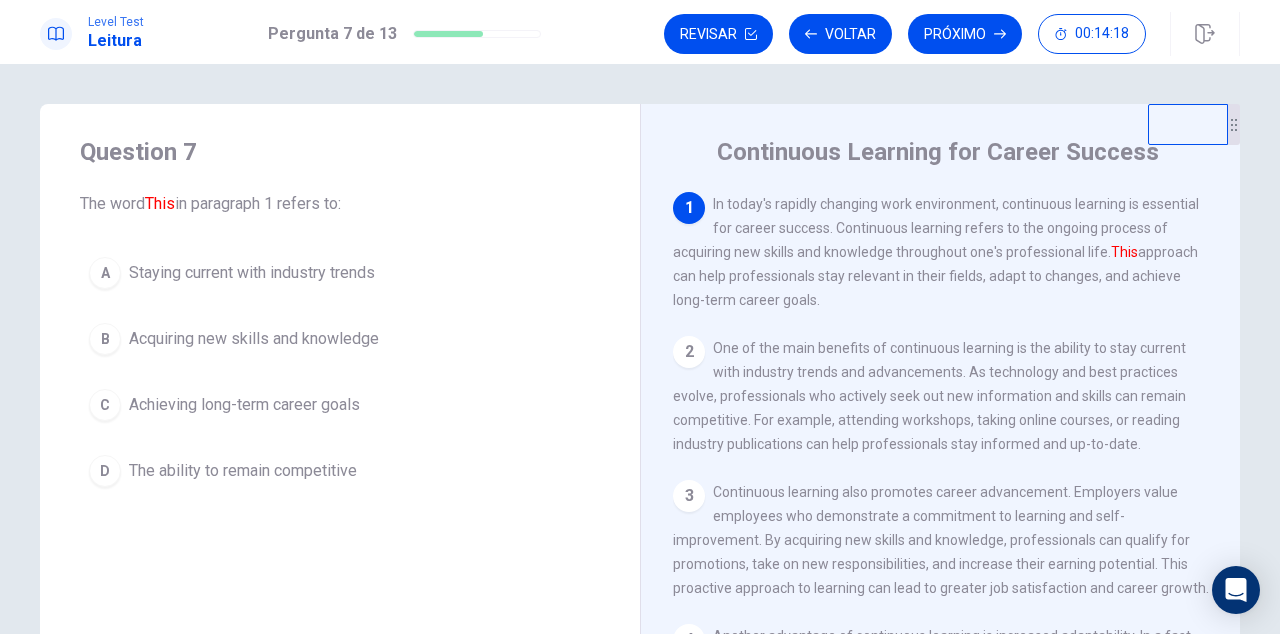 click on "B" at bounding box center [105, 273] 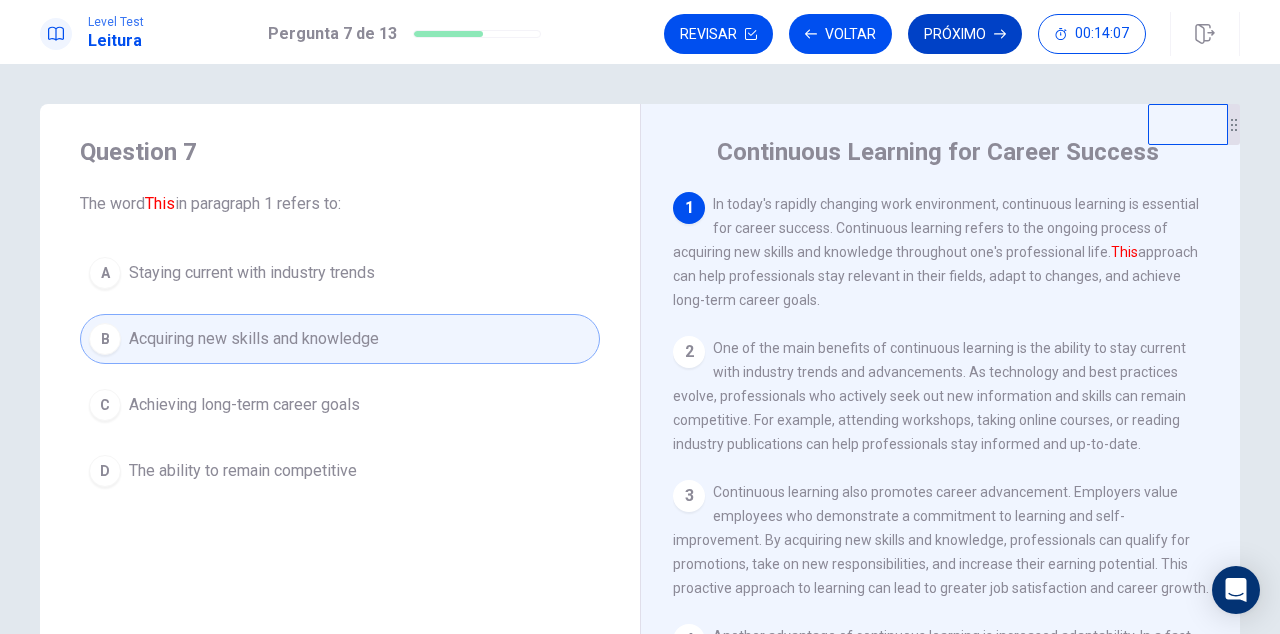 click on "Próximo" at bounding box center [965, 34] 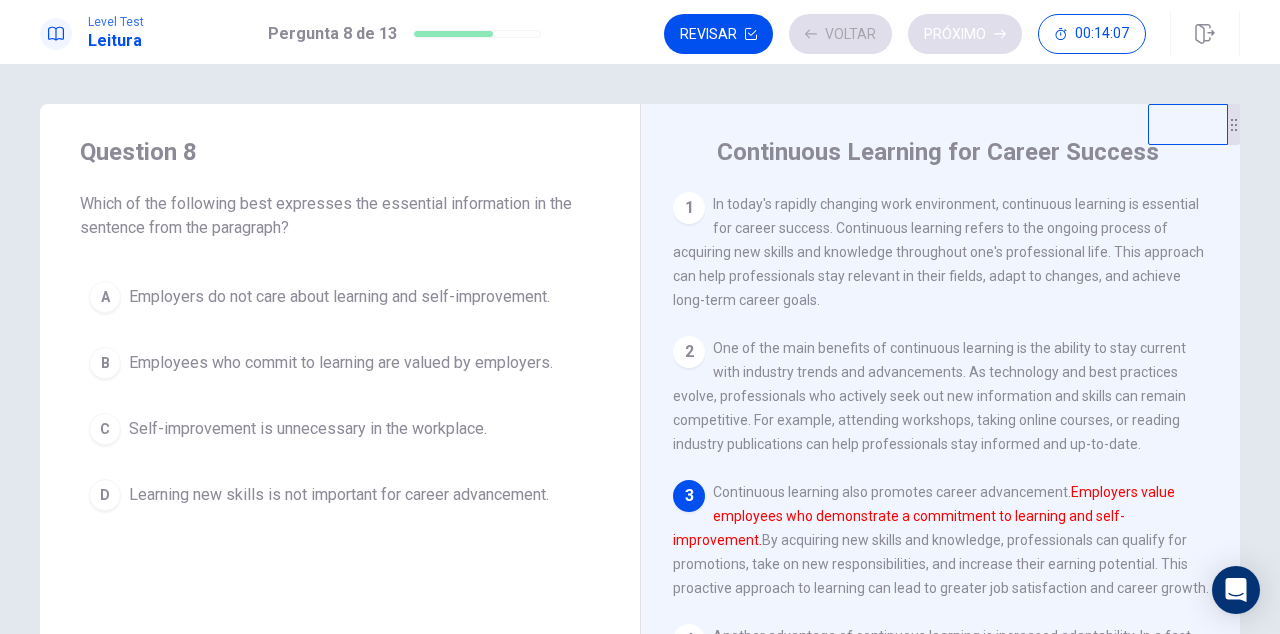 scroll, scrollTop: 48, scrollLeft: 0, axis: vertical 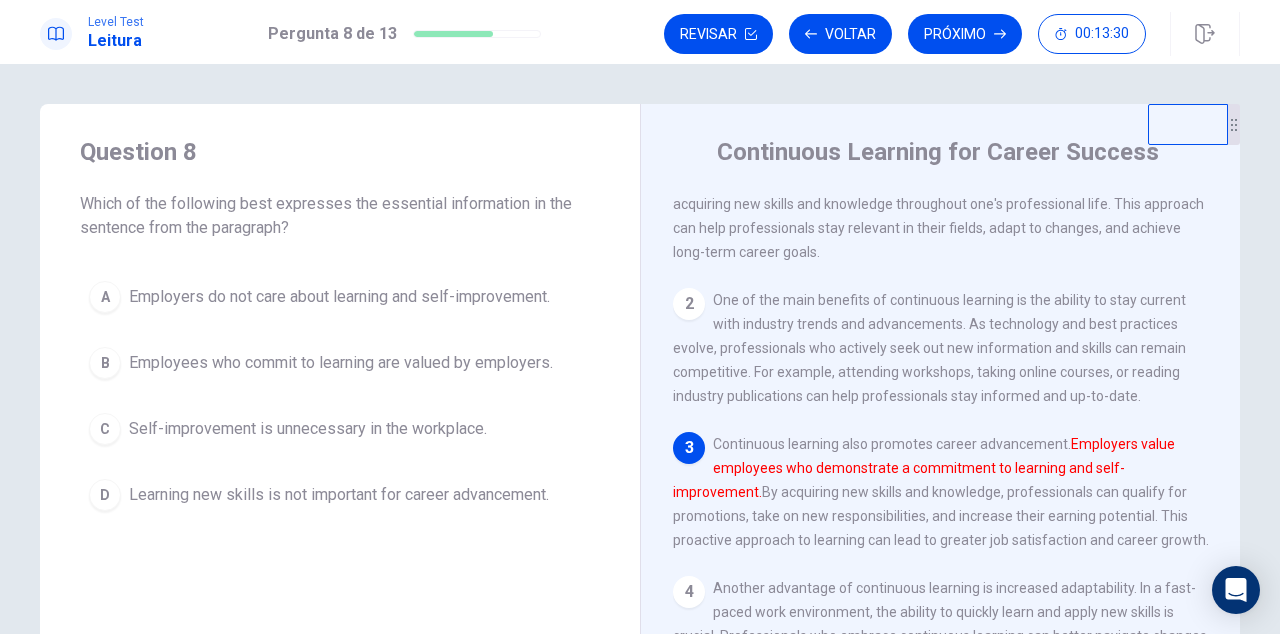 click on "Employees who commit to learning are valued by employers." at bounding box center [339, 297] 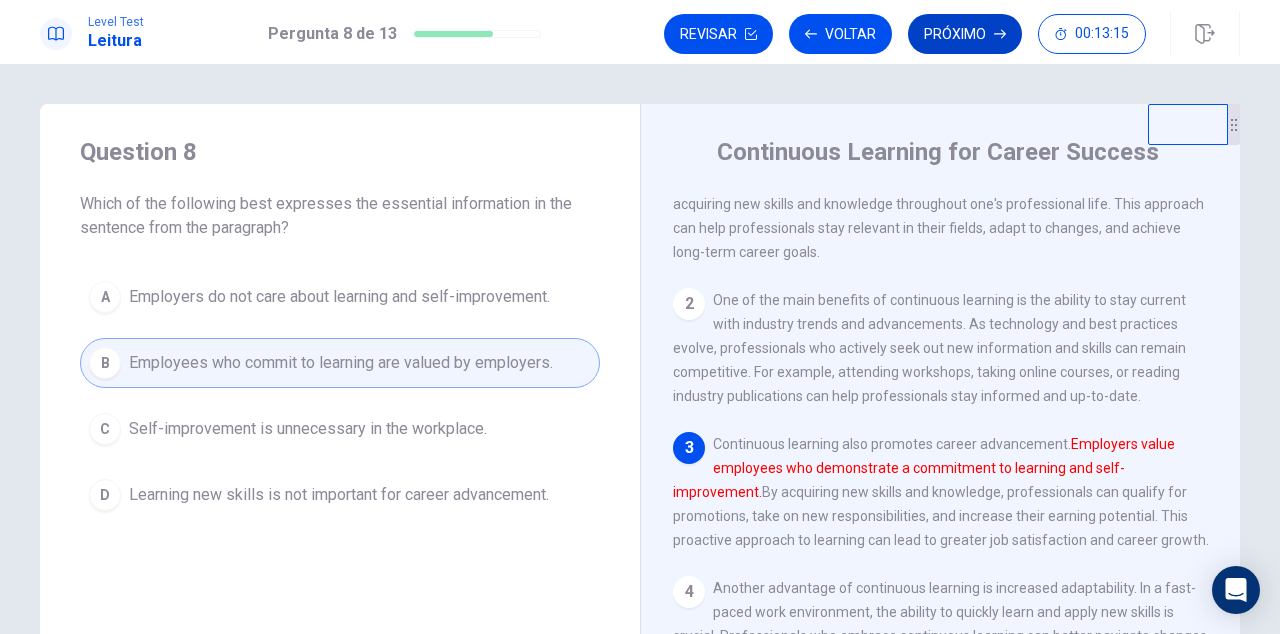 click on "Próximo" at bounding box center (965, 34) 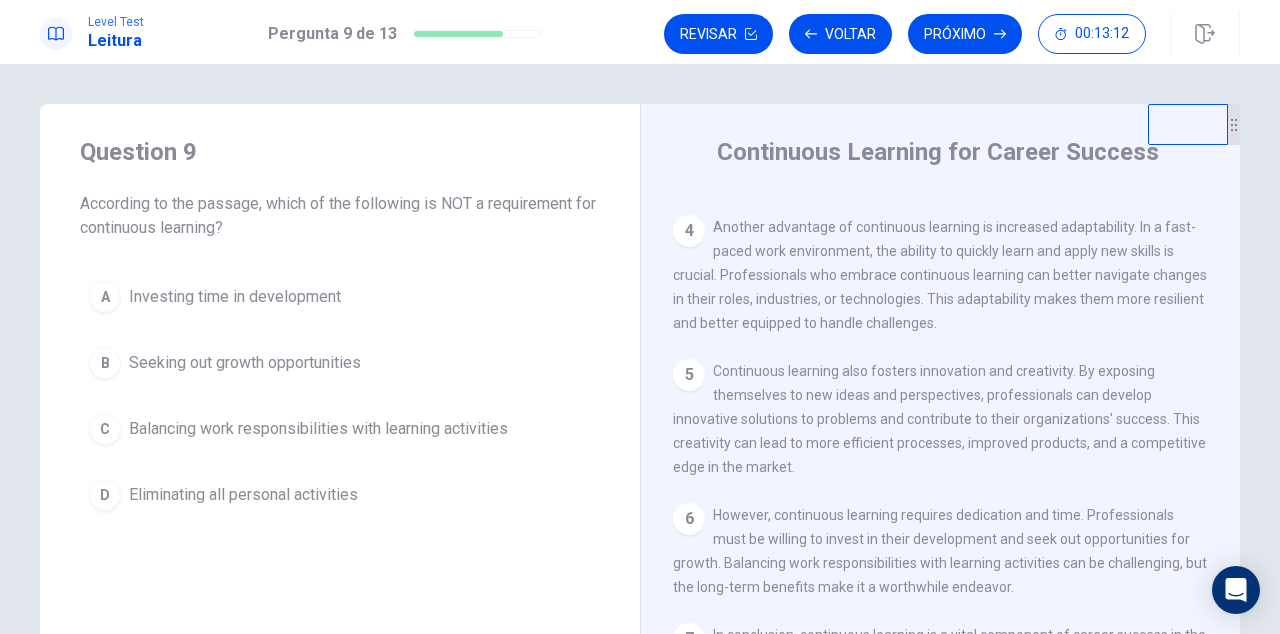 scroll, scrollTop: 443, scrollLeft: 0, axis: vertical 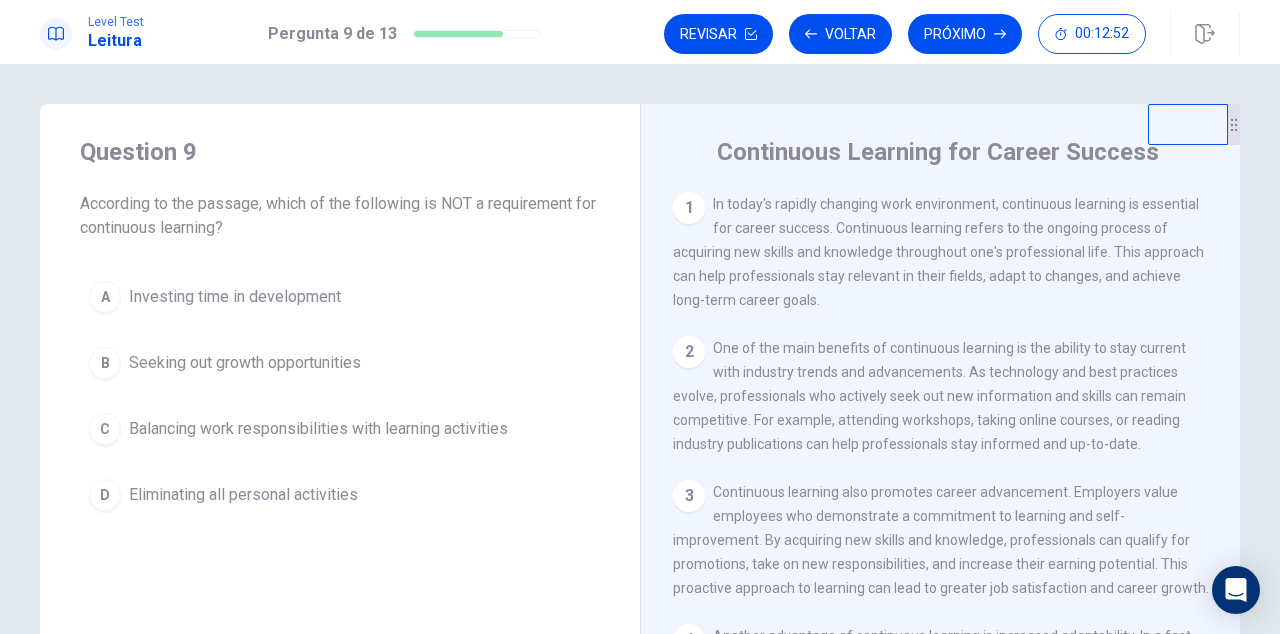 click on "D" at bounding box center [105, 297] 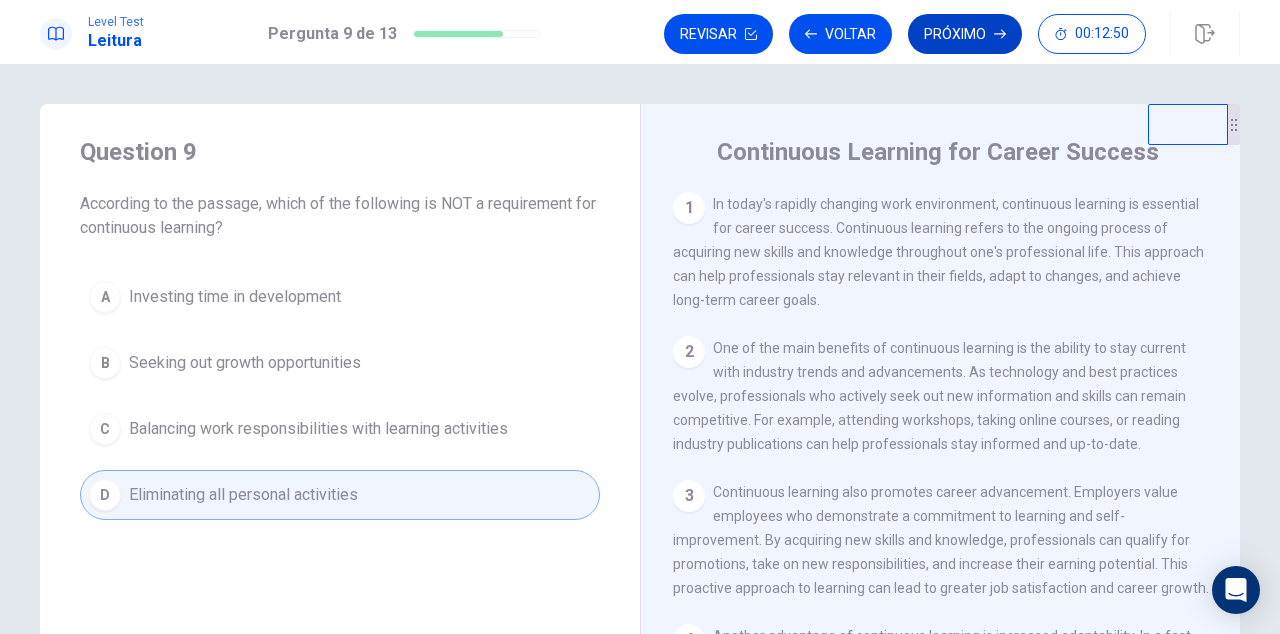 click on "Próximo" at bounding box center (965, 34) 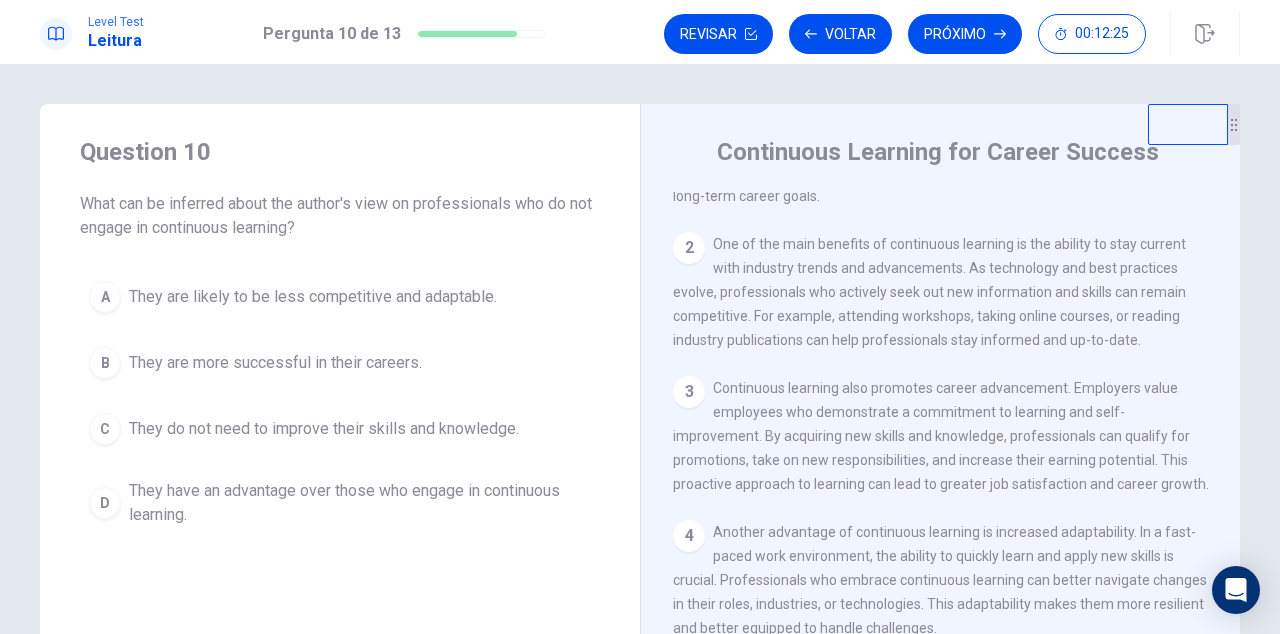 scroll, scrollTop: 117, scrollLeft: 0, axis: vertical 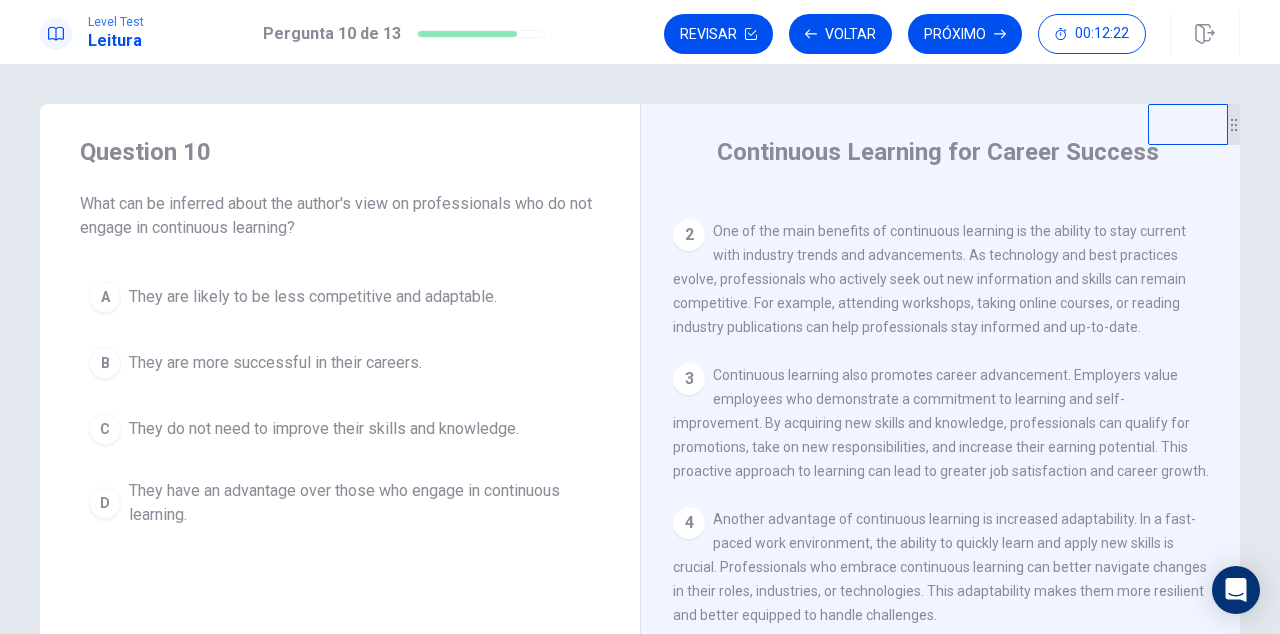 click on "A" at bounding box center (105, 297) 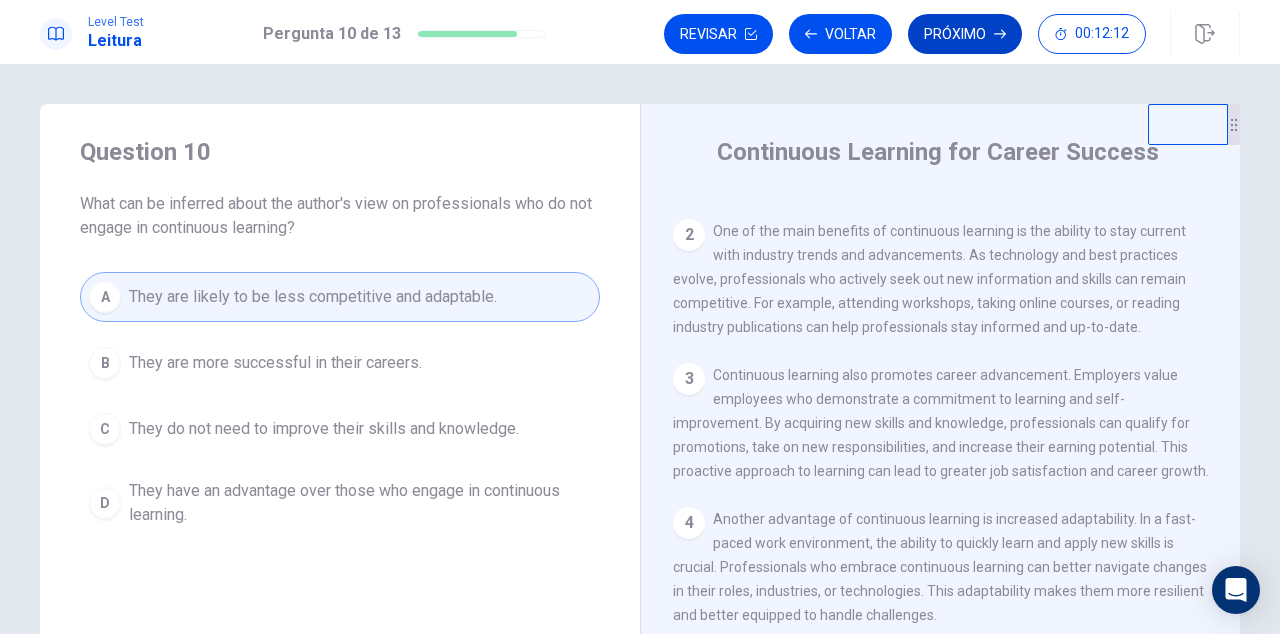click on "Próximo" at bounding box center (965, 34) 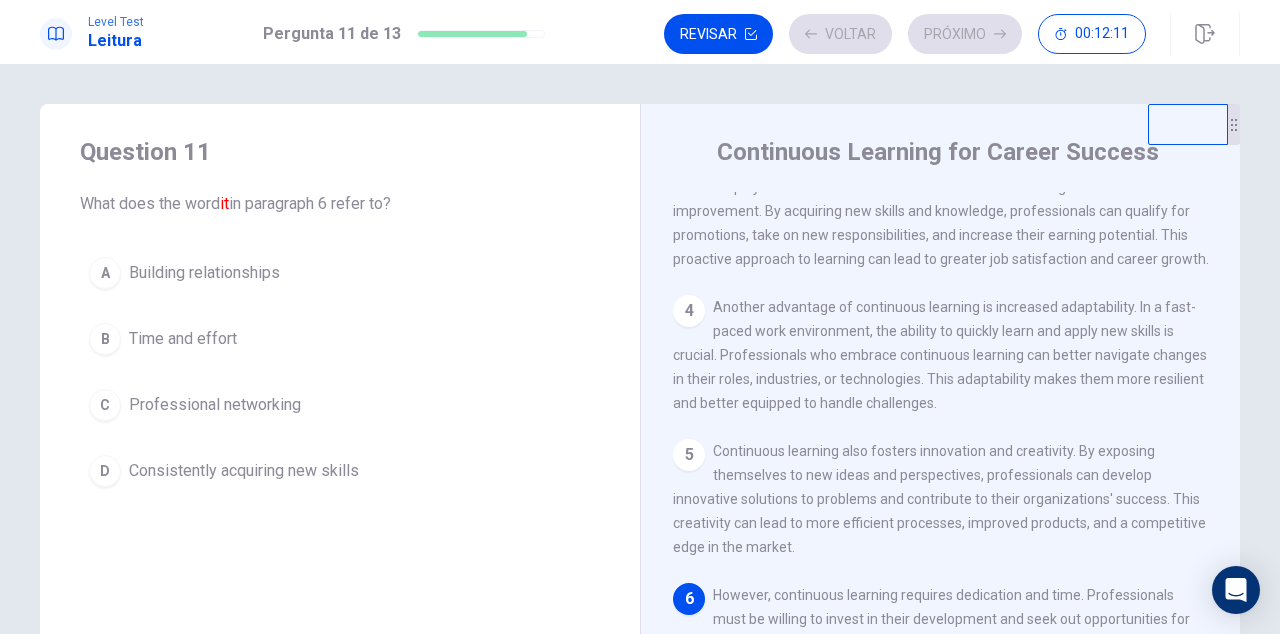 scroll, scrollTop: 443, scrollLeft: 0, axis: vertical 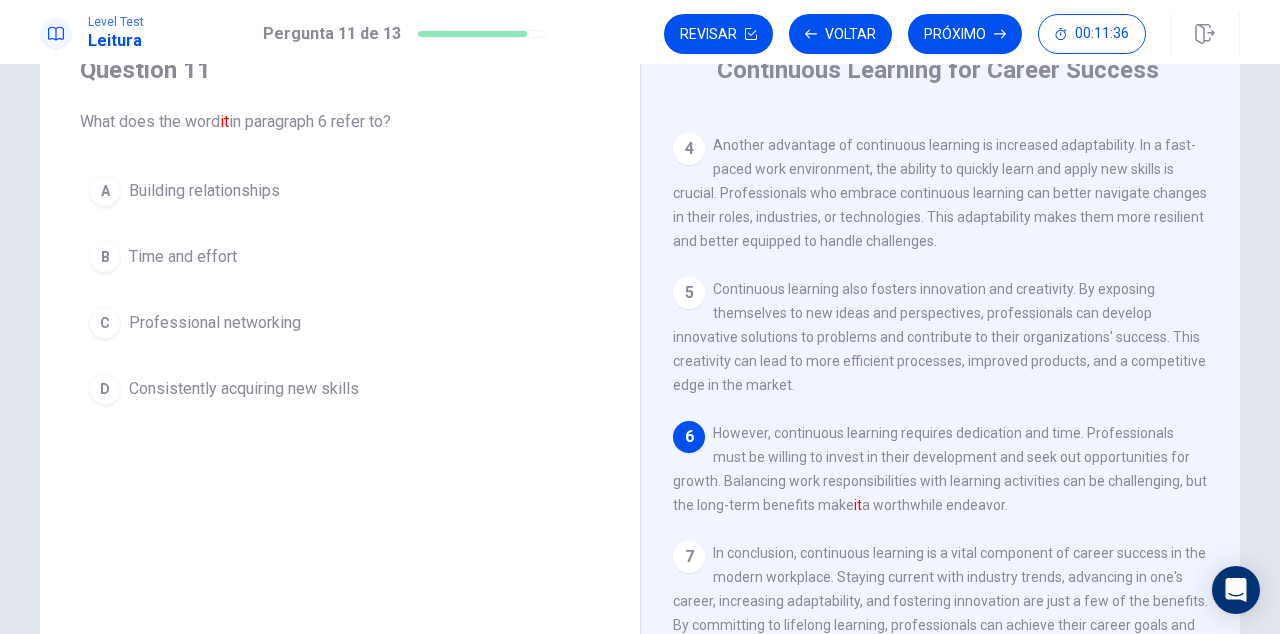 click on "Time and effort" at bounding box center [204, 191] 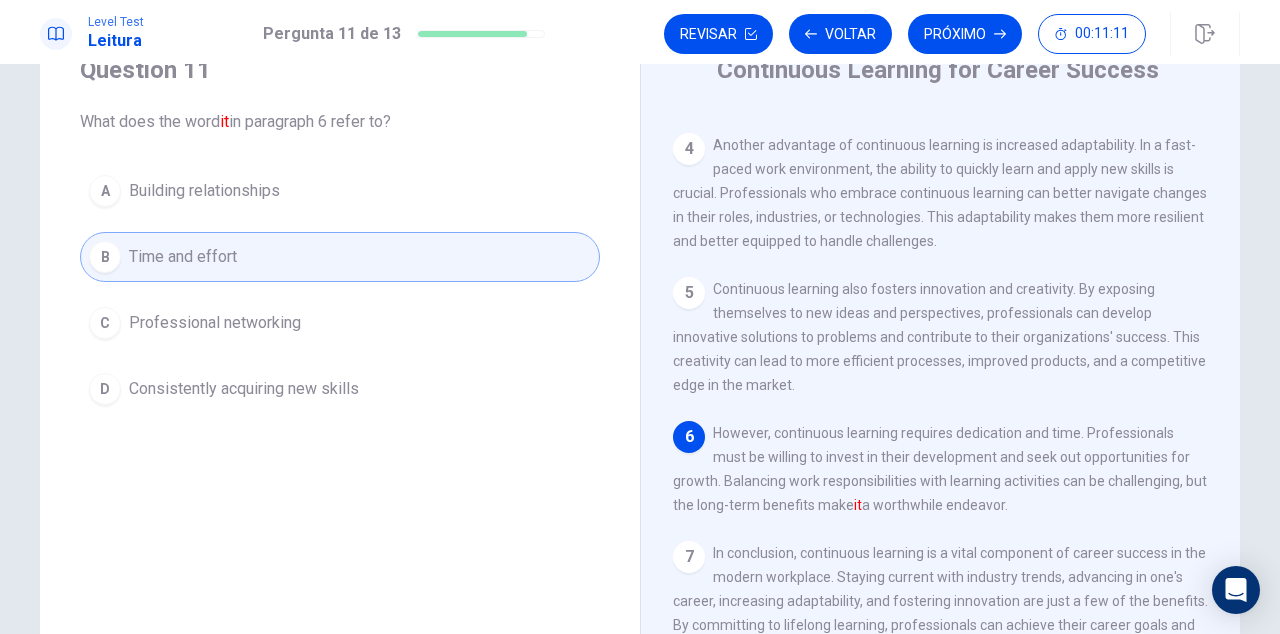 click on "D Consistently acquiring new skills" at bounding box center (340, 389) 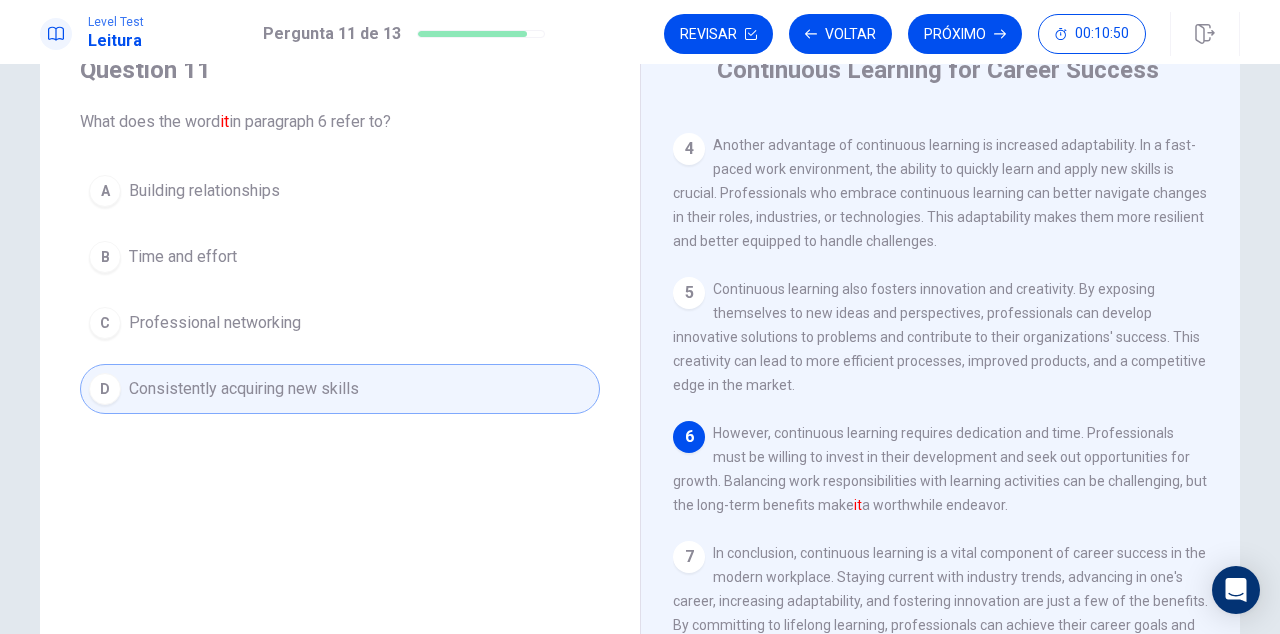 click on "Time and effort" at bounding box center [204, 191] 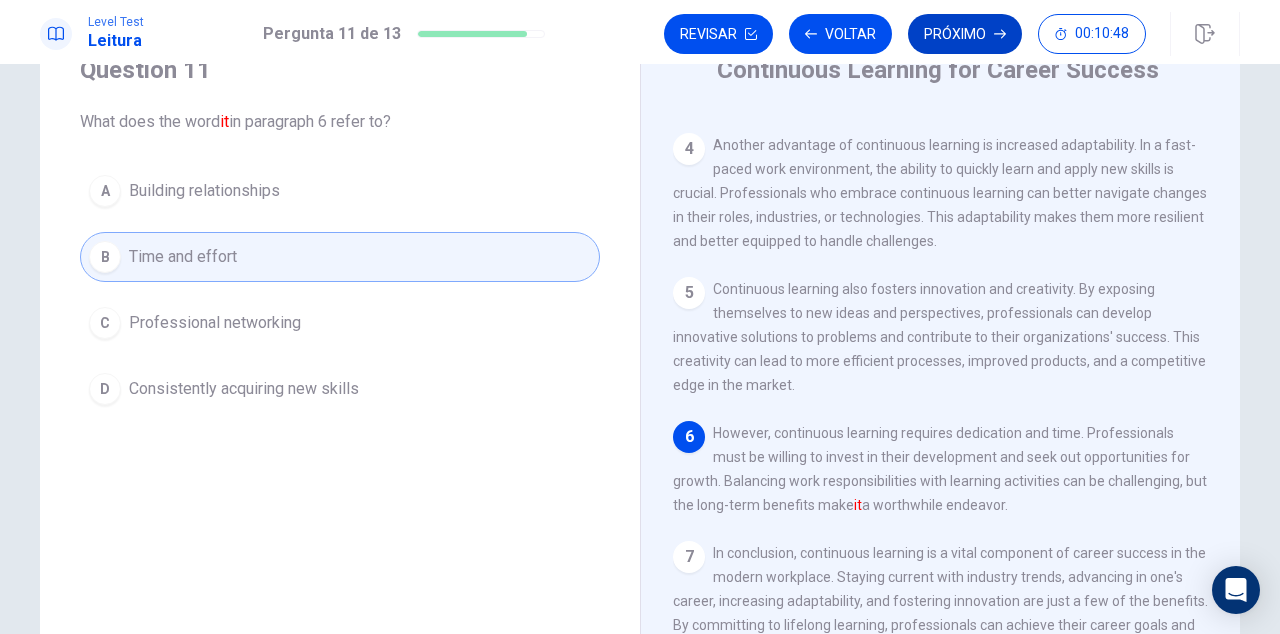 click on "Próximo" at bounding box center (965, 34) 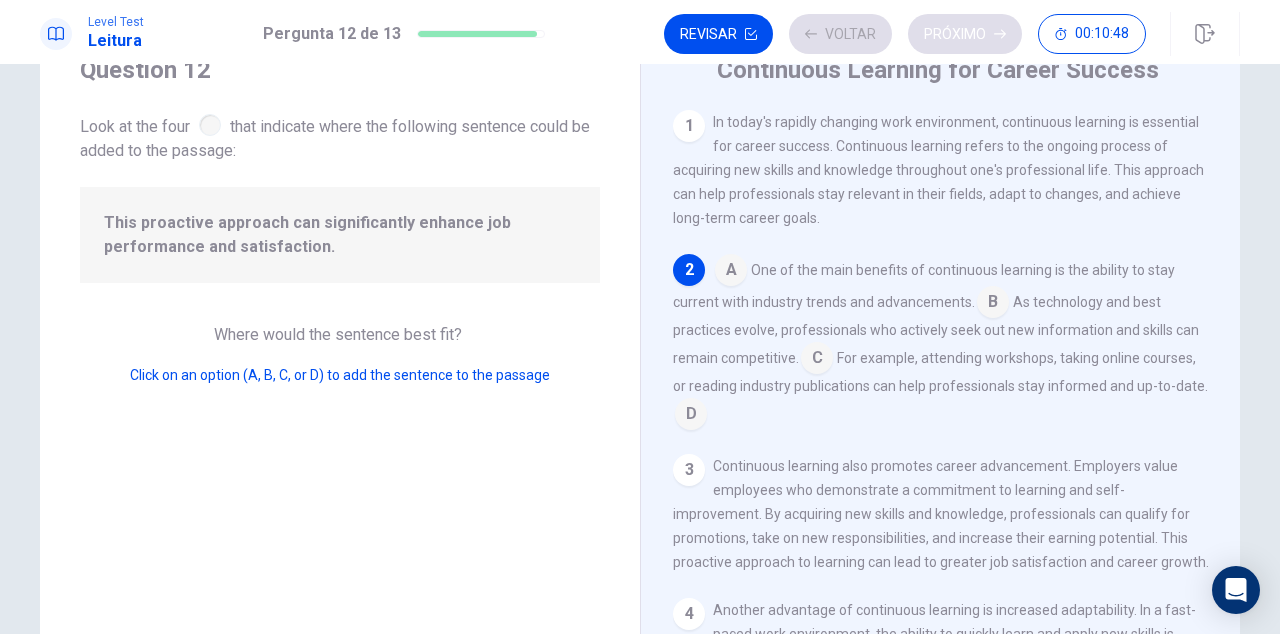 scroll, scrollTop: 149, scrollLeft: 0, axis: vertical 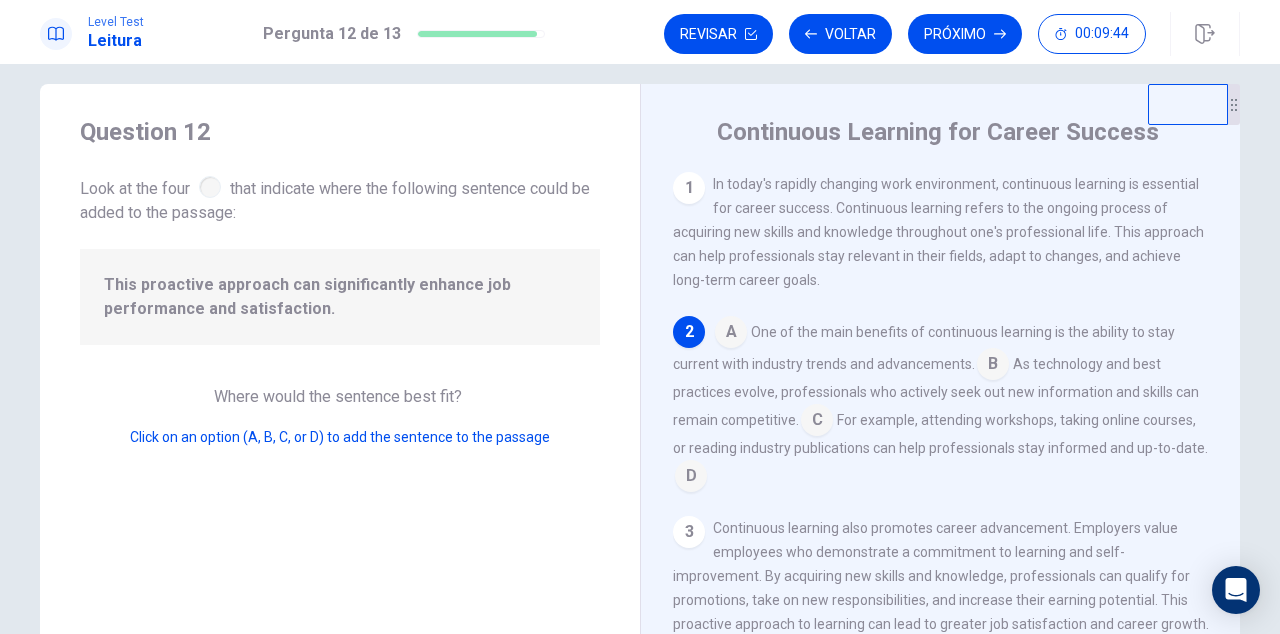 click at bounding box center [731, 334] 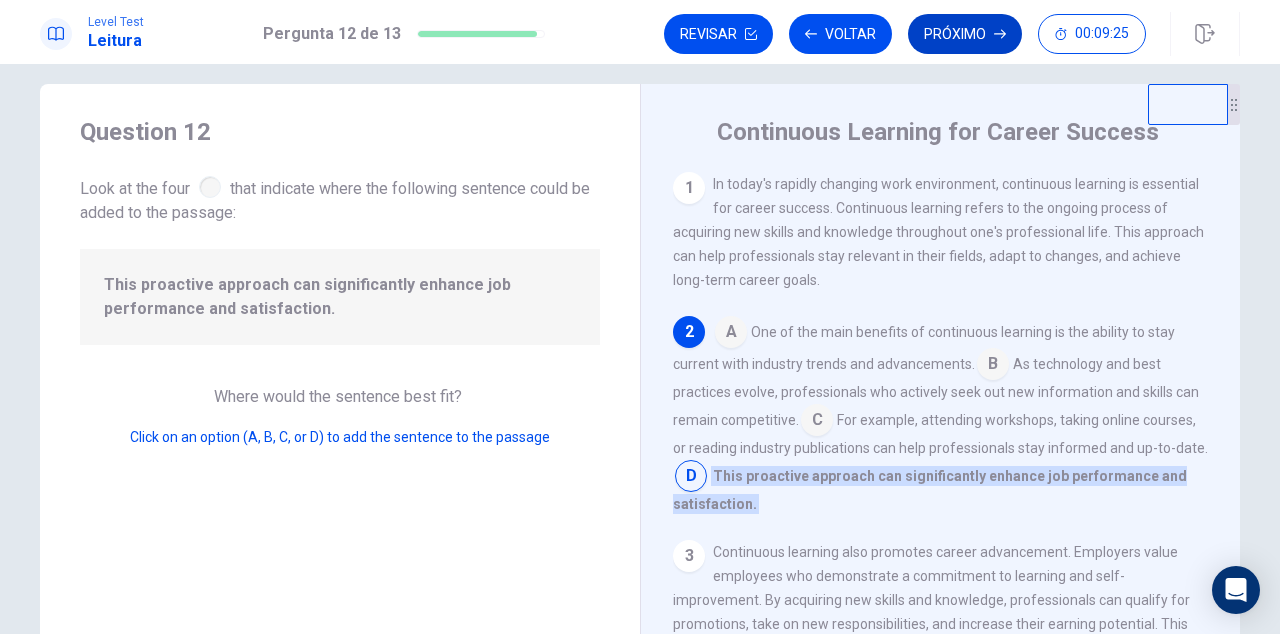 click on "Próximo" at bounding box center (965, 34) 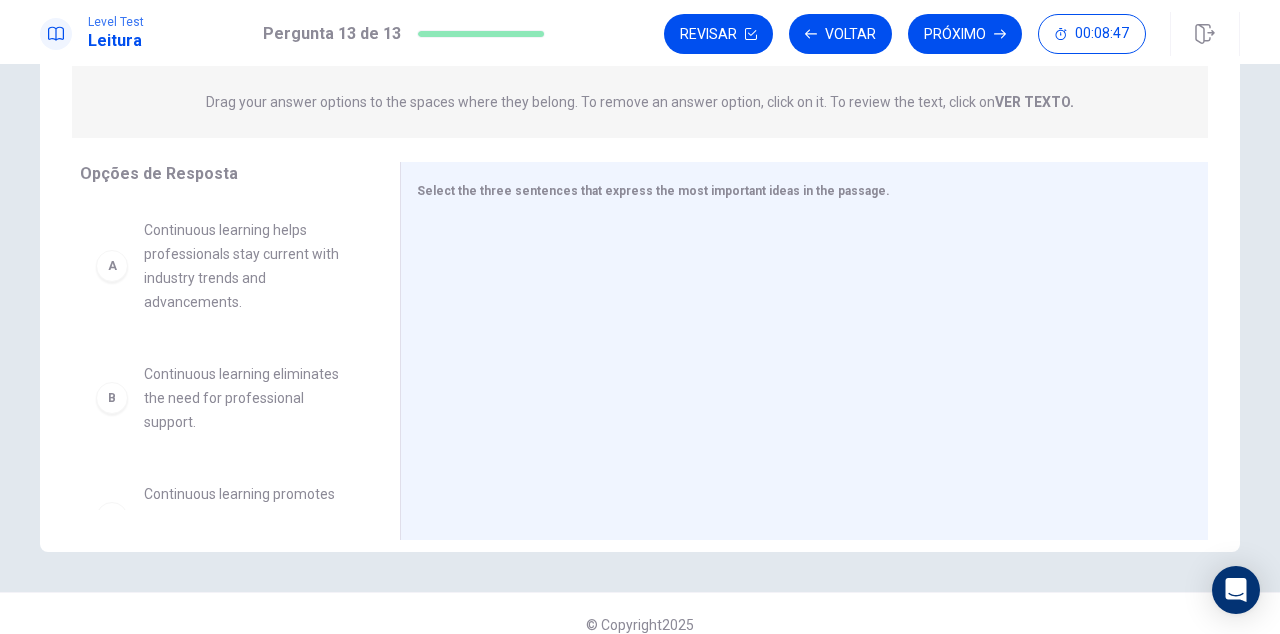scroll, scrollTop: 248, scrollLeft: 0, axis: vertical 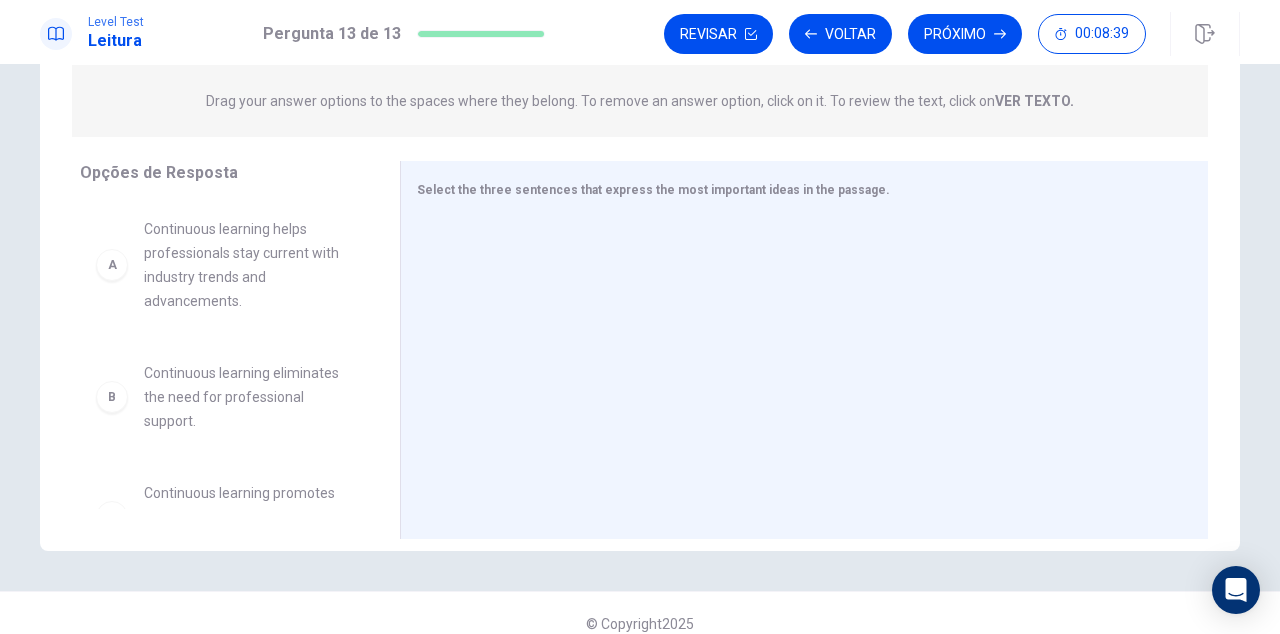 click on "A" at bounding box center (112, 265) 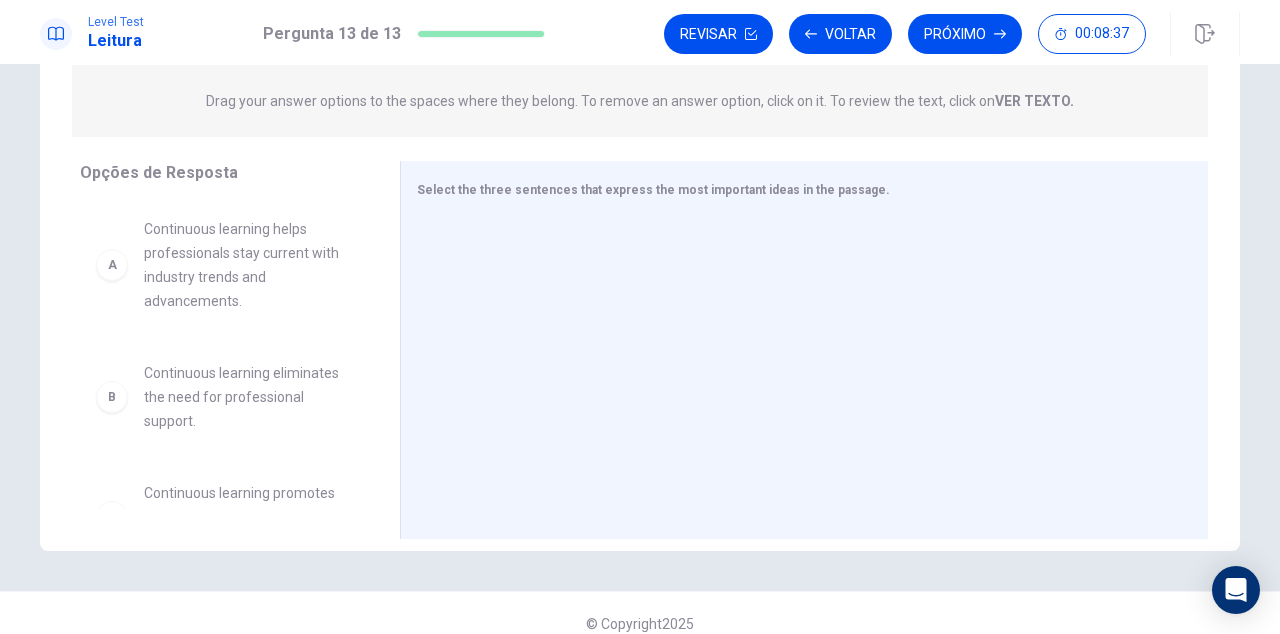 click on "A" at bounding box center (112, 265) 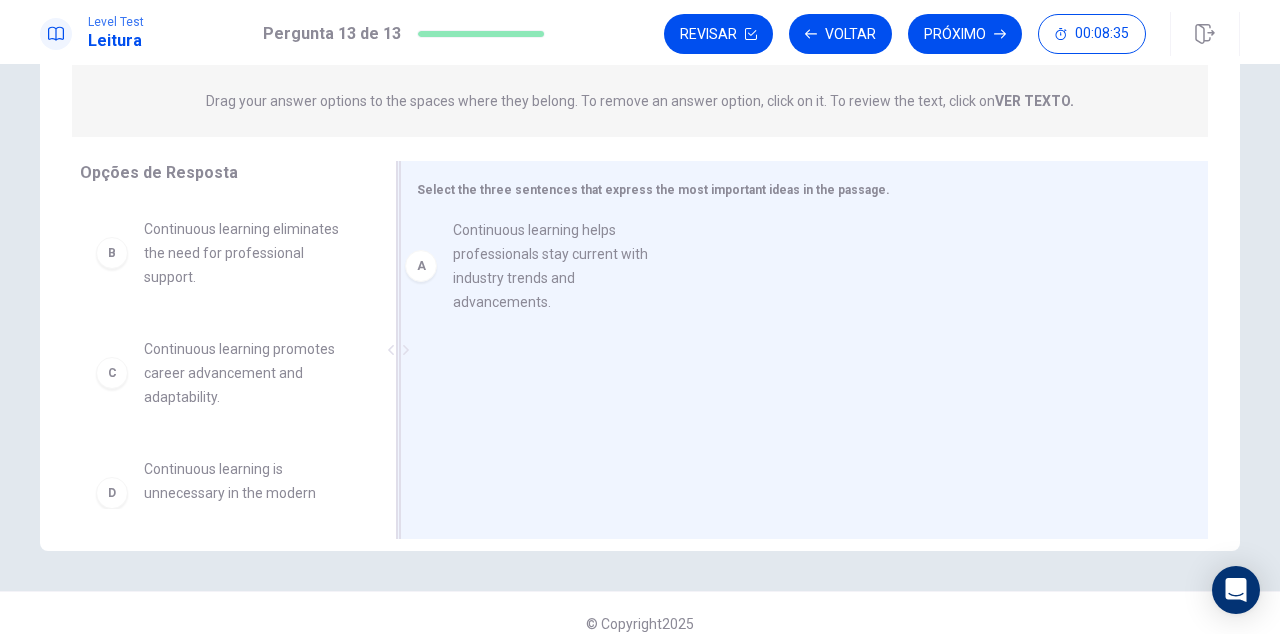 drag, startPoint x: 110, startPoint y: 276, endPoint x: 426, endPoint y: 277, distance: 316.0016 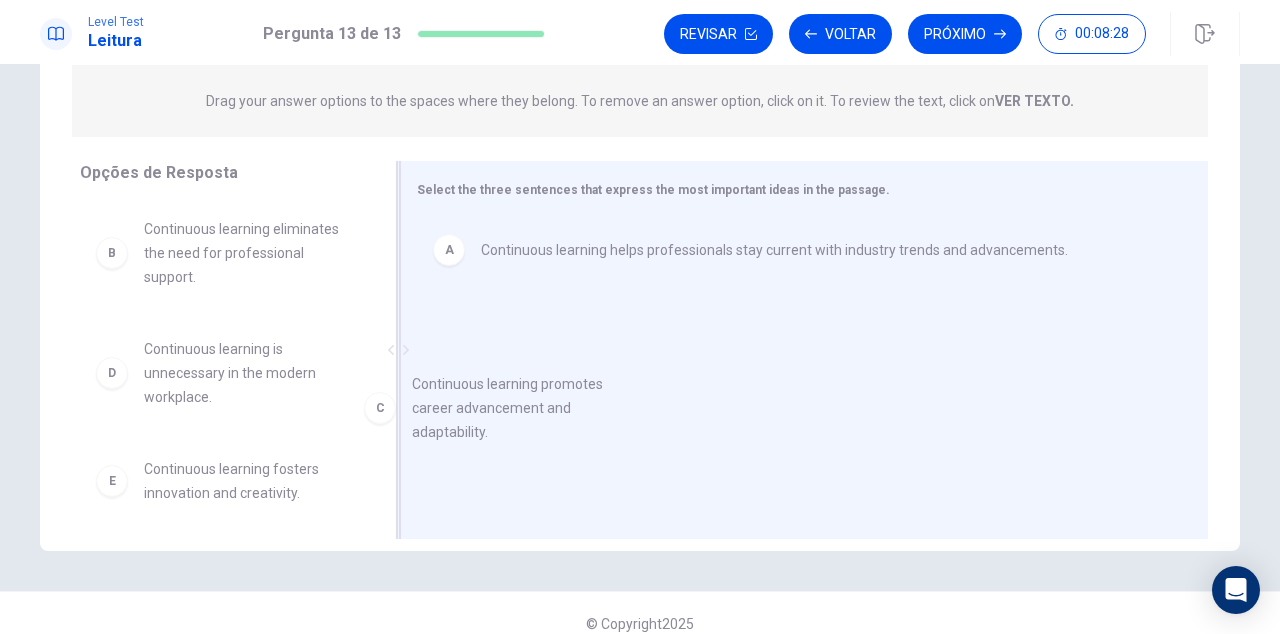 drag, startPoint x: 116, startPoint y: 381, endPoint x: 420, endPoint y: 418, distance: 306.24338 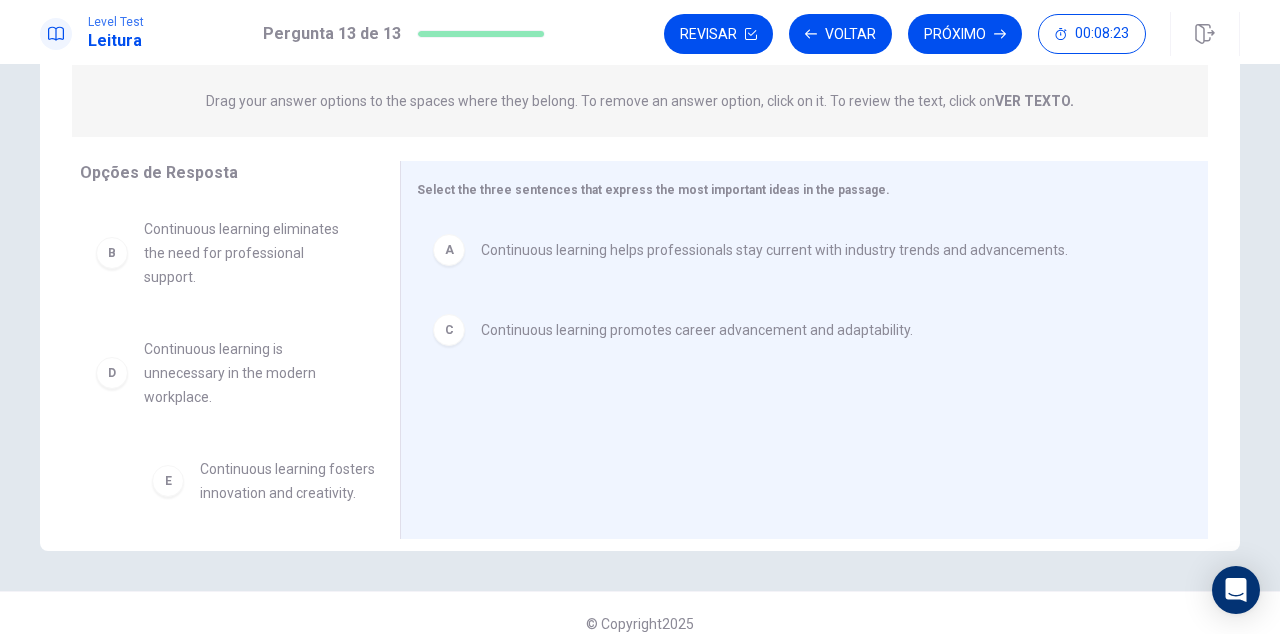 scroll, scrollTop: 12, scrollLeft: 0, axis: vertical 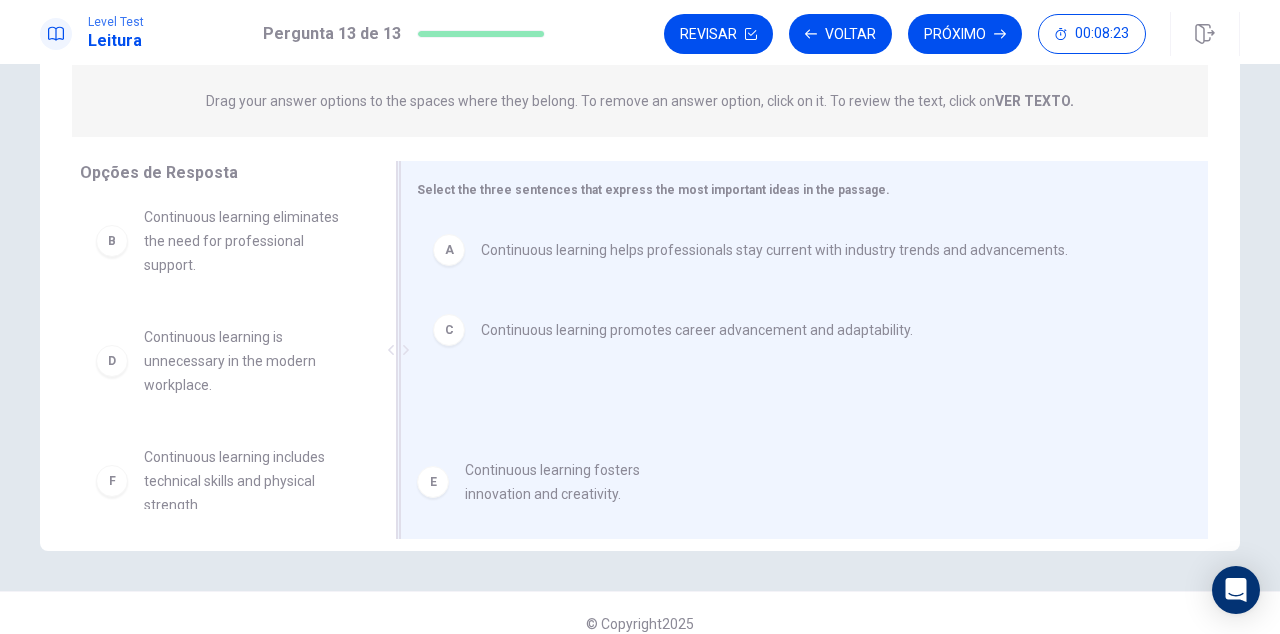 drag, startPoint x: 124, startPoint y: 490, endPoint x: 452, endPoint y: 489, distance: 328.00153 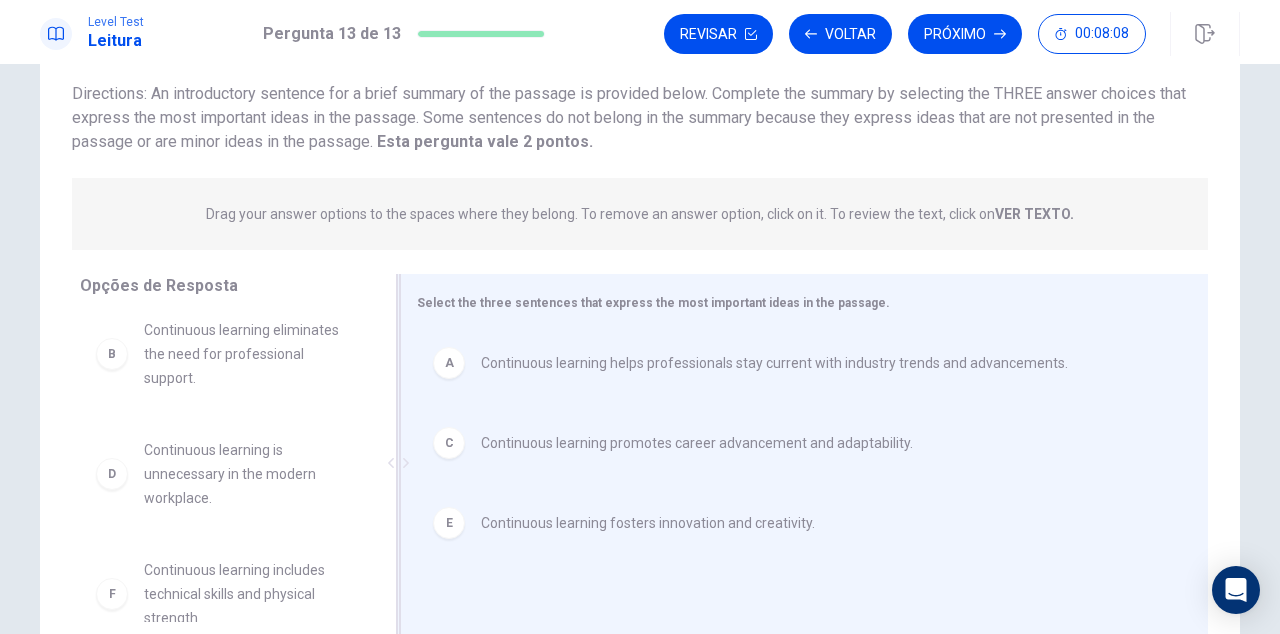 scroll, scrollTop: 142, scrollLeft: 0, axis: vertical 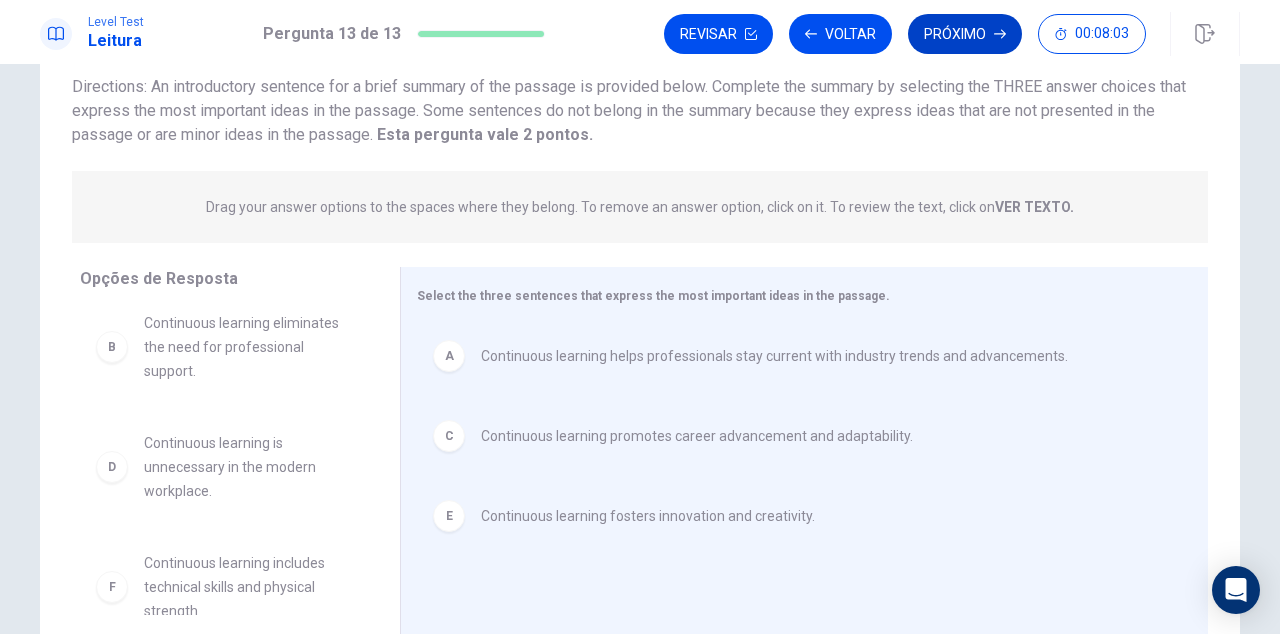 click on "Próximo" at bounding box center [965, 34] 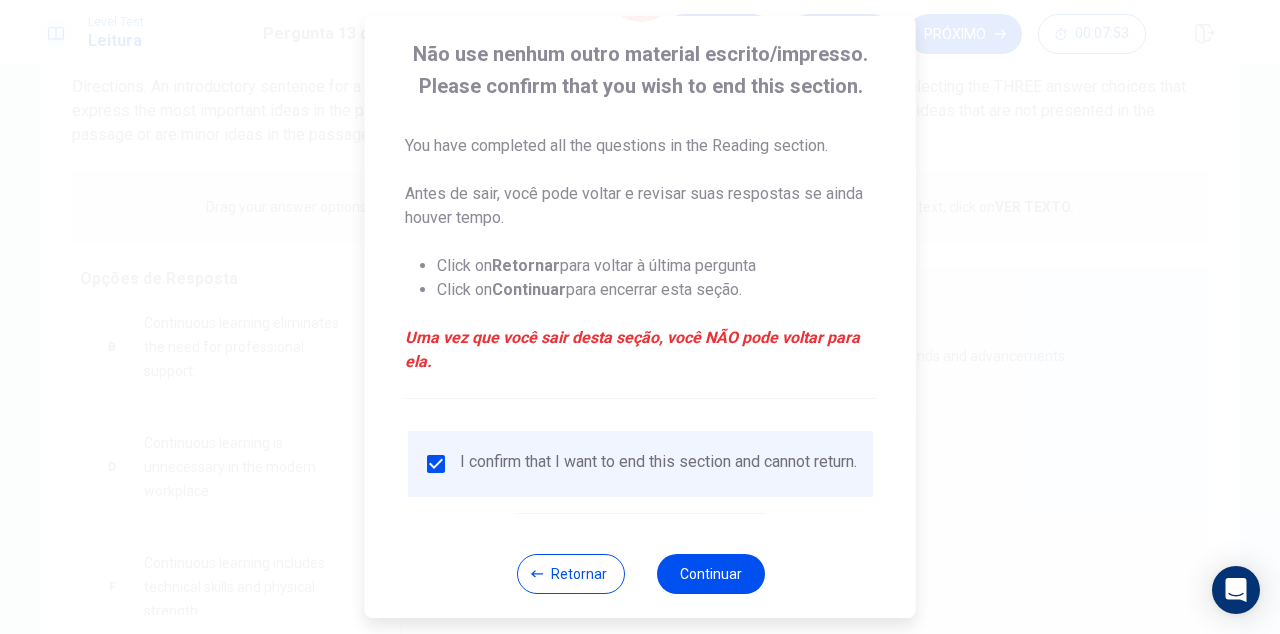 scroll, scrollTop: 136, scrollLeft: 0, axis: vertical 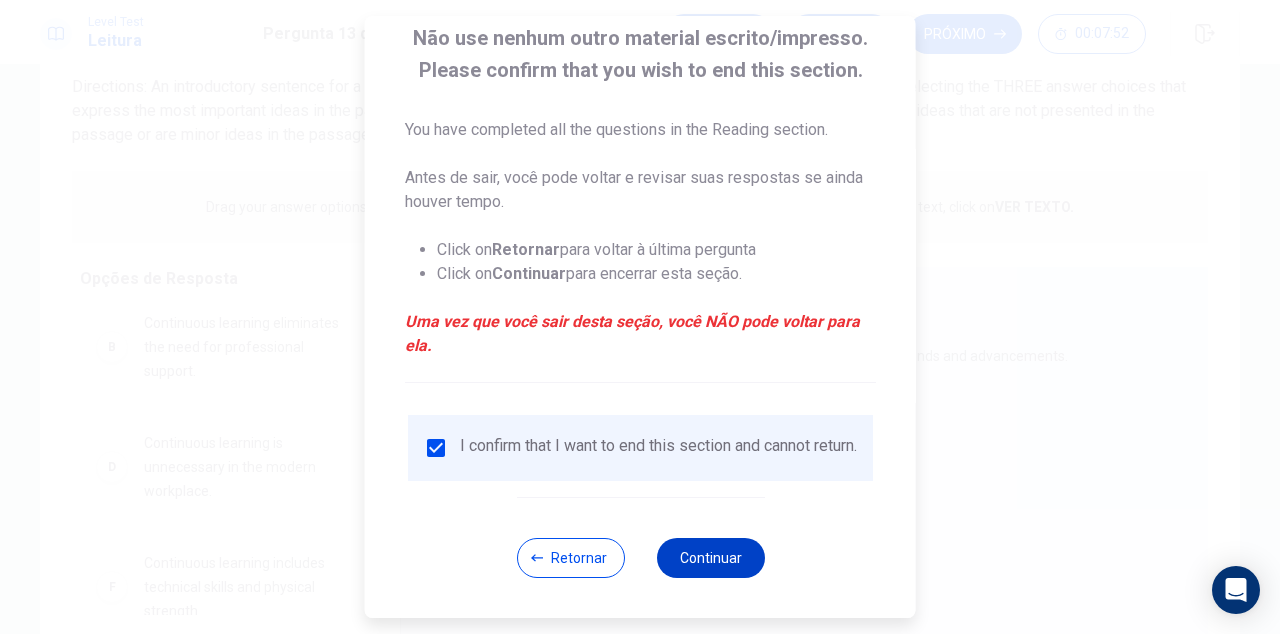click on "Continuar" at bounding box center [710, 558] 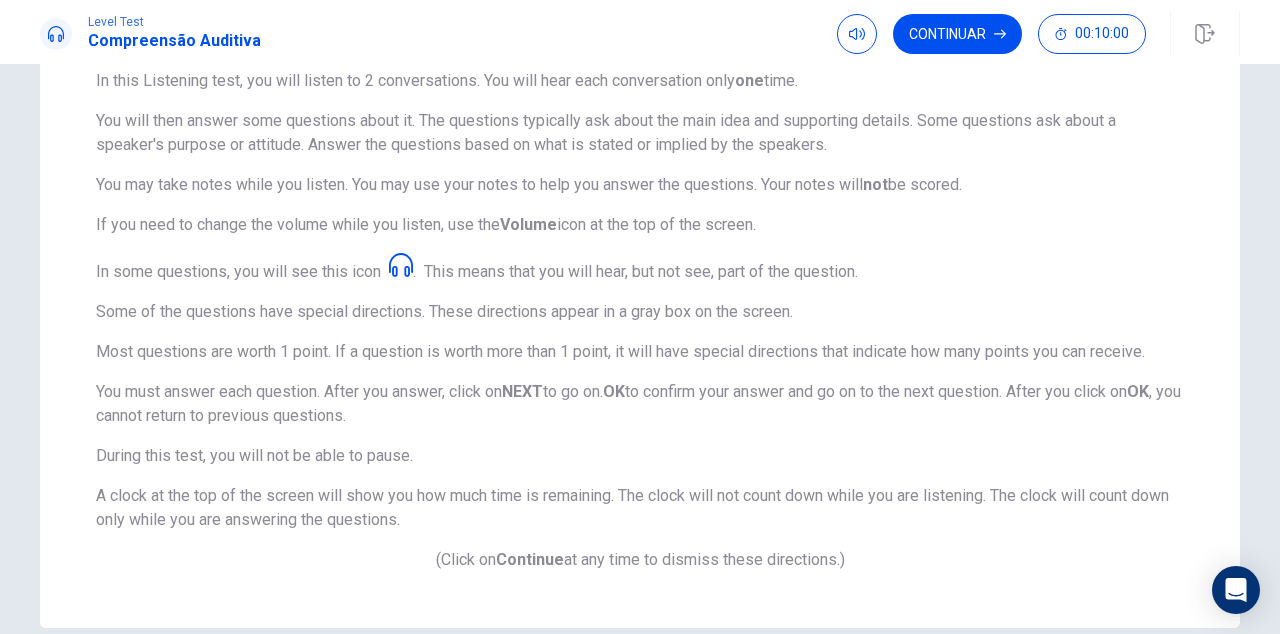 scroll, scrollTop: 207, scrollLeft: 0, axis: vertical 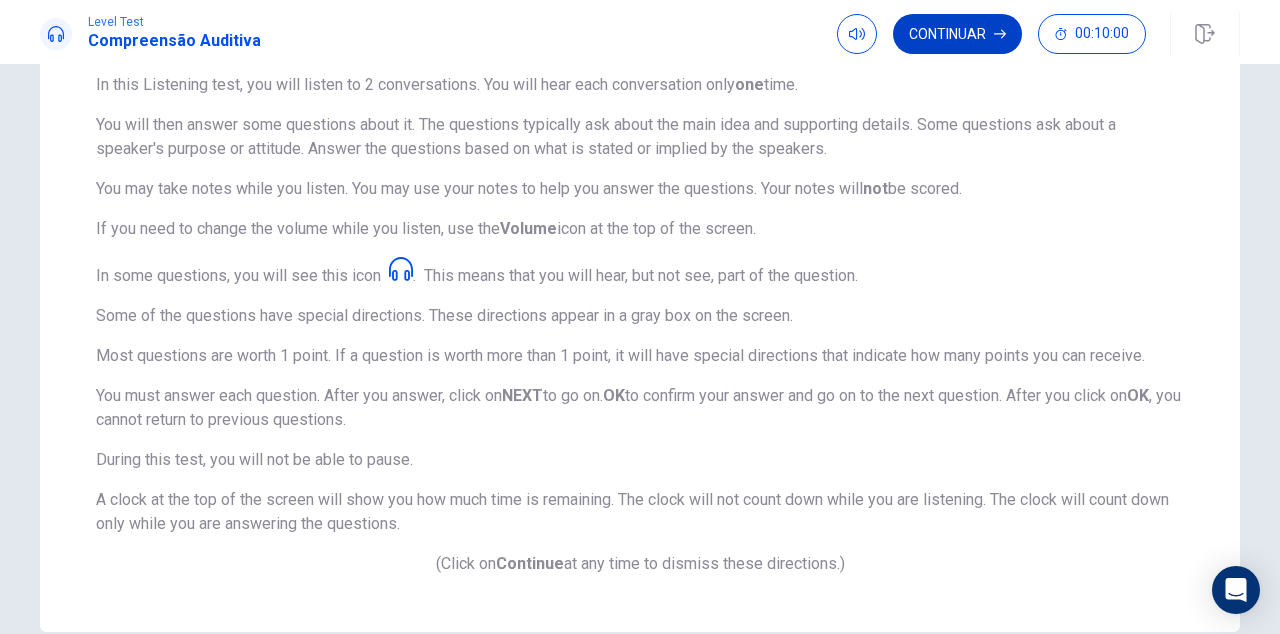 click on "Continuar" at bounding box center [957, 34] 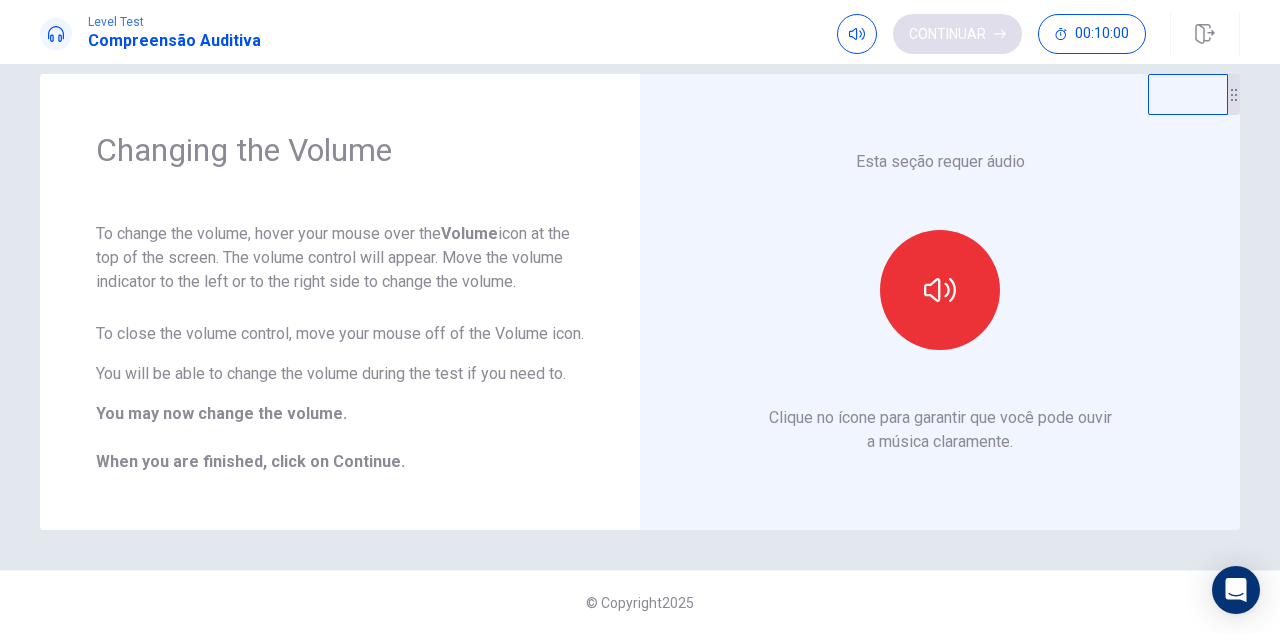 scroll, scrollTop: 54, scrollLeft: 0, axis: vertical 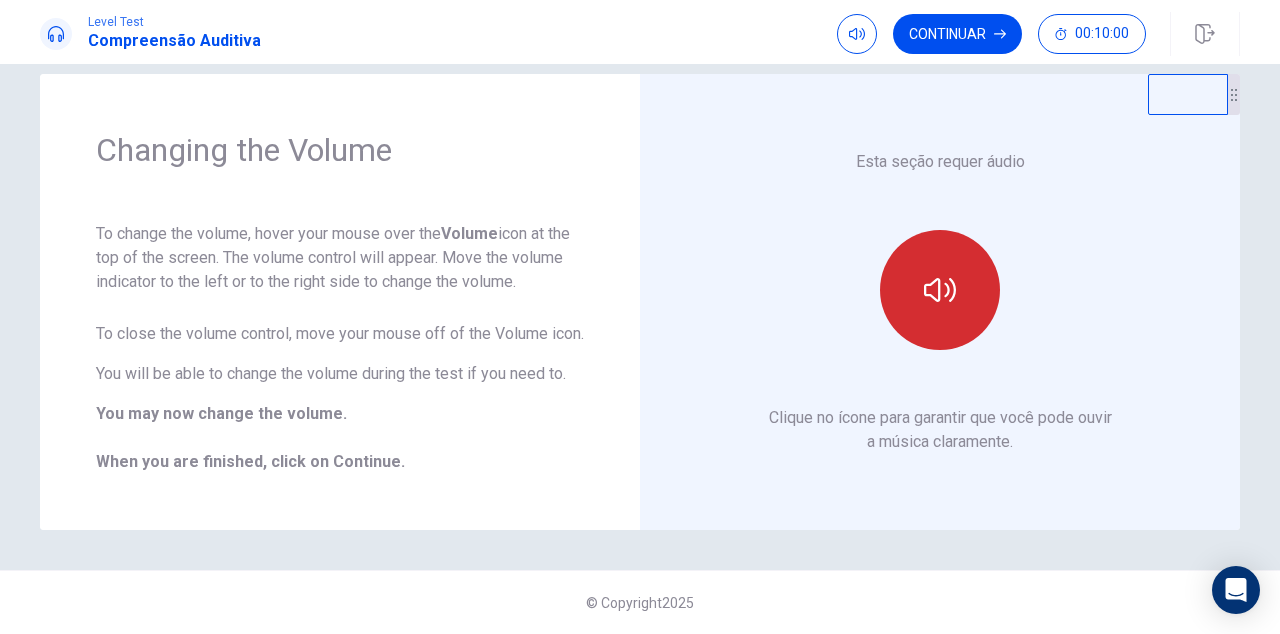 click at bounding box center (940, 290) 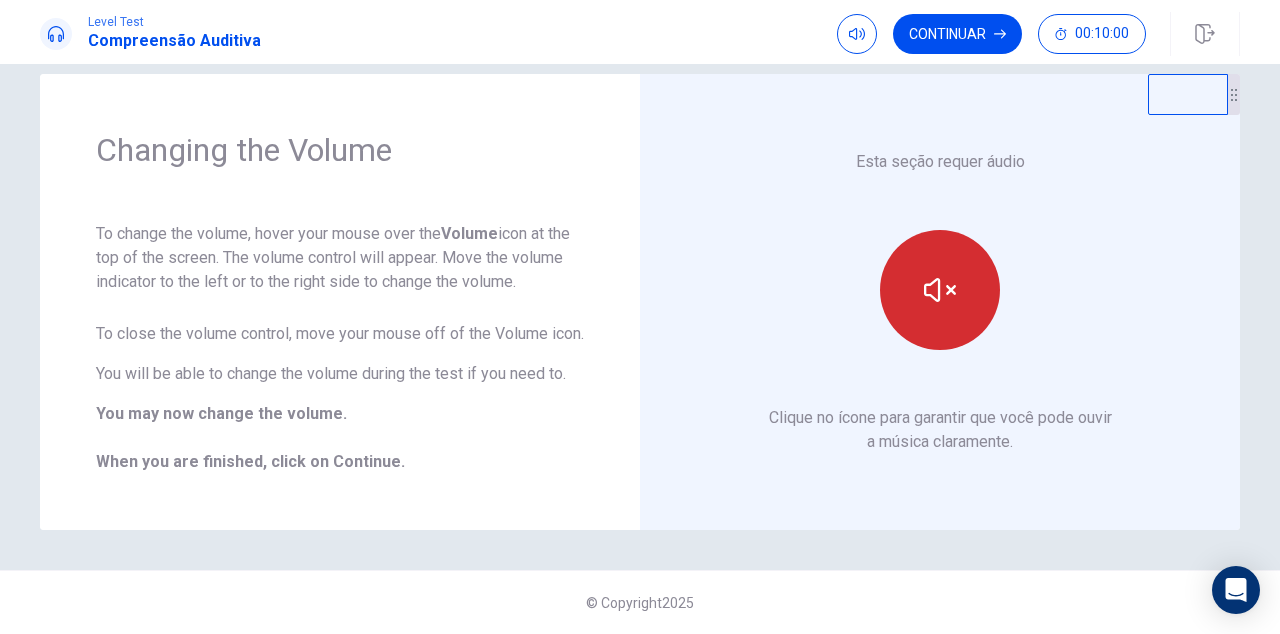click at bounding box center (940, 290) 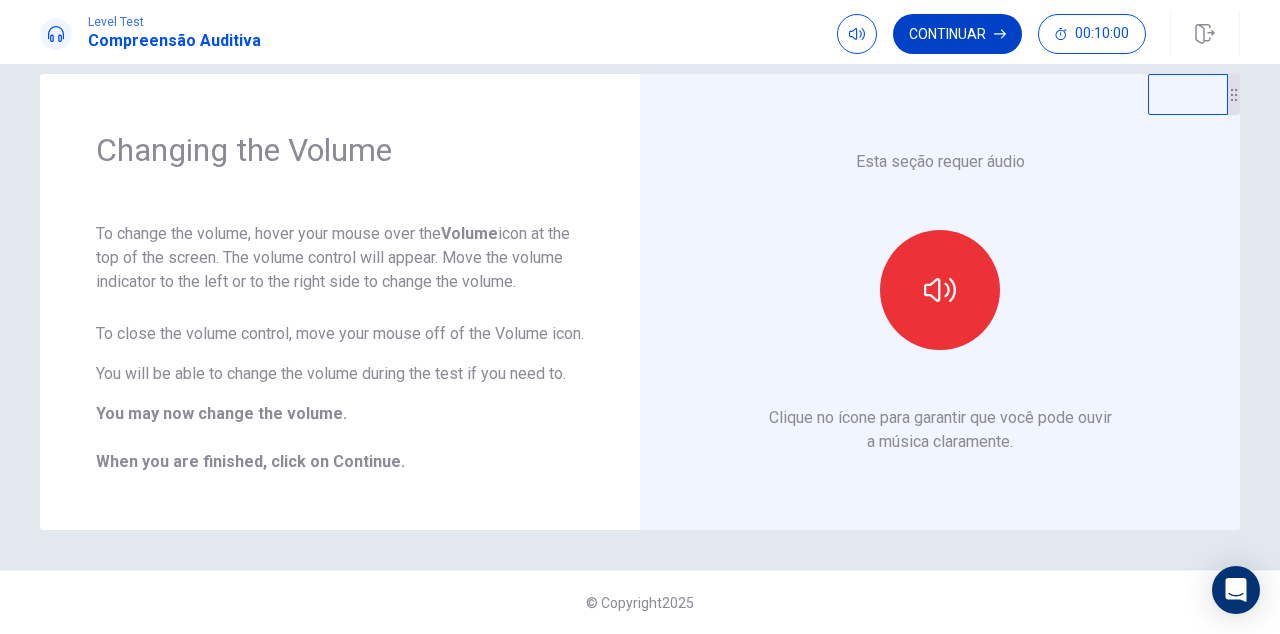 click on "Continuar" at bounding box center (957, 34) 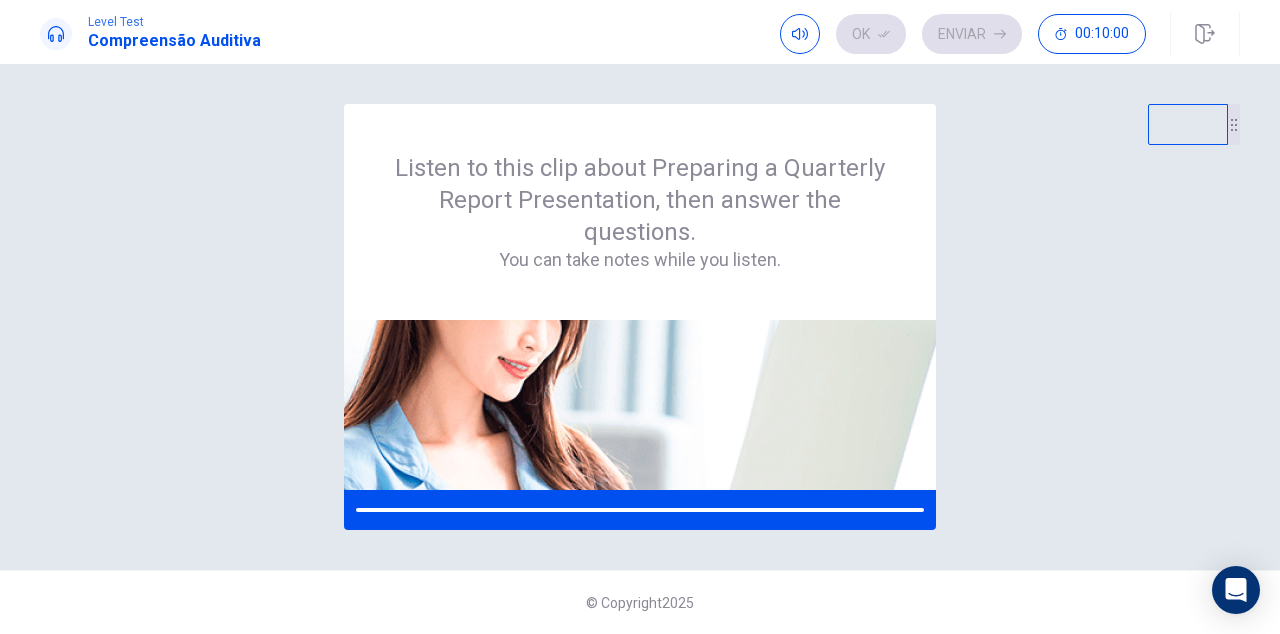 scroll, scrollTop: 0, scrollLeft: 0, axis: both 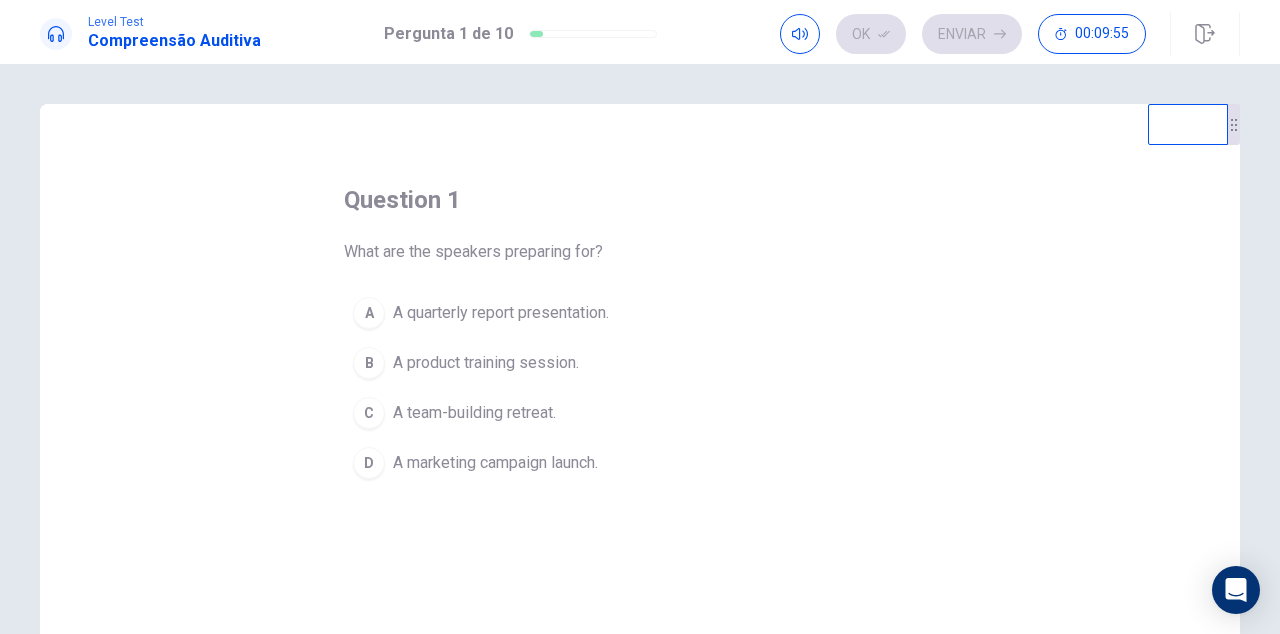 click on "A" at bounding box center (369, 313) 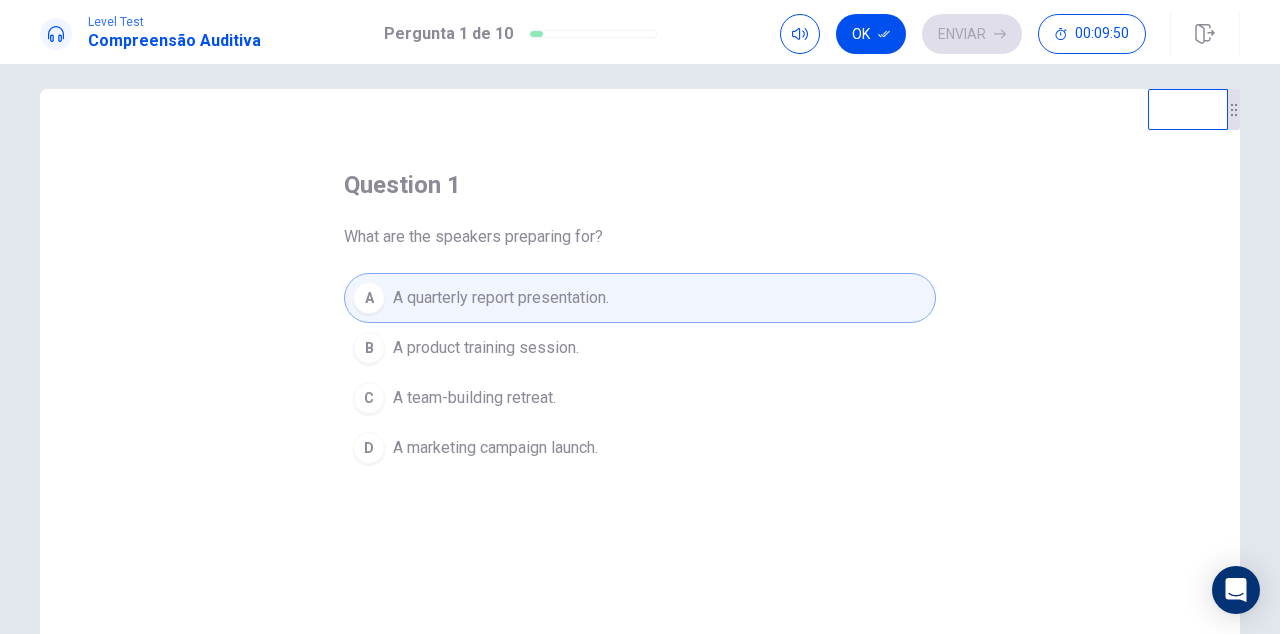 scroll, scrollTop: 14, scrollLeft: 0, axis: vertical 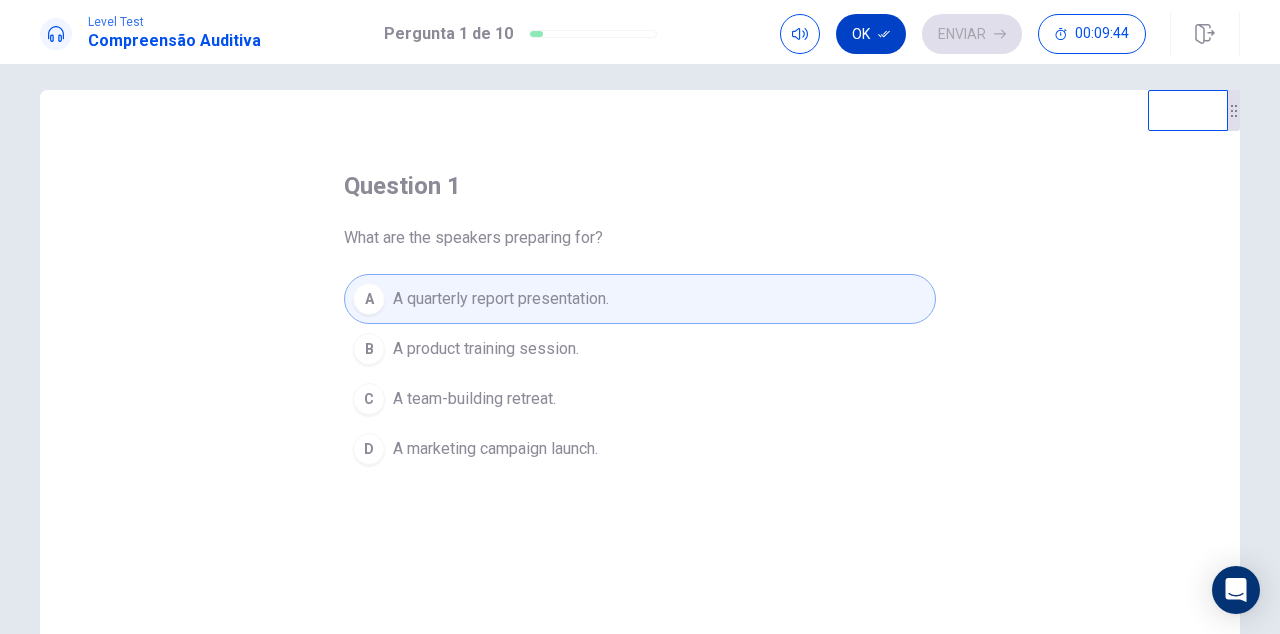 click on "Ok" at bounding box center [871, 34] 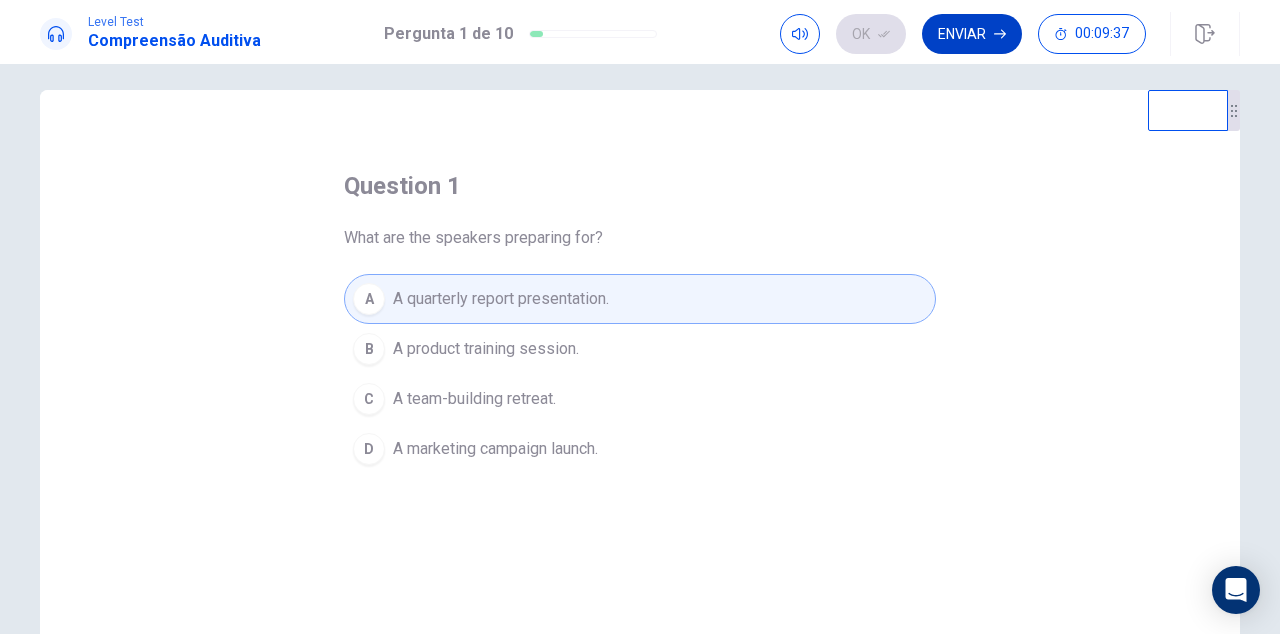 click on "Enviar" at bounding box center [972, 34] 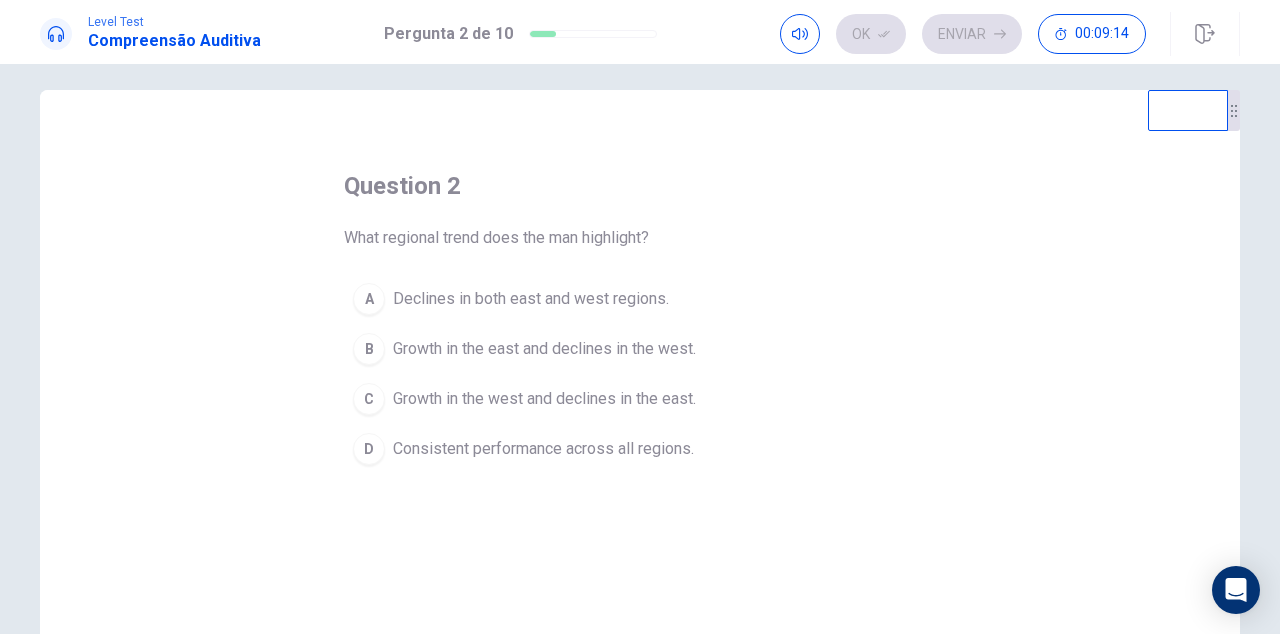 click on "C Growth in the west and declines in the east." at bounding box center [640, 399] 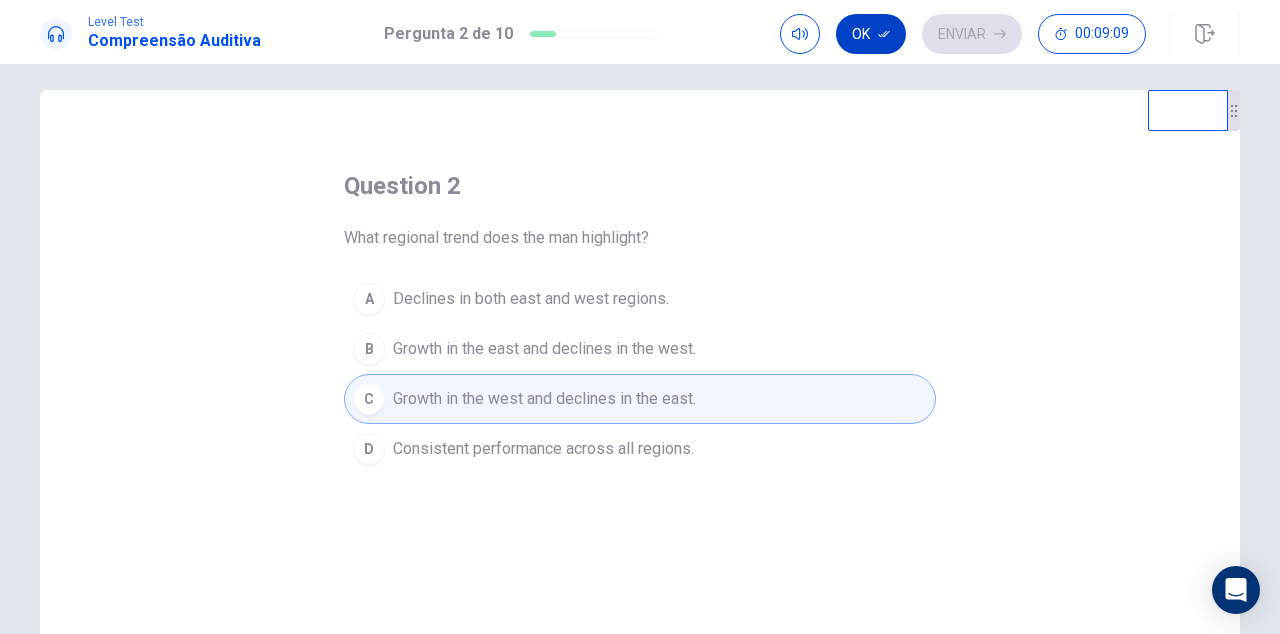 click on "Ok" at bounding box center (871, 34) 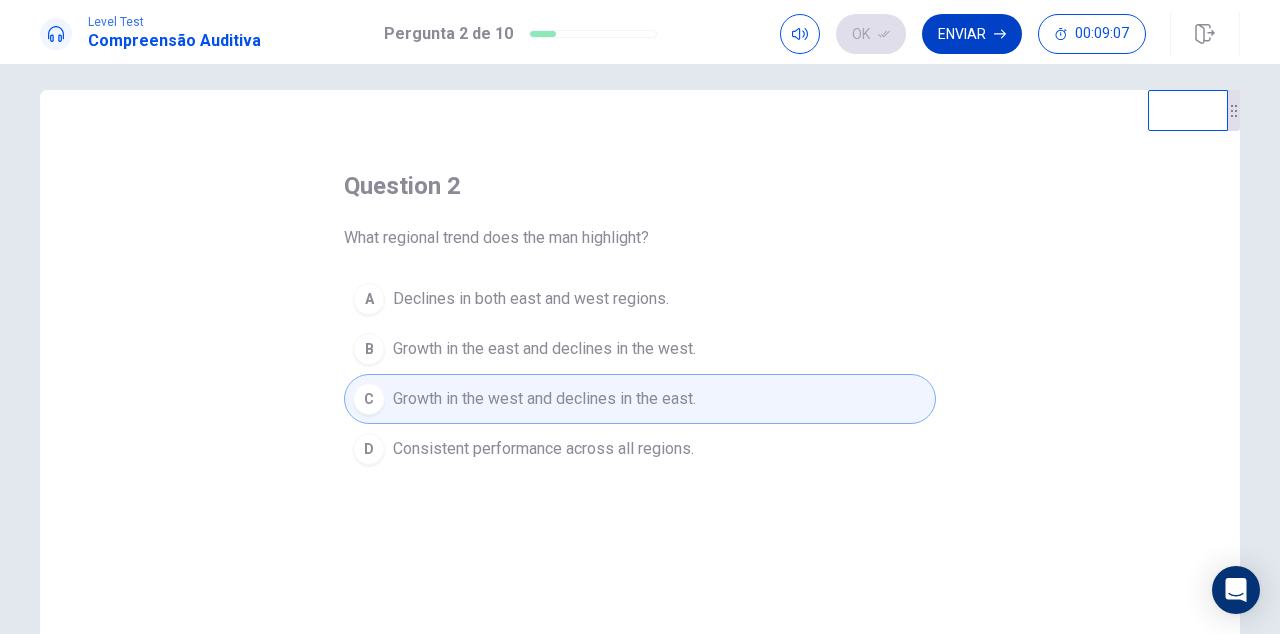 click on "Enviar" at bounding box center (972, 34) 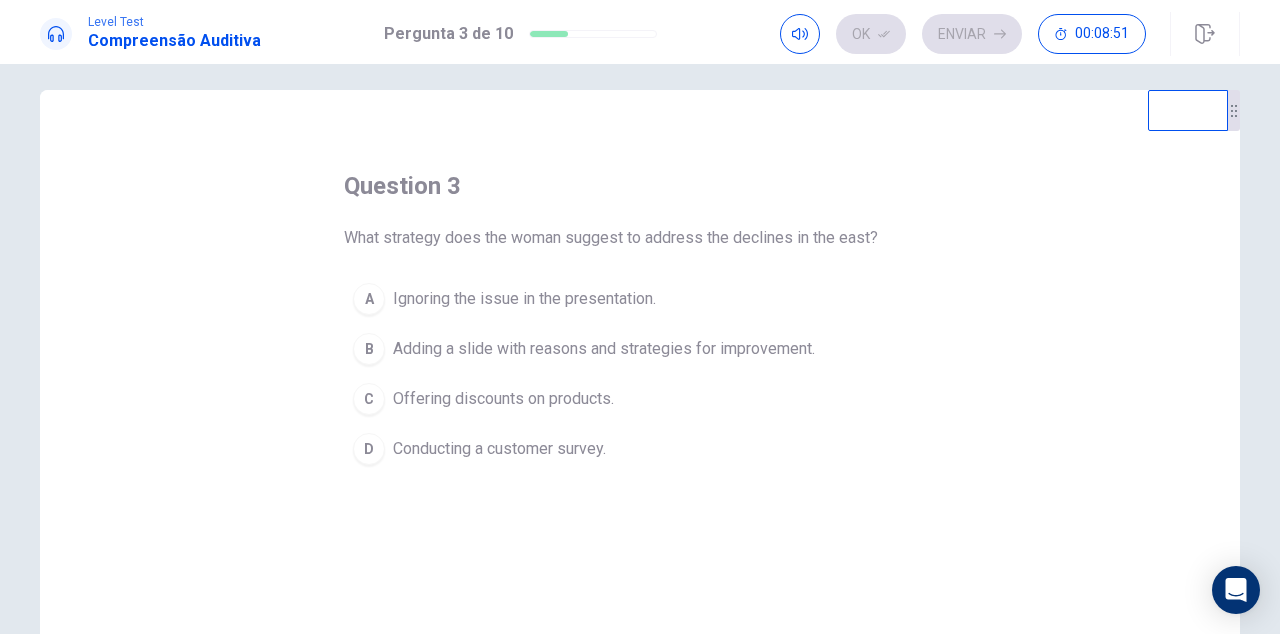 click on "B" at bounding box center [369, 299] 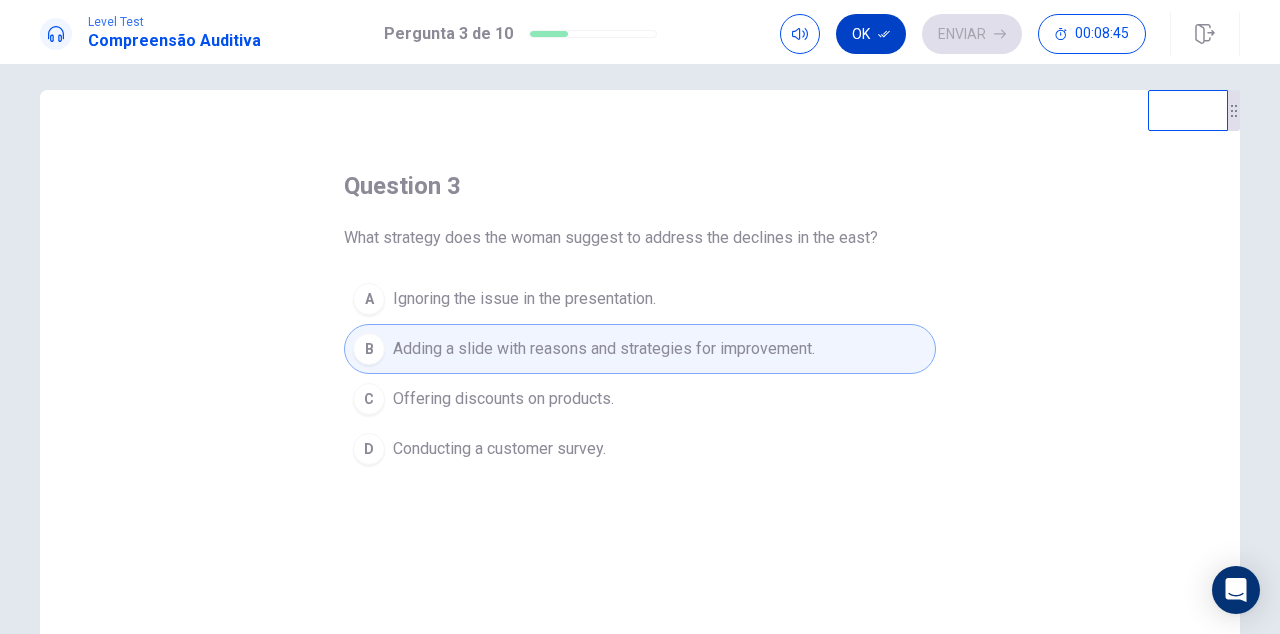 click at bounding box center (884, 34) 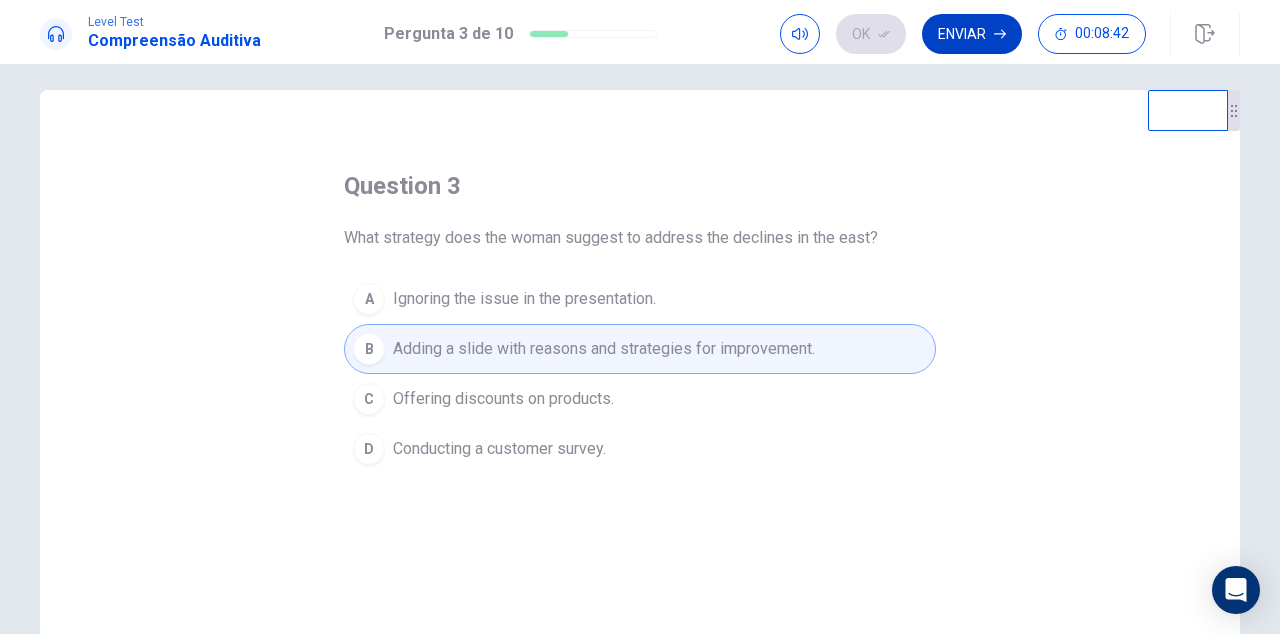 click on "Enviar" at bounding box center (972, 34) 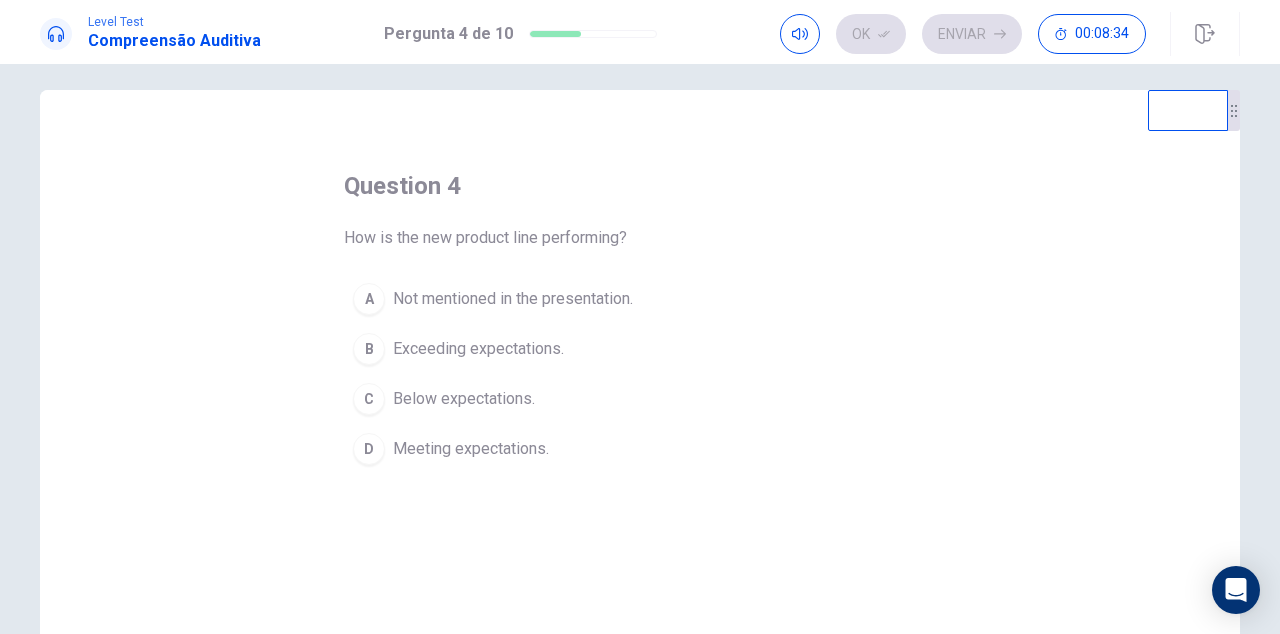 click on "B" at bounding box center [369, 299] 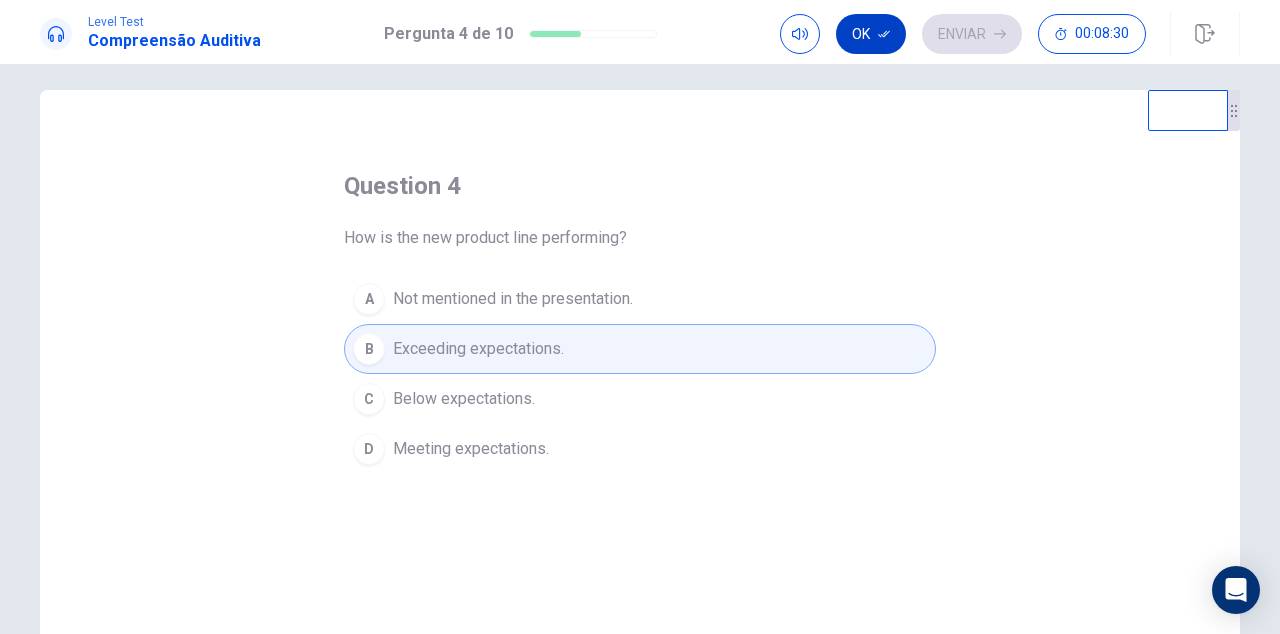 click on "Ok" at bounding box center [871, 34] 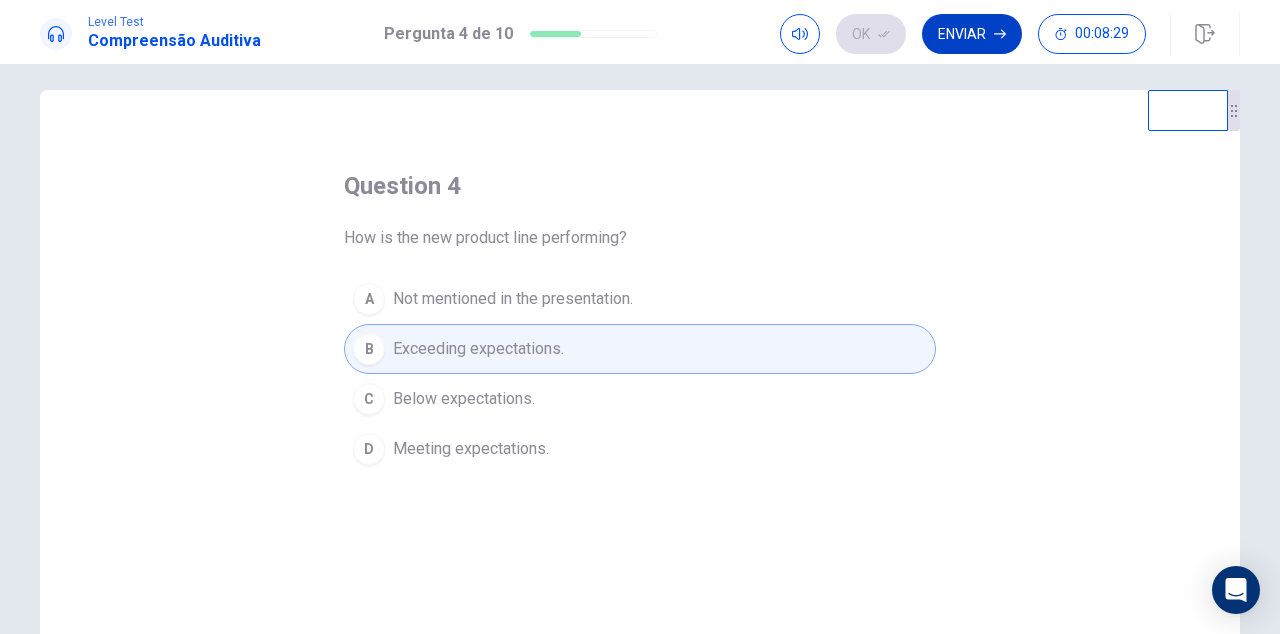 click on "Enviar" at bounding box center (972, 34) 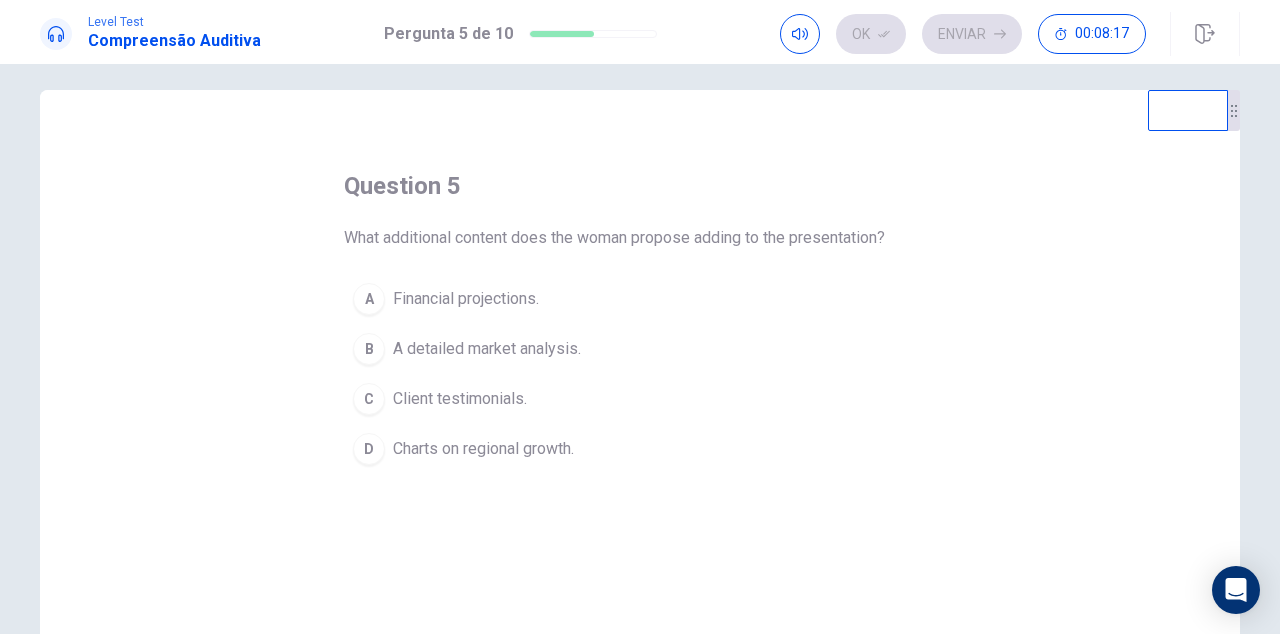 click on "C" at bounding box center (369, 299) 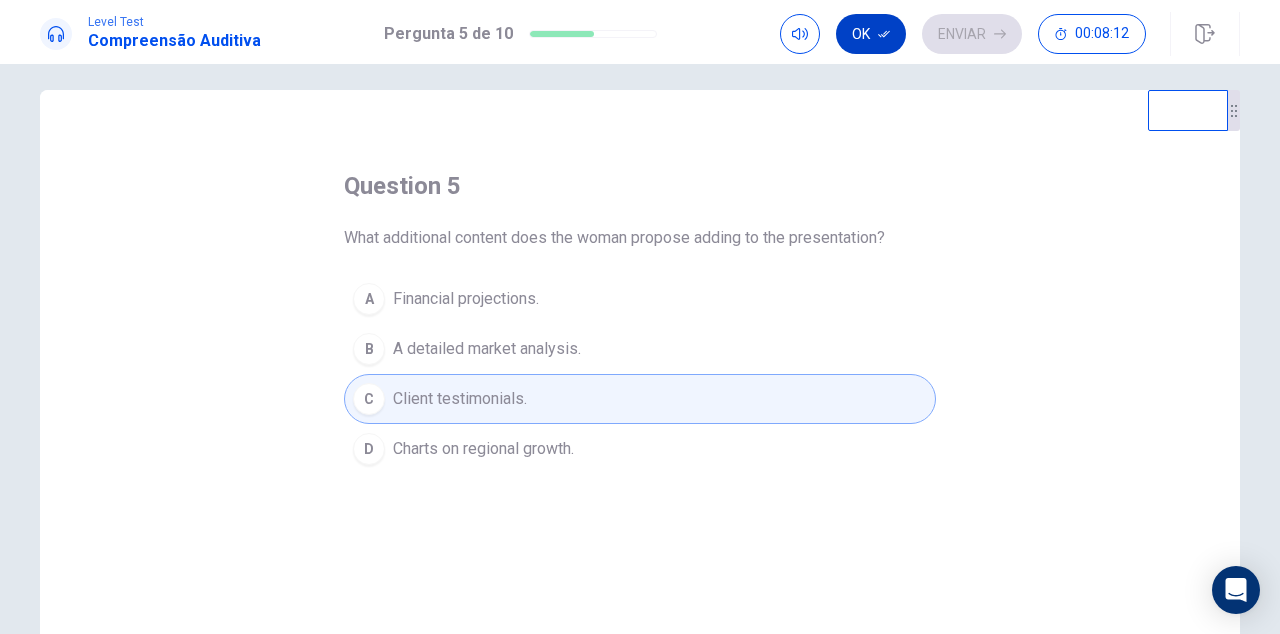 click on "Ok" at bounding box center (871, 34) 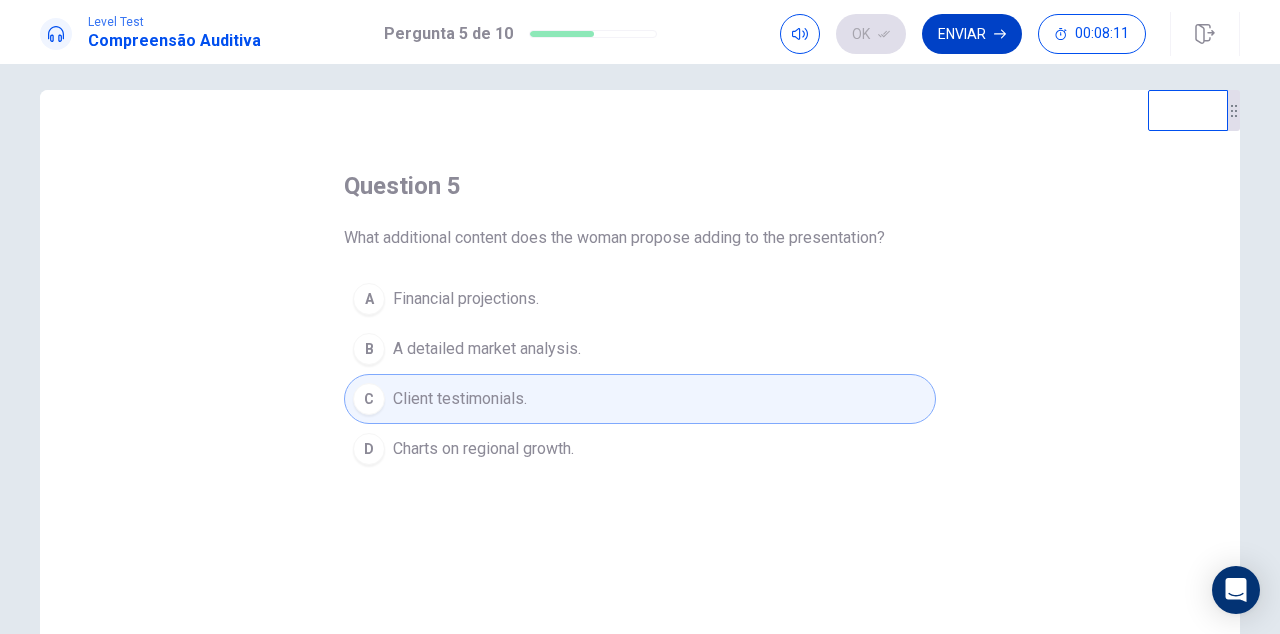 click on "Enviar" at bounding box center (972, 34) 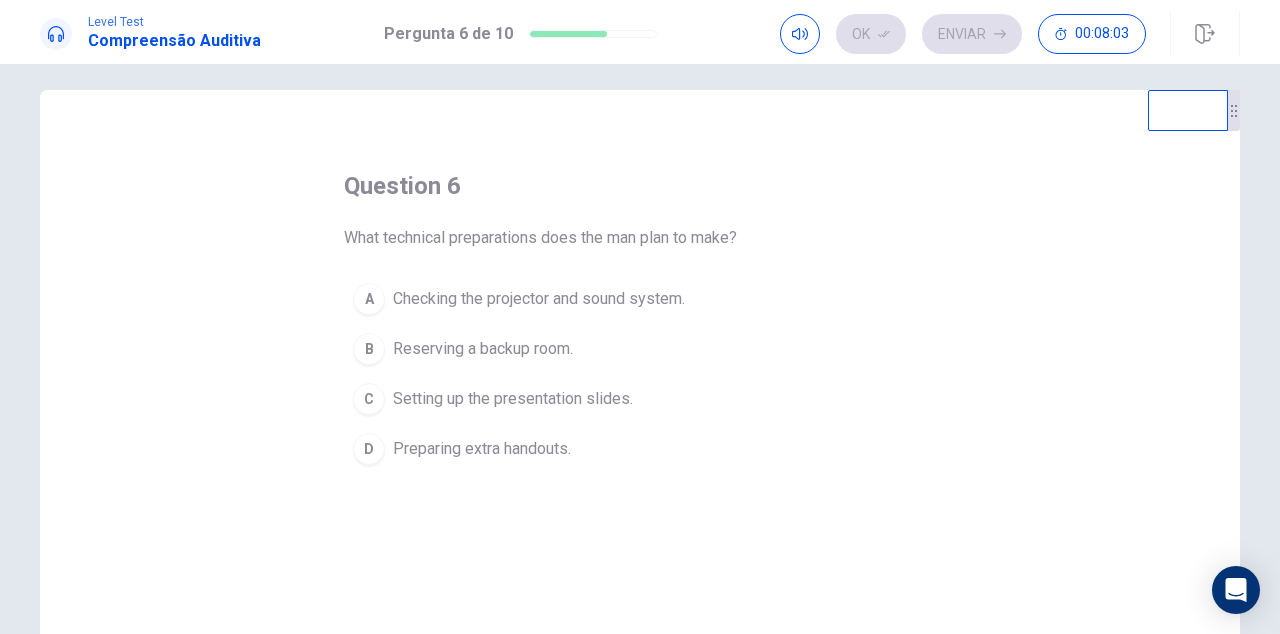 click on "A" at bounding box center (369, 299) 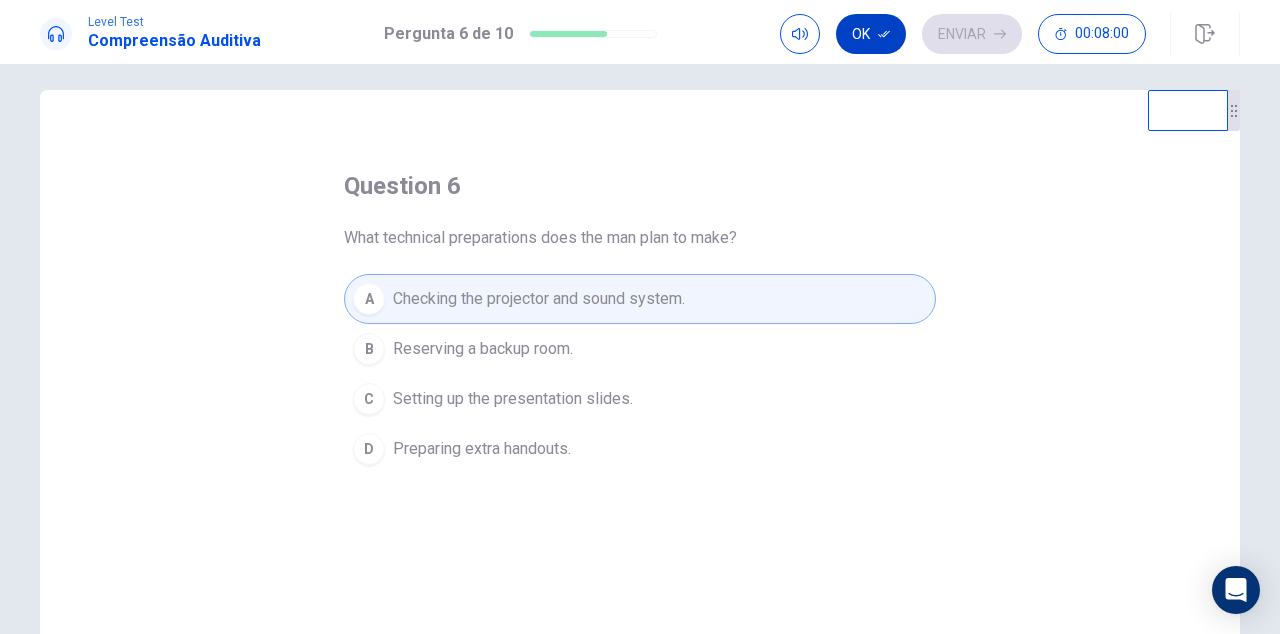 click on "Ok" at bounding box center [871, 34] 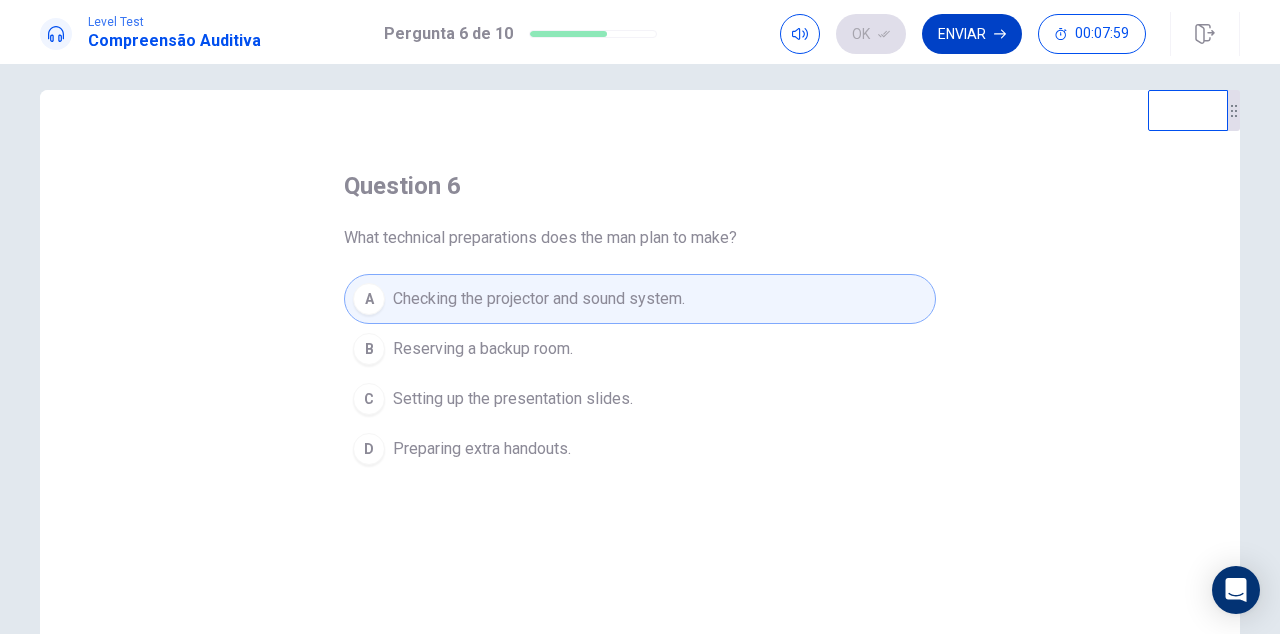 click on "Enviar" at bounding box center [972, 34] 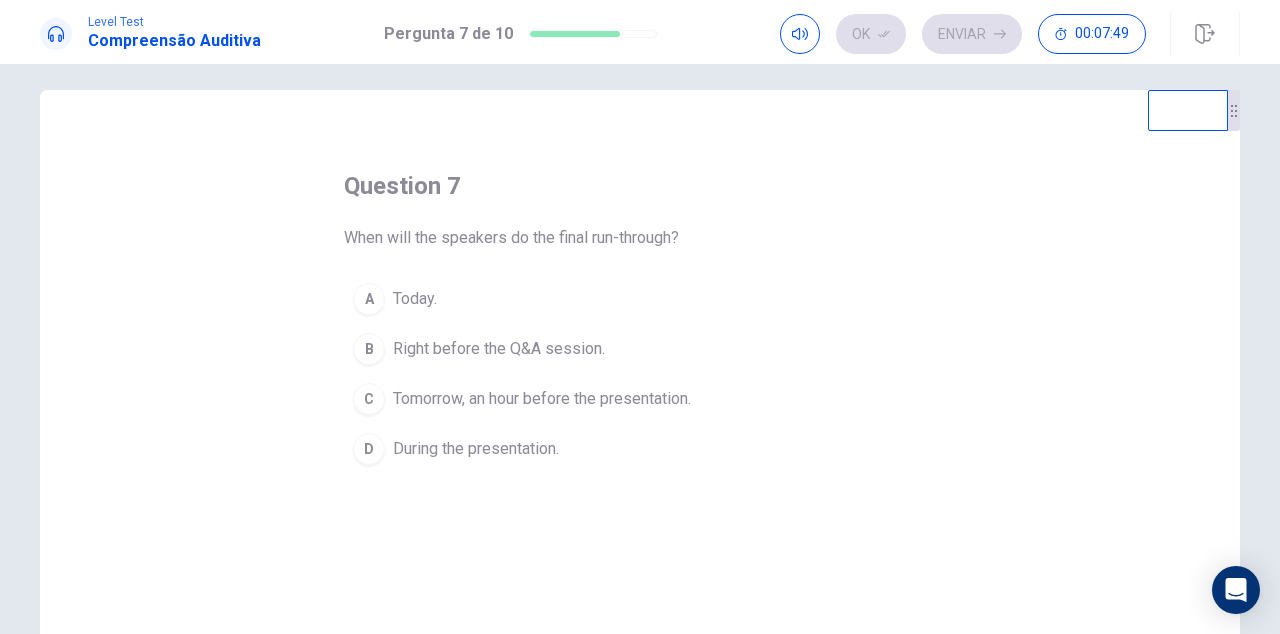 click on "C" at bounding box center (369, 299) 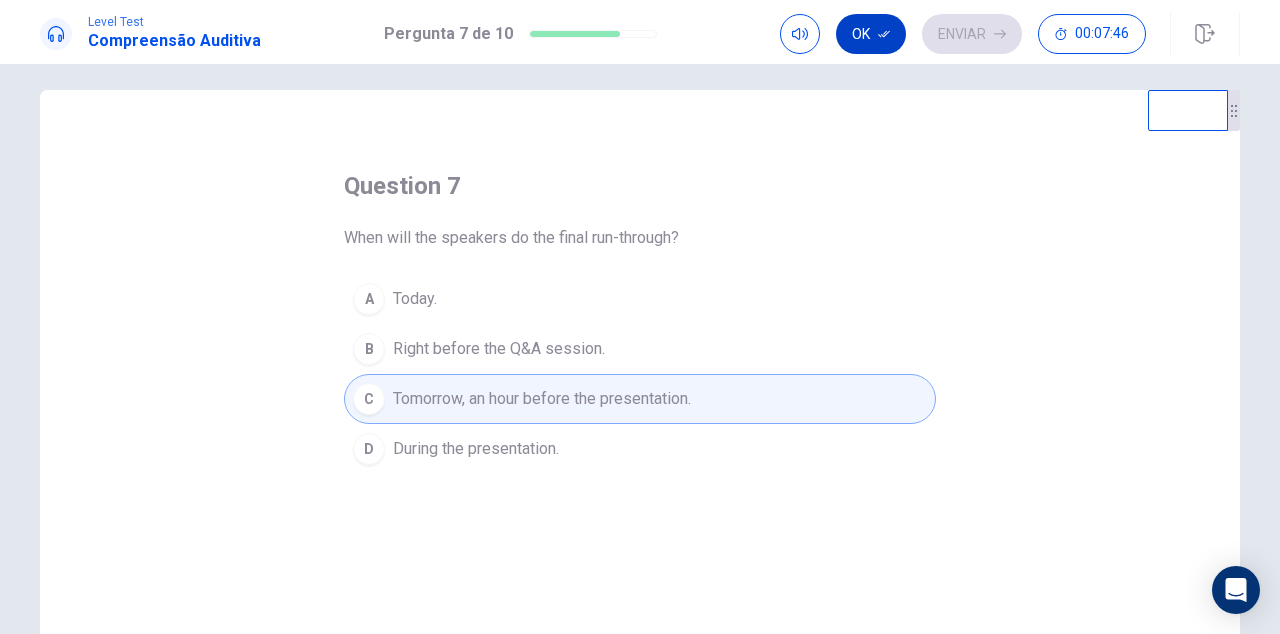 click on "Ok" at bounding box center [871, 34] 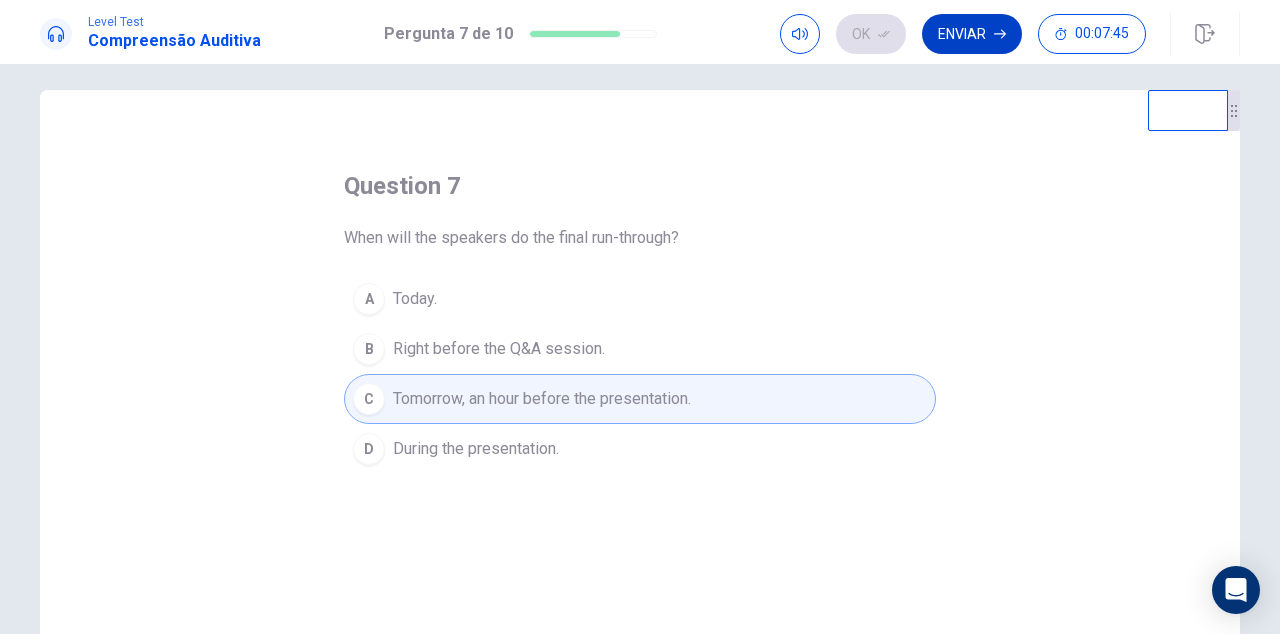 click on "Enviar" at bounding box center (972, 34) 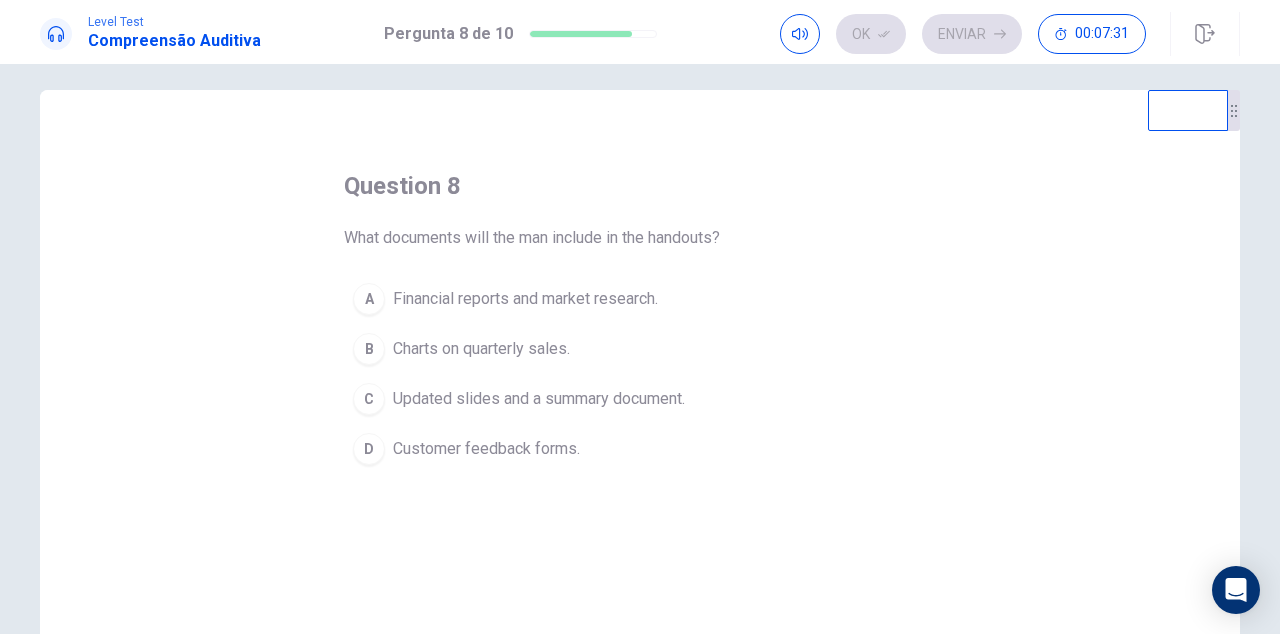 click on "A" at bounding box center (369, 299) 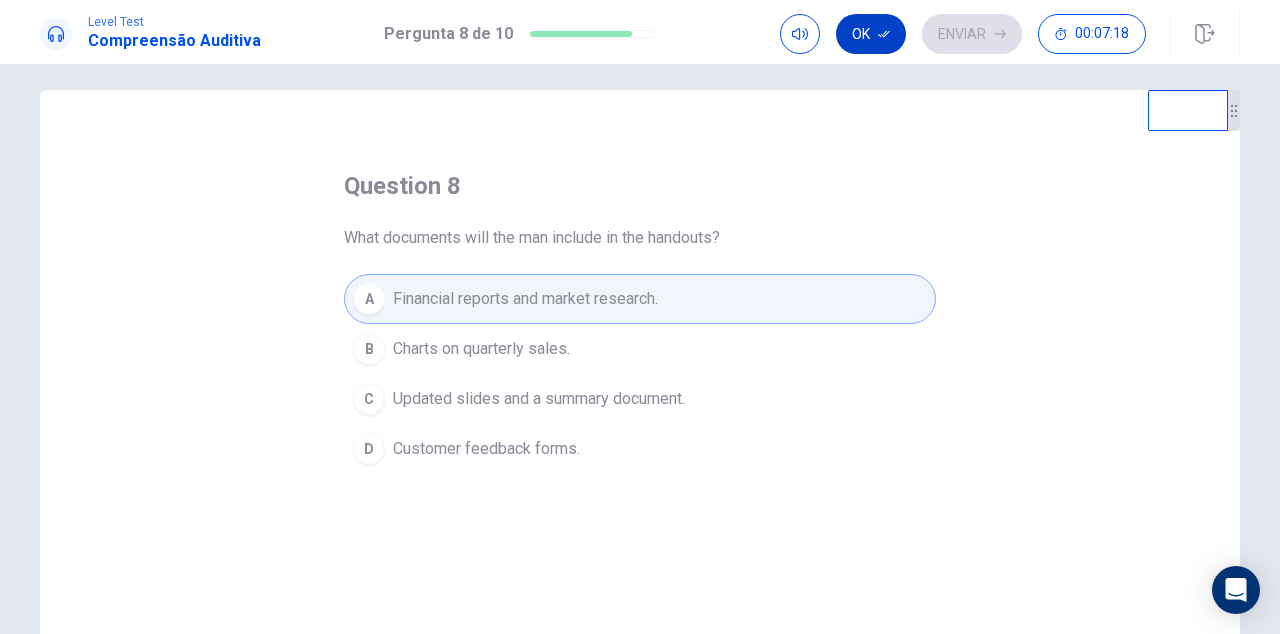 click on "Ok" at bounding box center (871, 34) 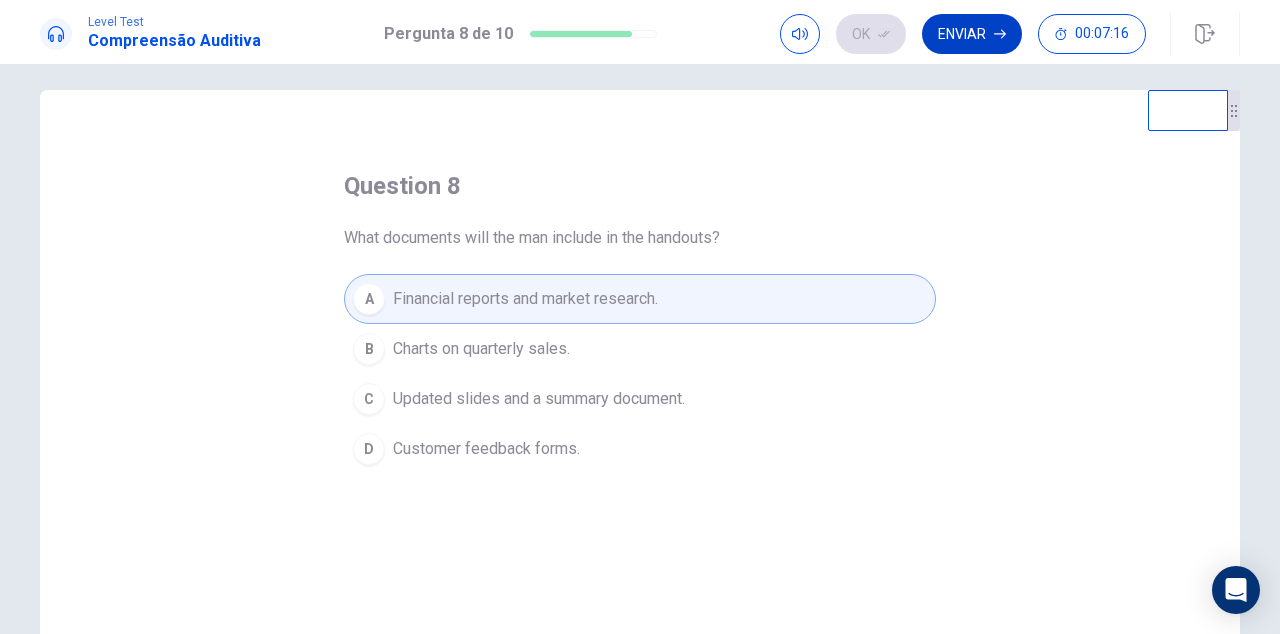 click on "Enviar" at bounding box center (972, 34) 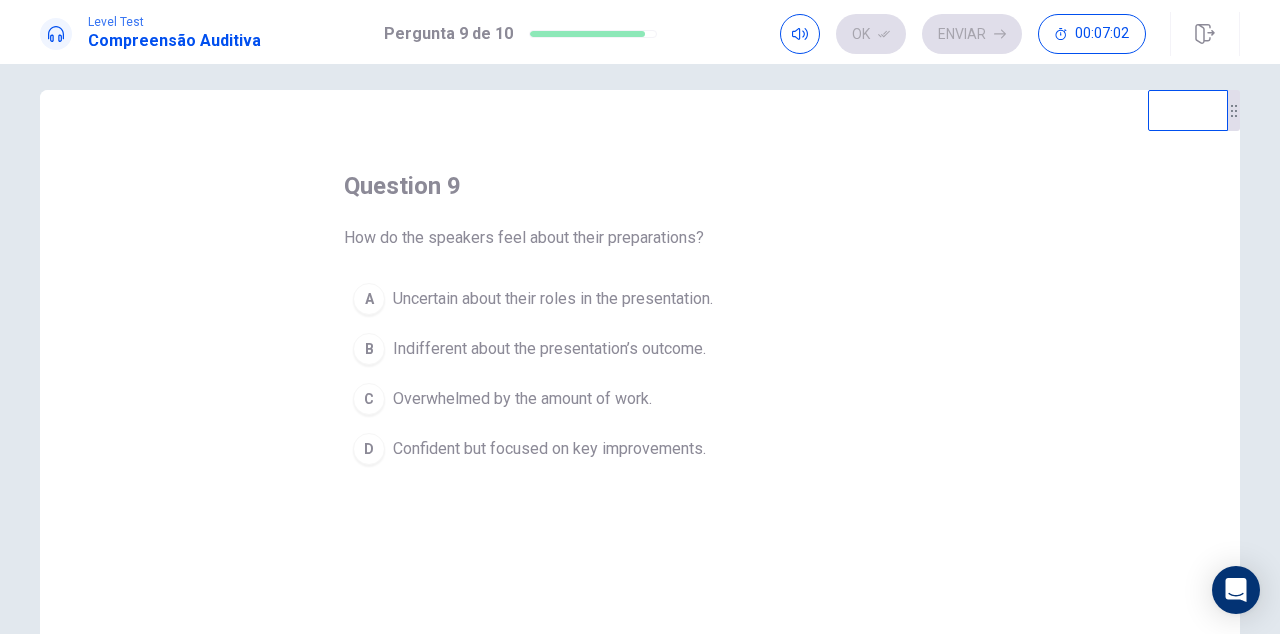 click on "D" at bounding box center (369, 299) 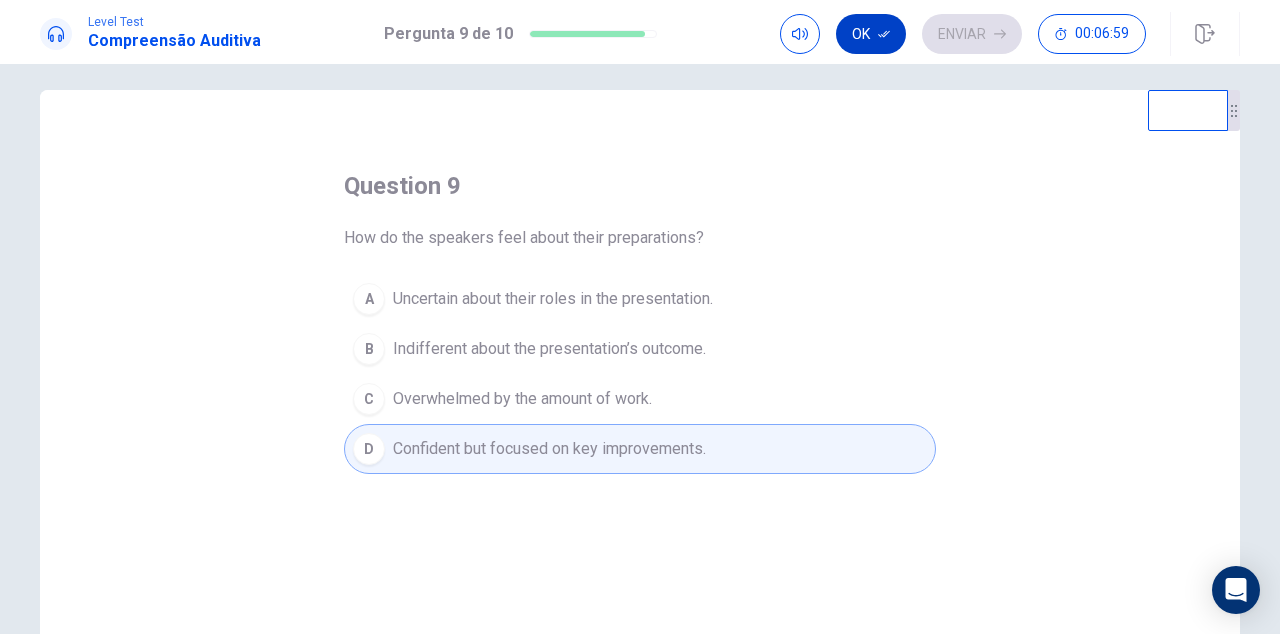 click on "Ok" at bounding box center [871, 34] 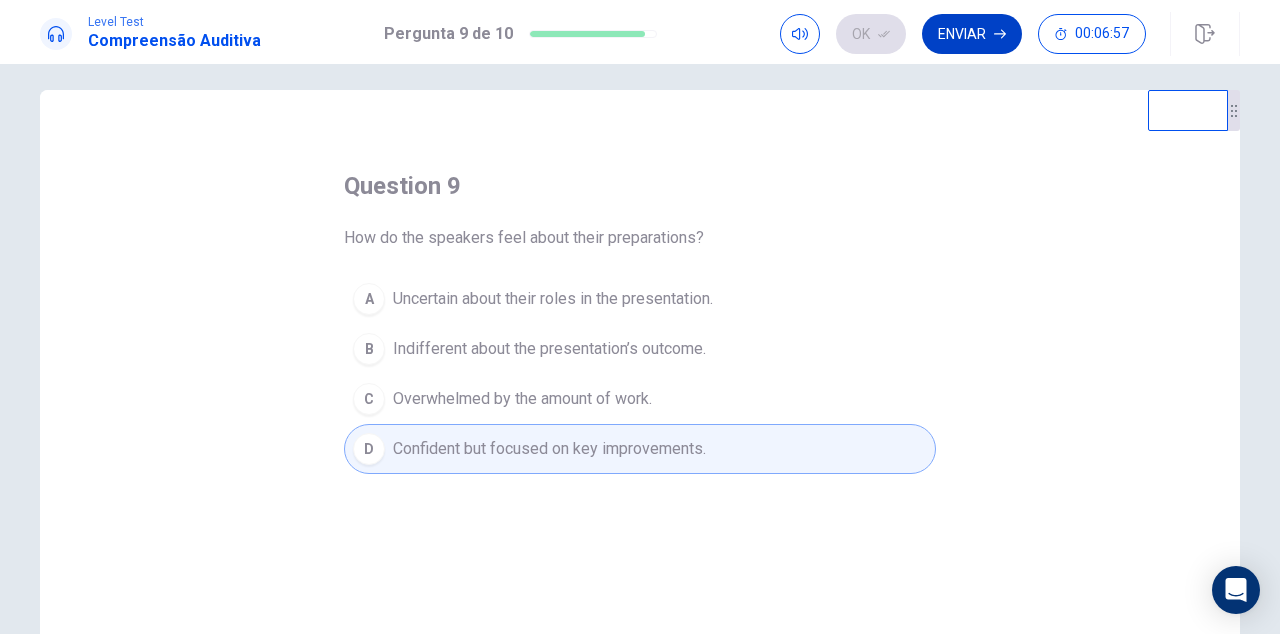 click on "Enviar" at bounding box center [972, 34] 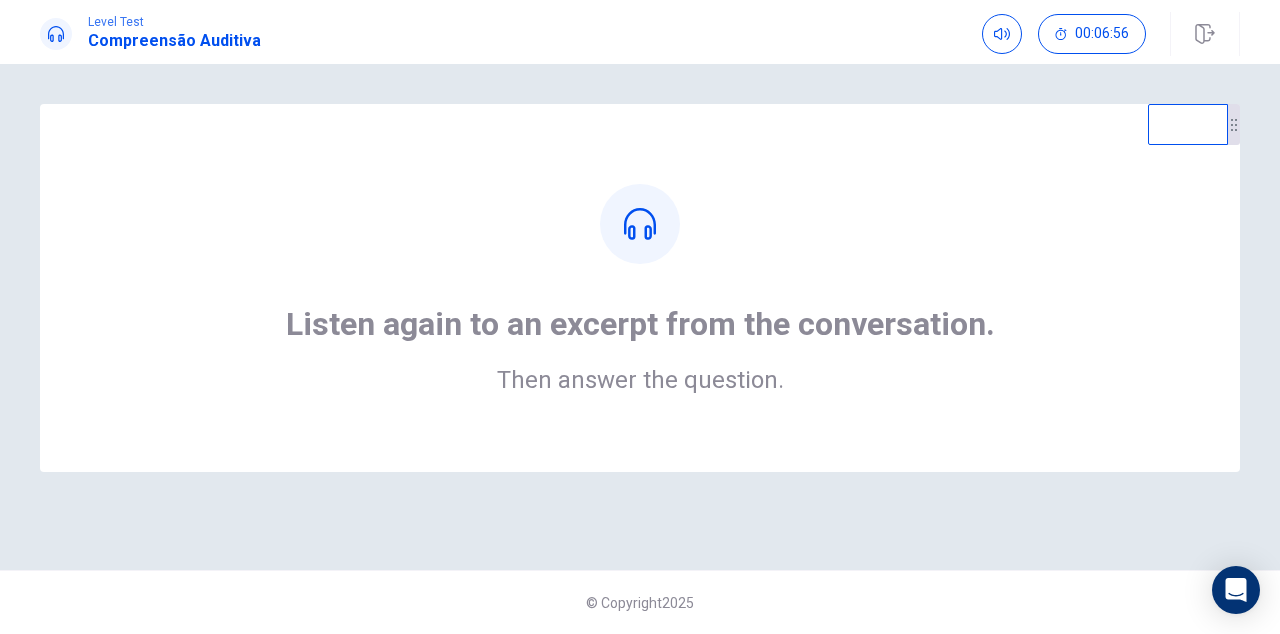scroll, scrollTop: 0, scrollLeft: 0, axis: both 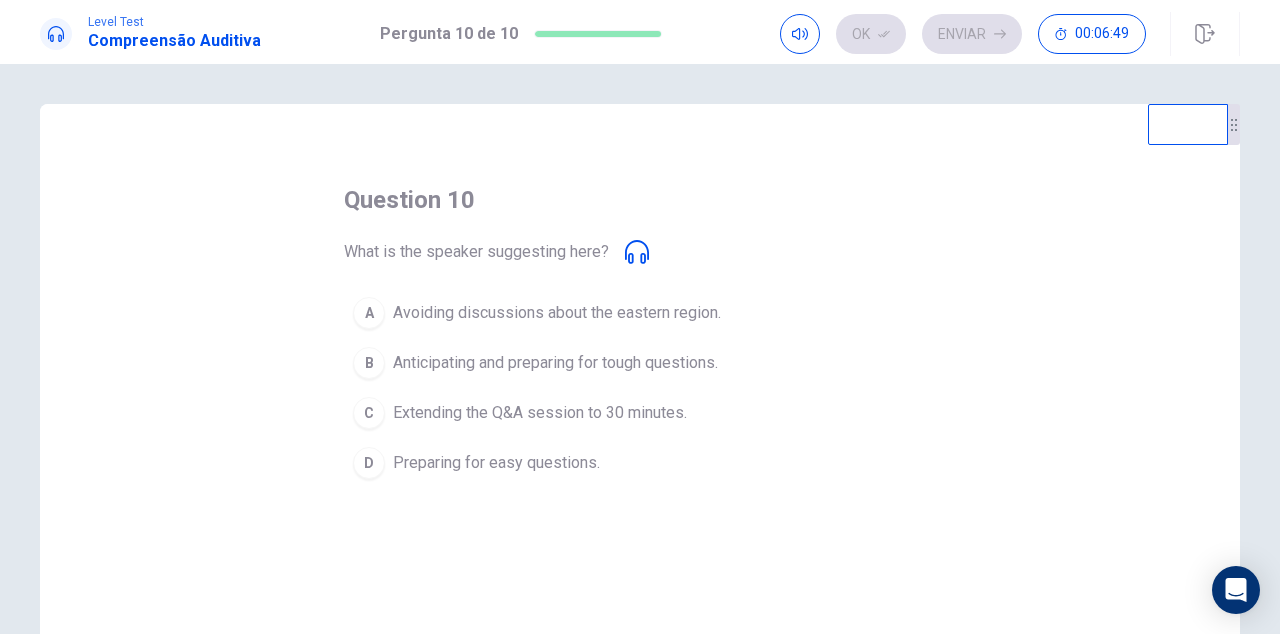 click on "B" at bounding box center (369, 313) 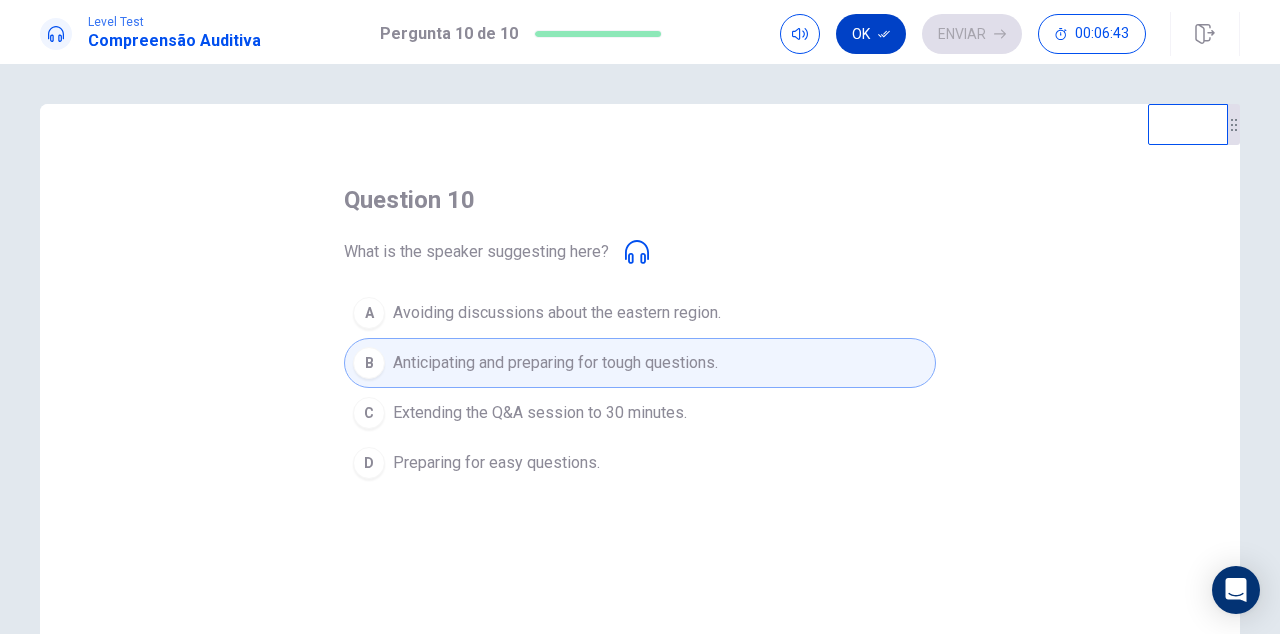 click on "Ok" at bounding box center [871, 34] 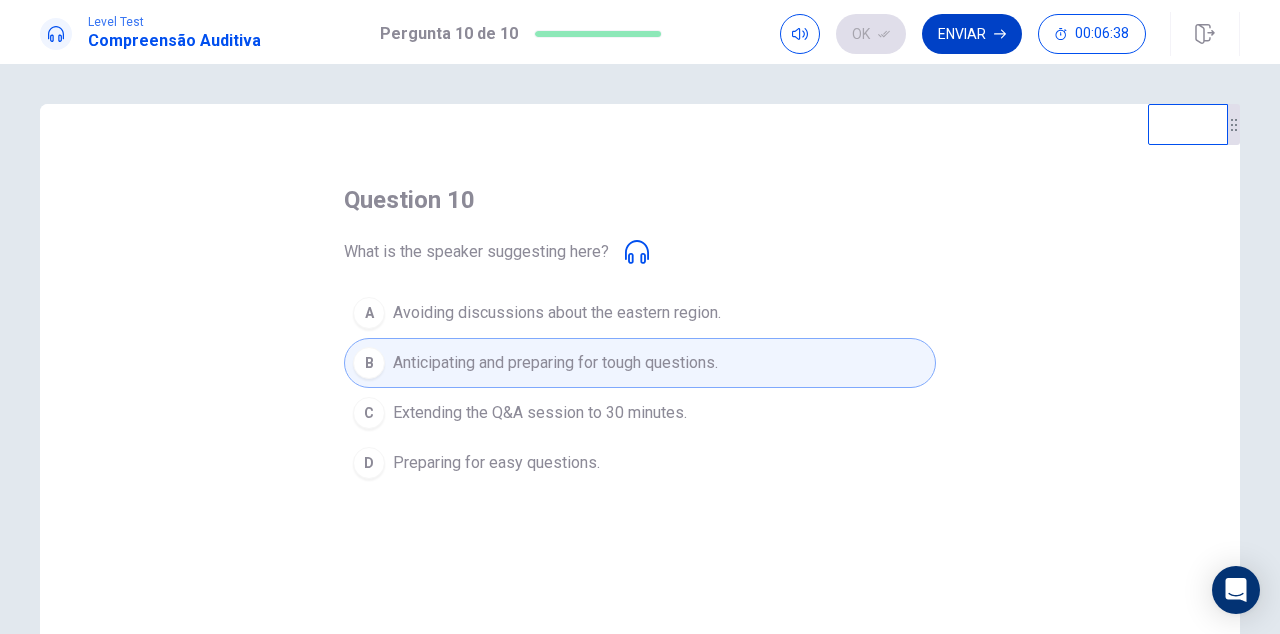 click on "Enviar" at bounding box center (972, 34) 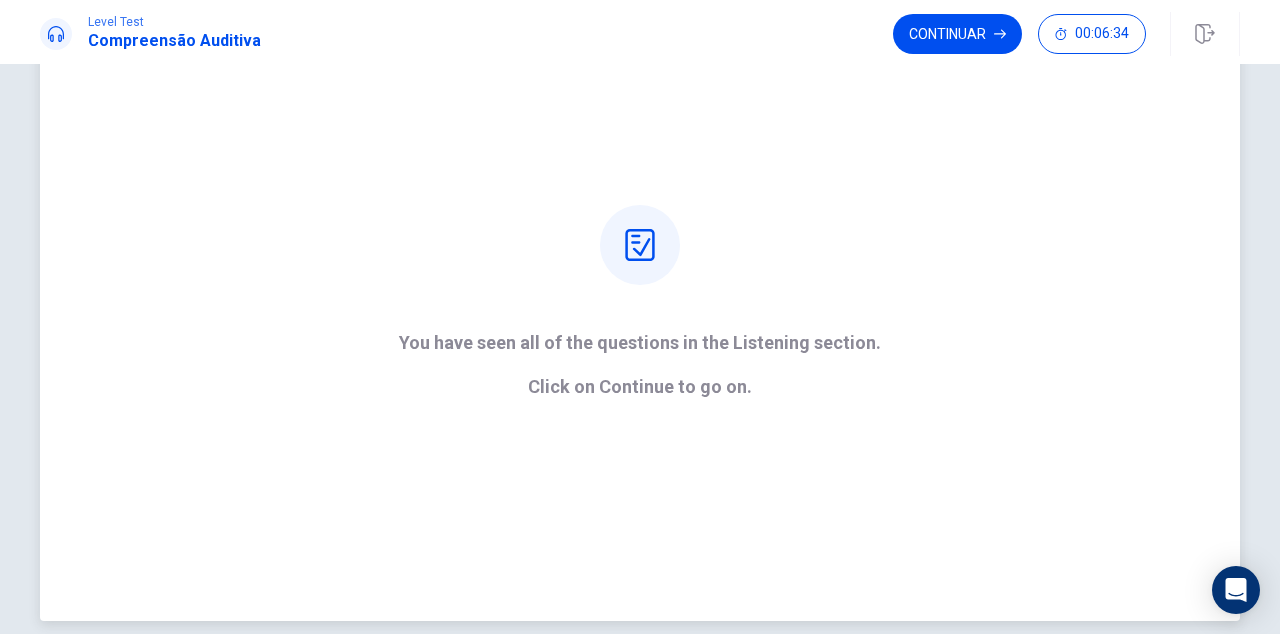 scroll, scrollTop: 117, scrollLeft: 0, axis: vertical 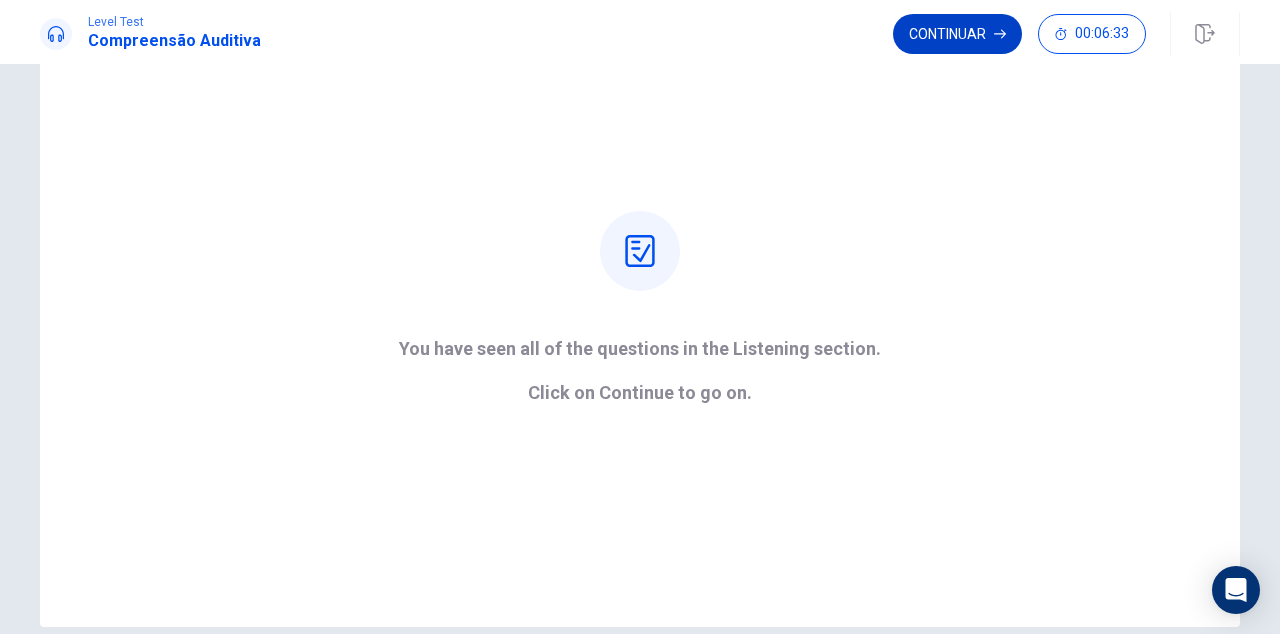 click on "Continuar" at bounding box center [957, 34] 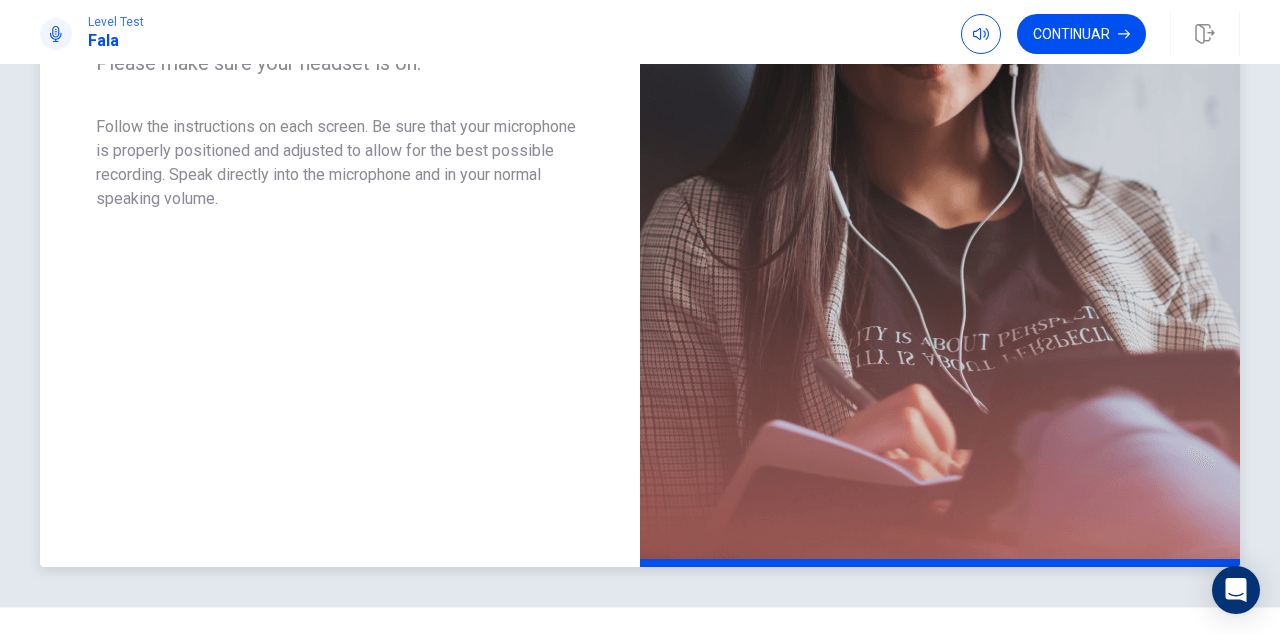 scroll, scrollTop: 446, scrollLeft: 0, axis: vertical 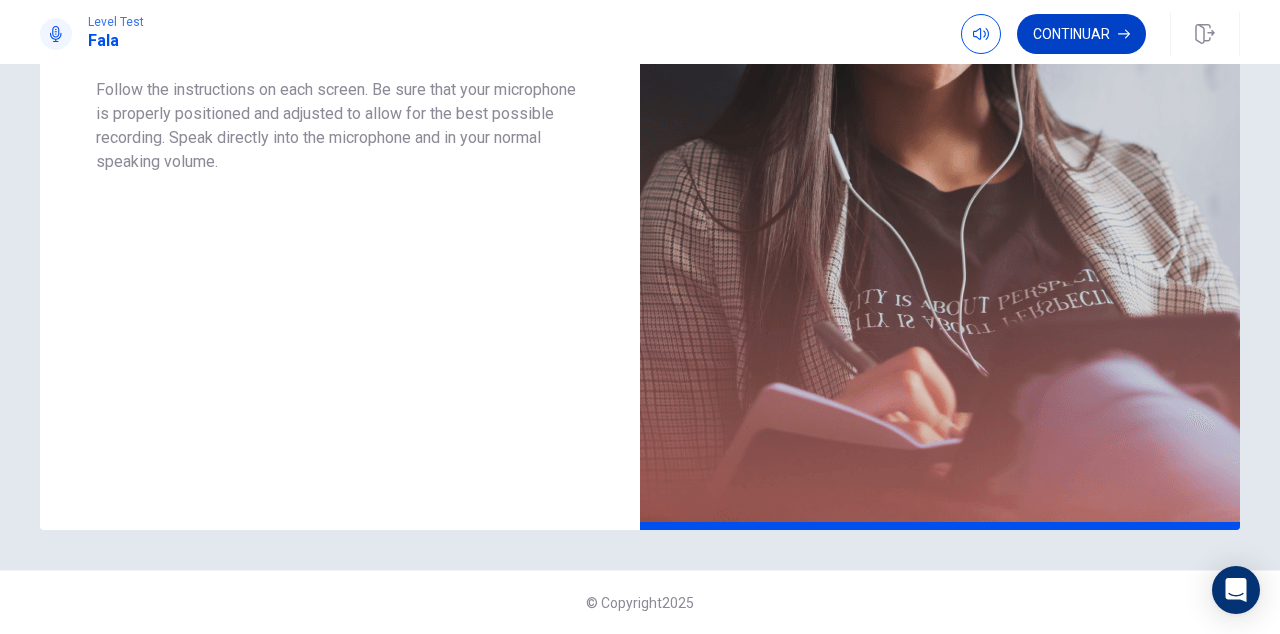 click on "Continuar" at bounding box center (1081, 34) 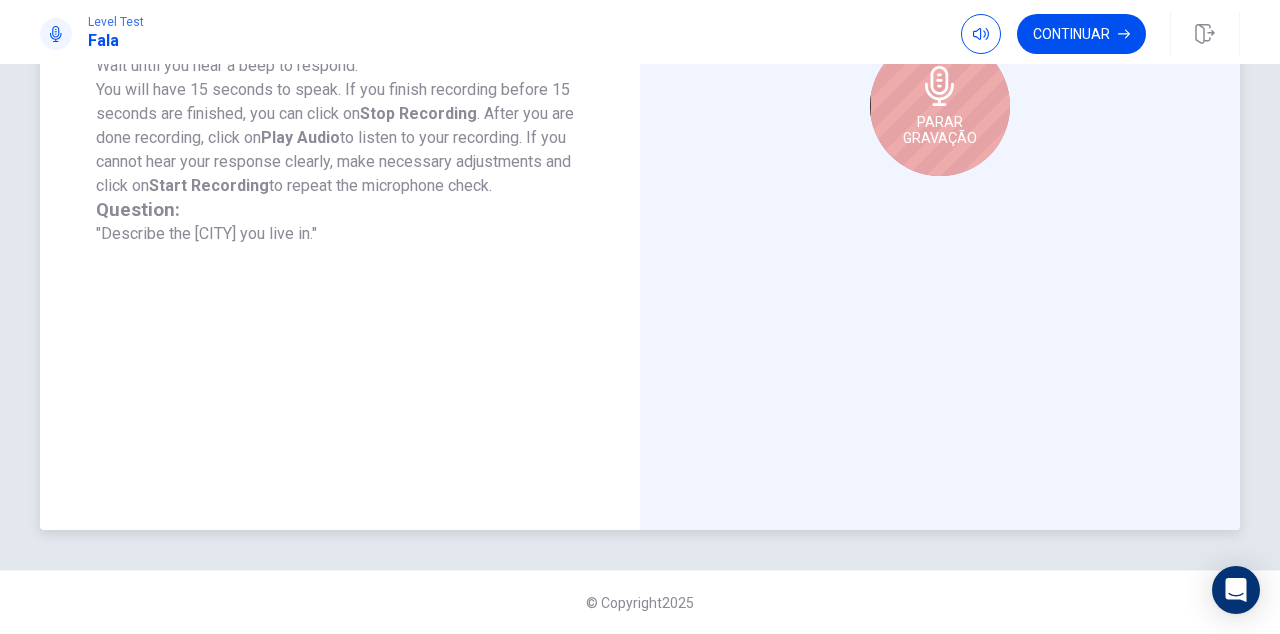 scroll, scrollTop: 325, scrollLeft: 0, axis: vertical 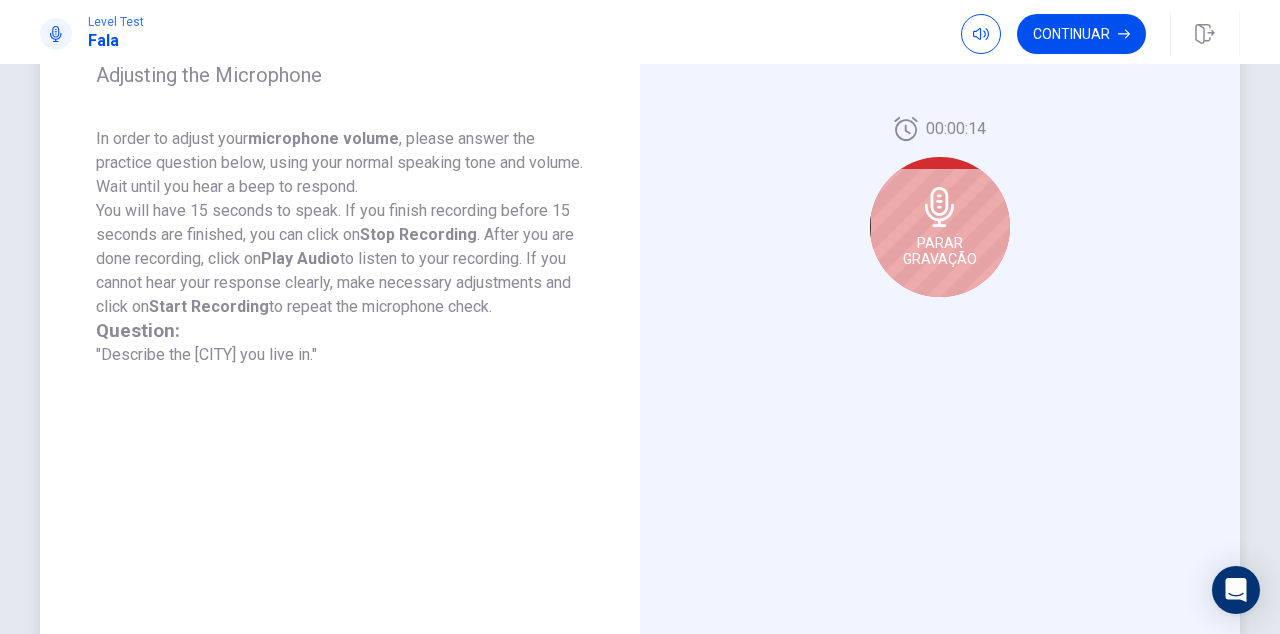 click on "Parar   Gravação" at bounding box center [940, 227] 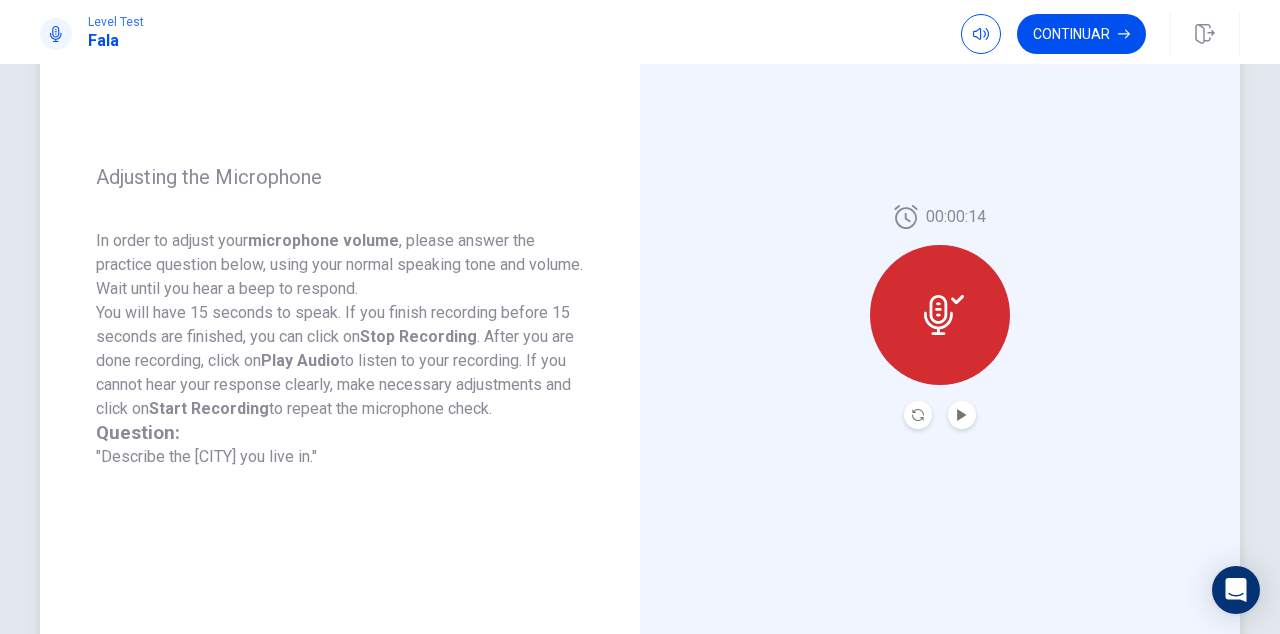 scroll, scrollTop: 225, scrollLeft: 0, axis: vertical 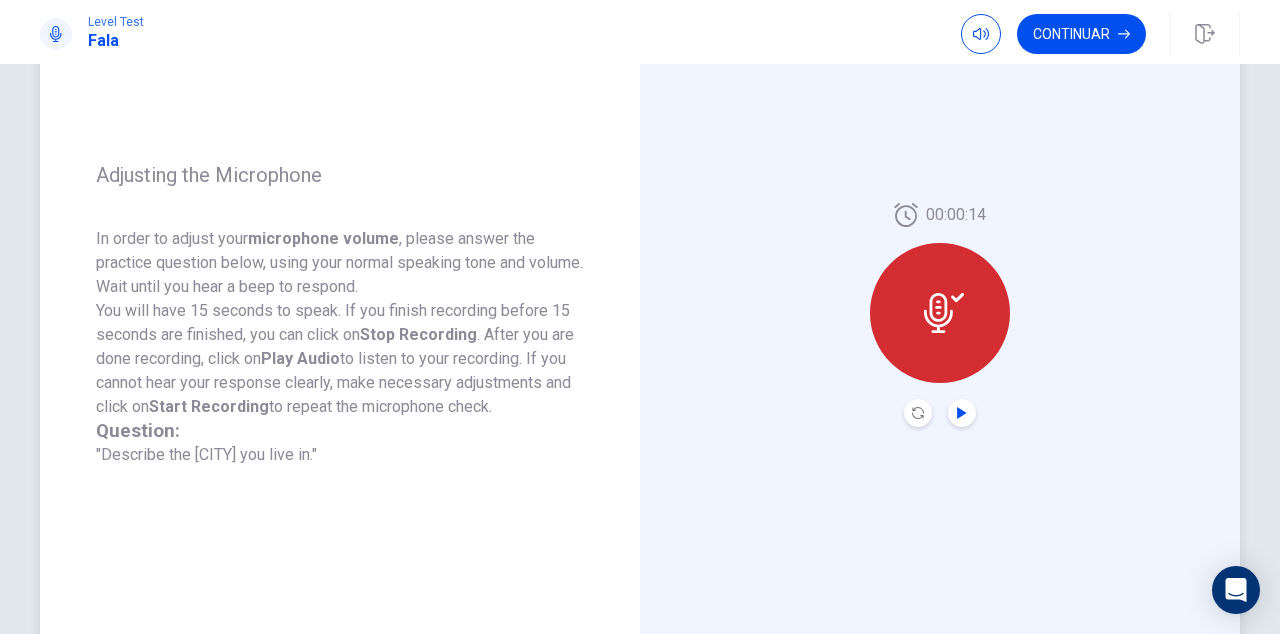 click at bounding box center (962, 413) 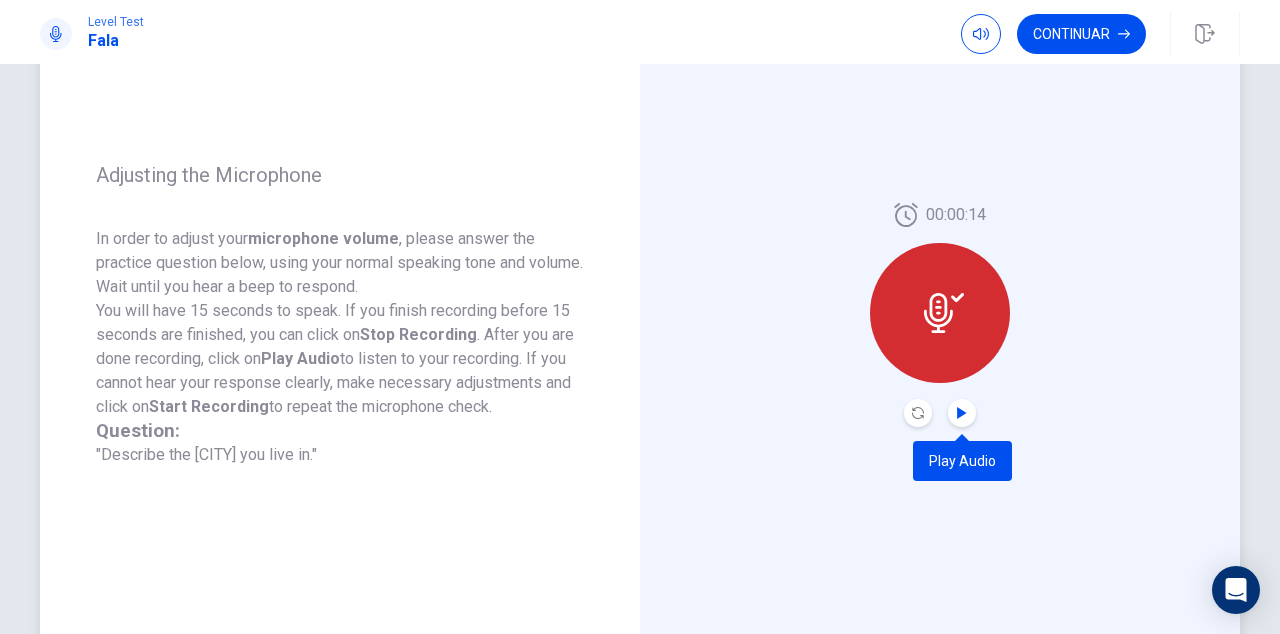 click at bounding box center (962, 413) 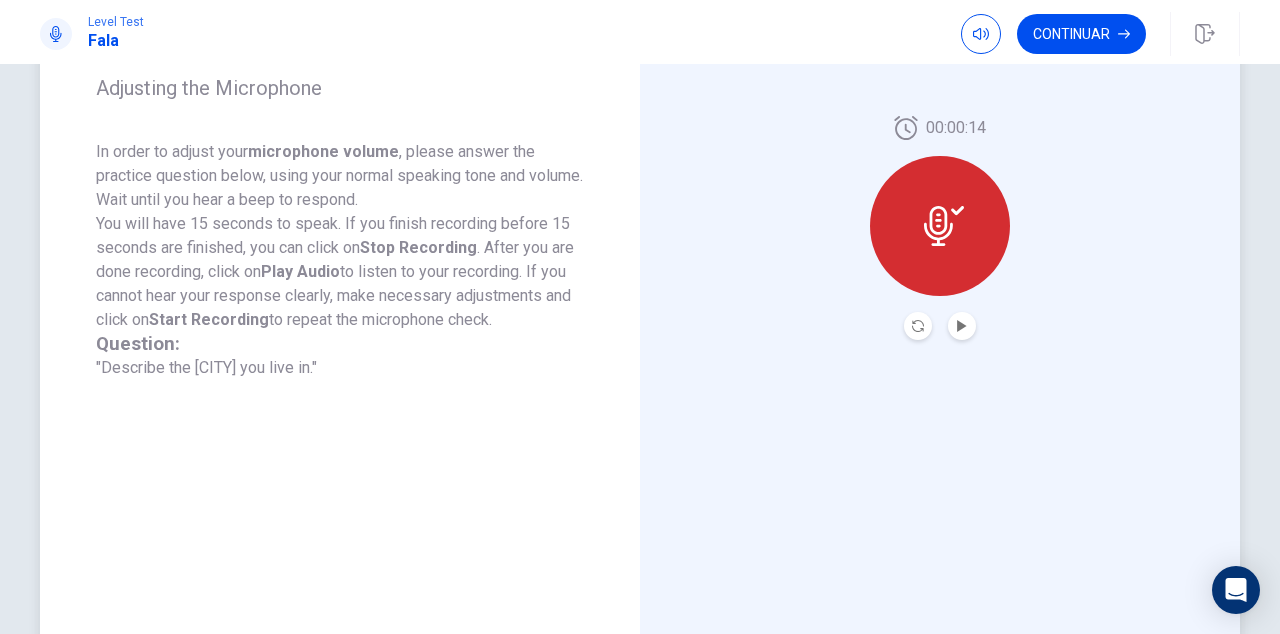 scroll, scrollTop: 302, scrollLeft: 0, axis: vertical 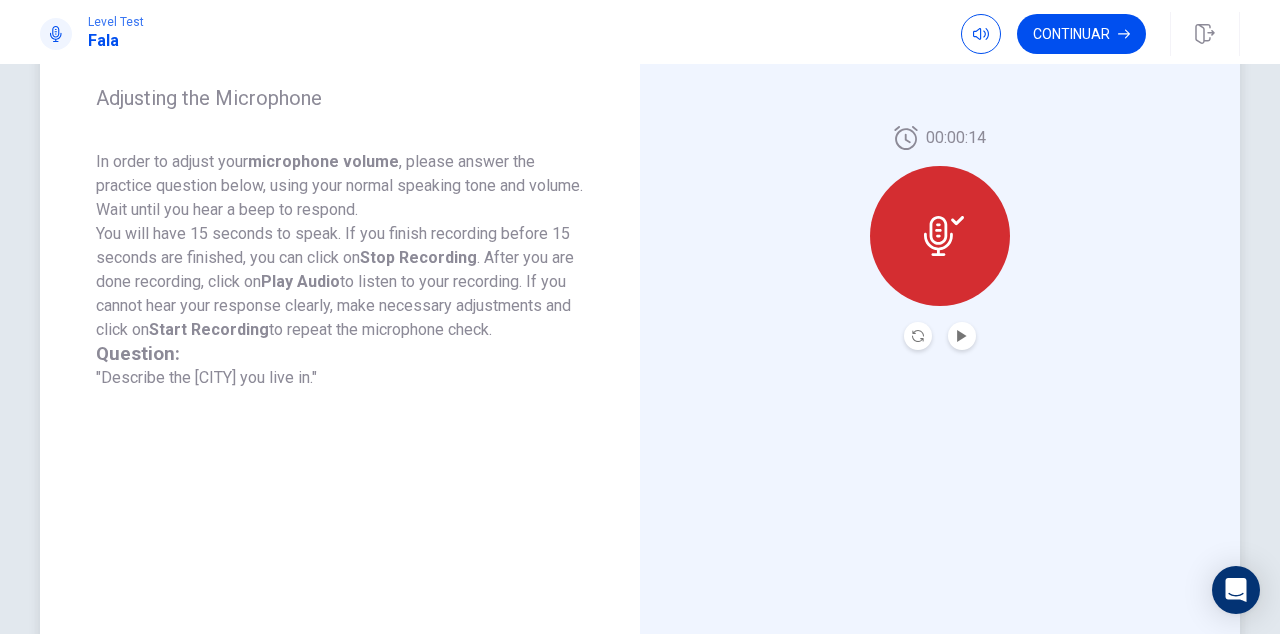 click at bounding box center [918, 336] 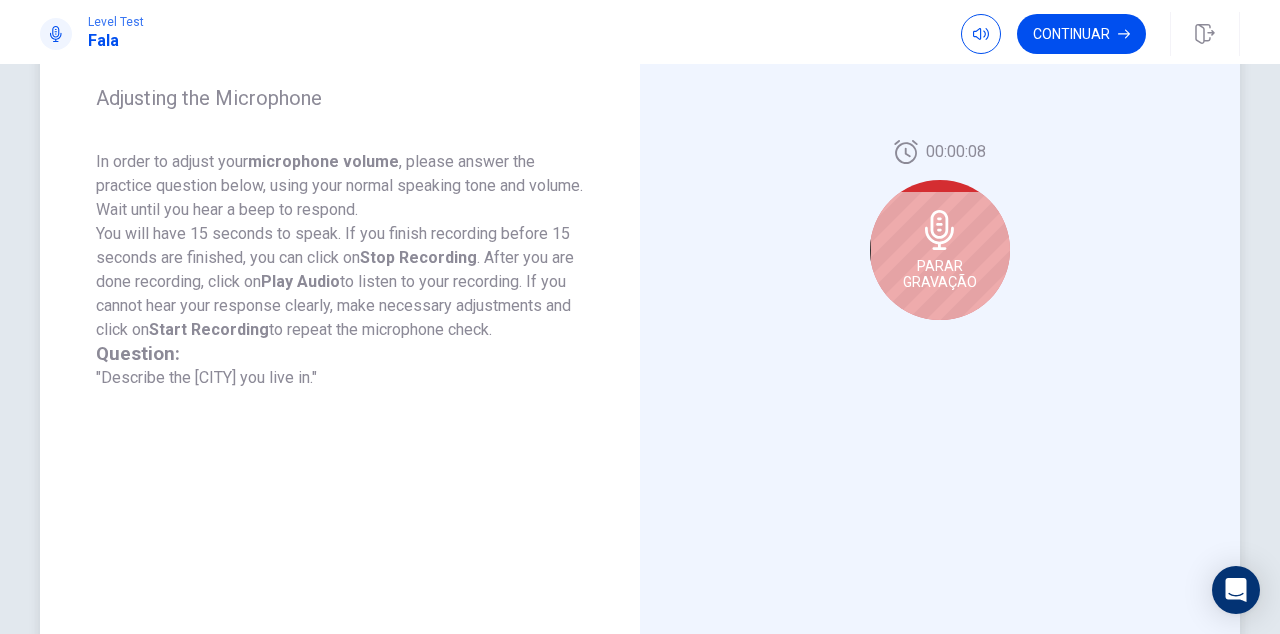 click on "Parar   Gravação" at bounding box center [940, 250] 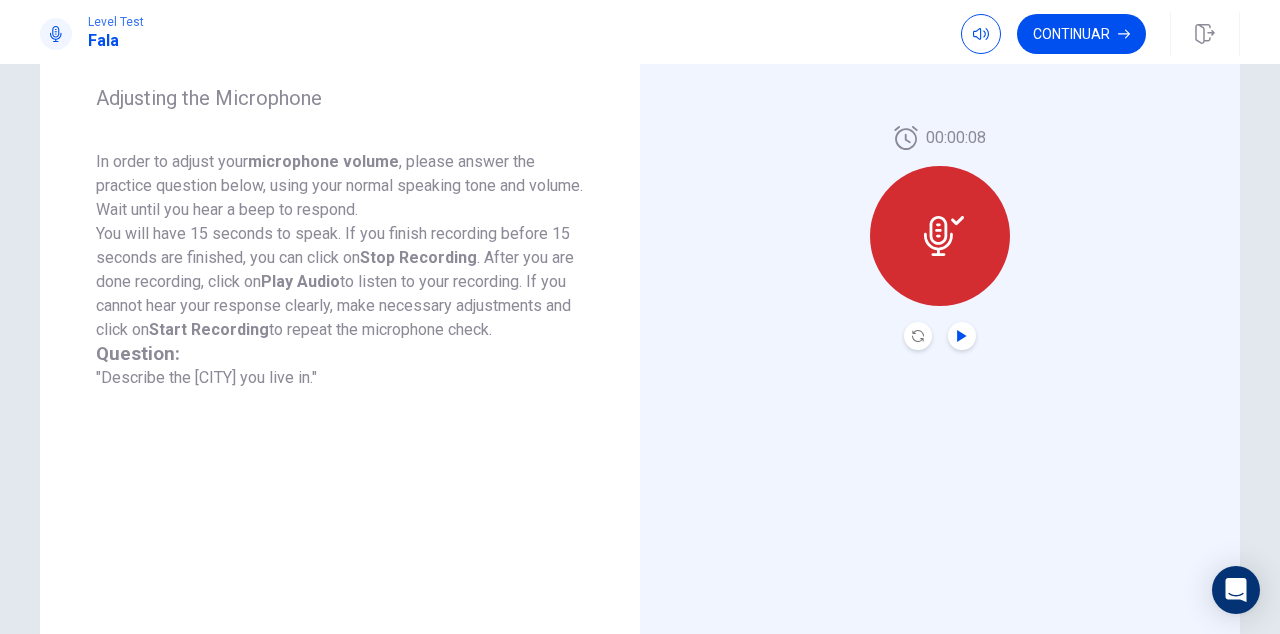 click at bounding box center (961, 336) 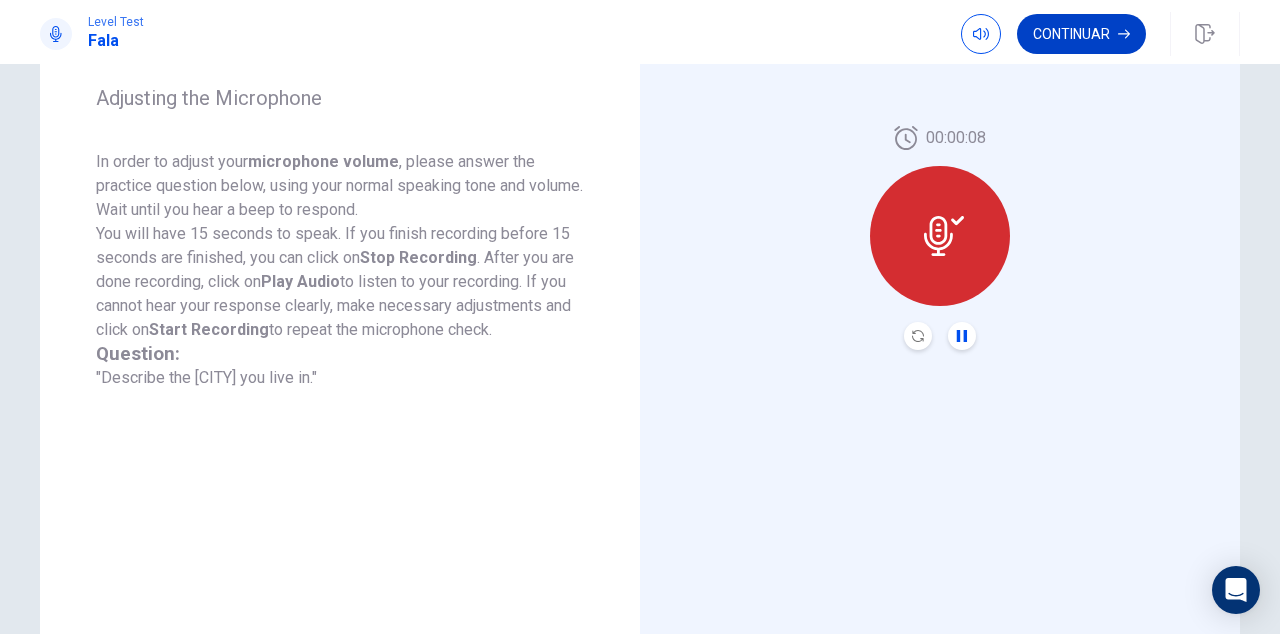click on "Continuar" at bounding box center (1081, 34) 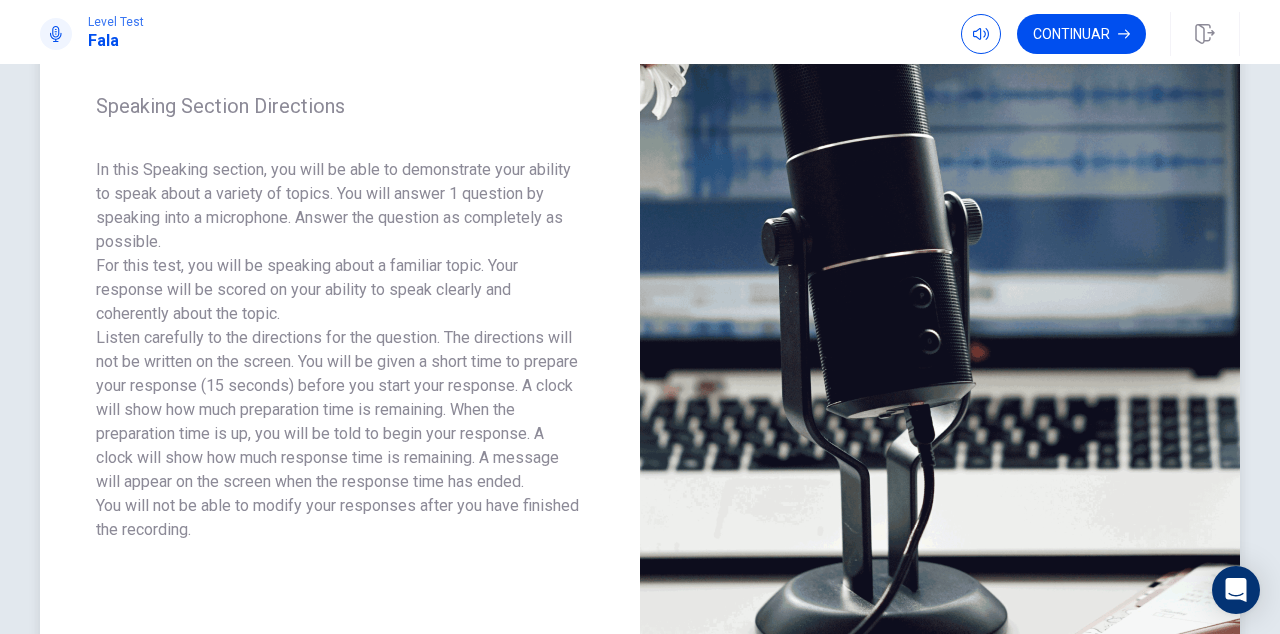 scroll, scrollTop: 108, scrollLeft: 0, axis: vertical 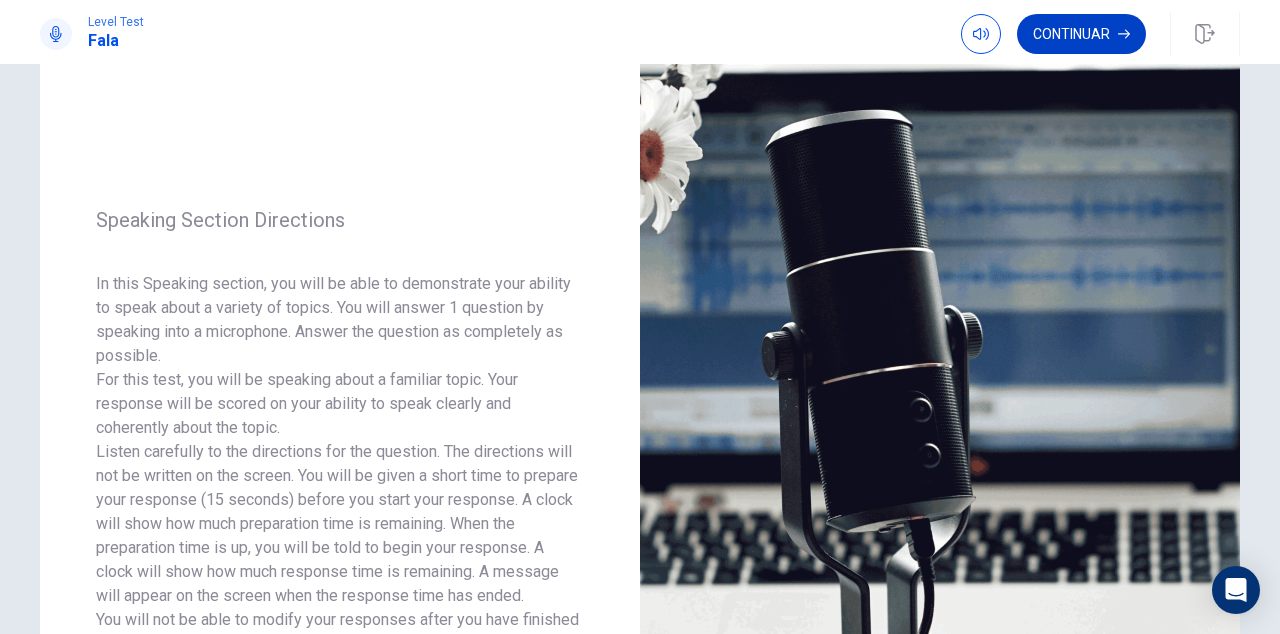 click on "Continuar" at bounding box center (1081, 34) 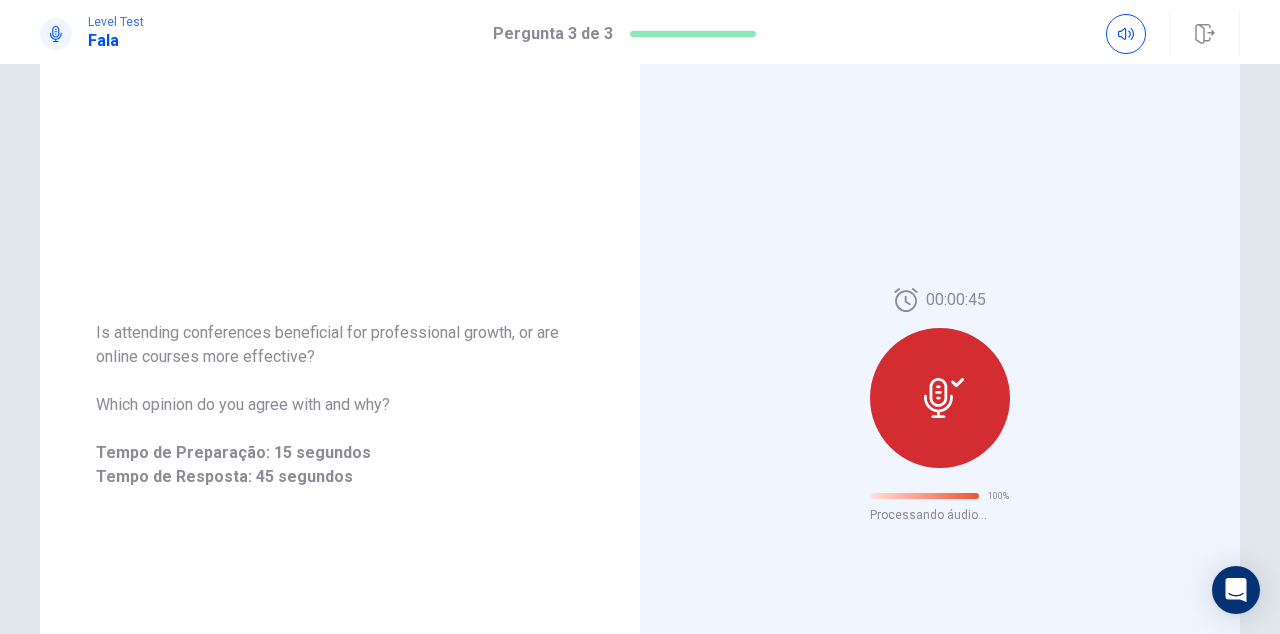 scroll, scrollTop: 94, scrollLeft: 0, axis: vertical 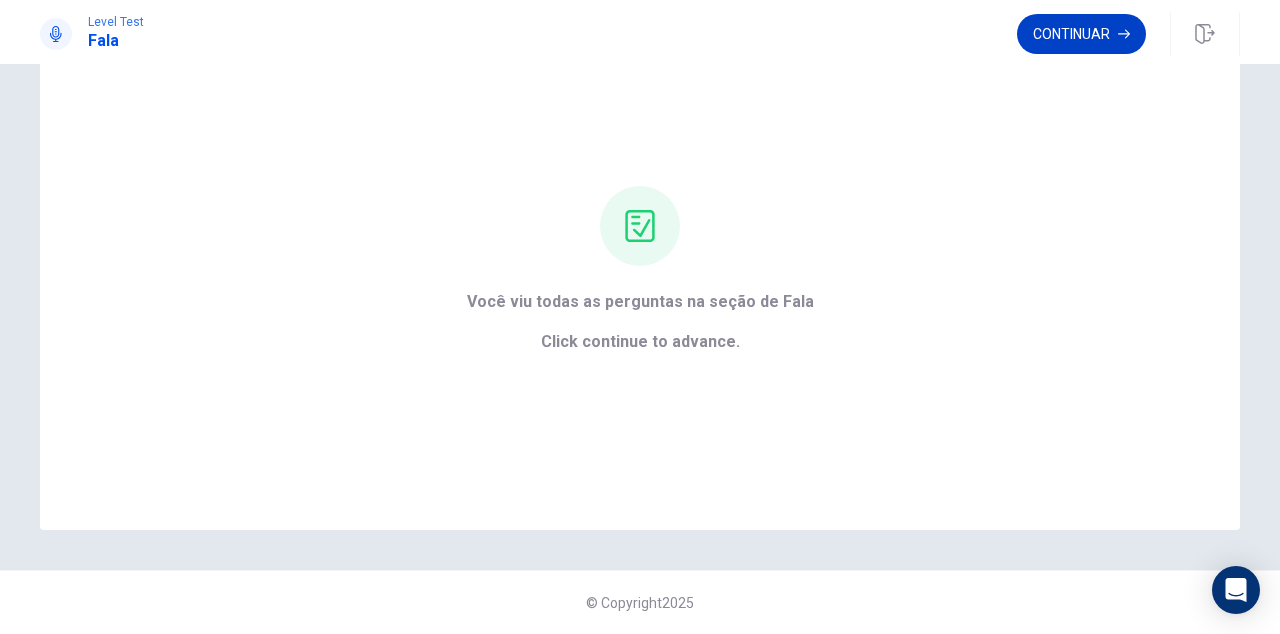click on "Continuar" at bounding box center [1081, 34] 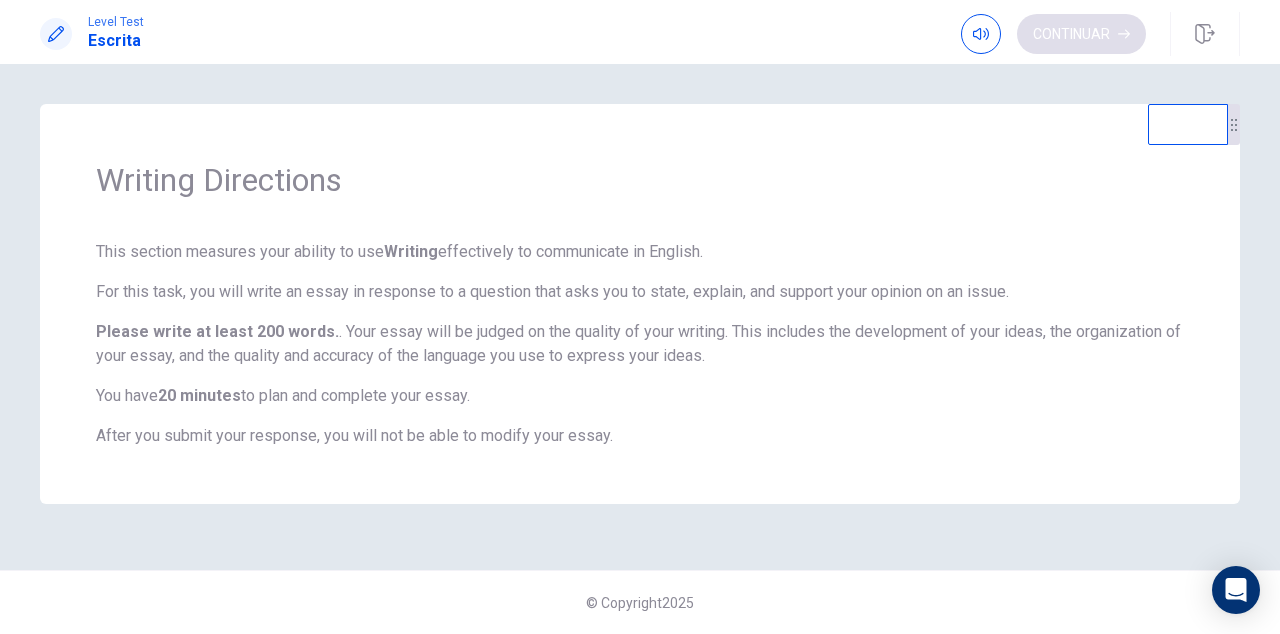 scroll, scrollTop: 0, scrollLeft: 0, axis: both 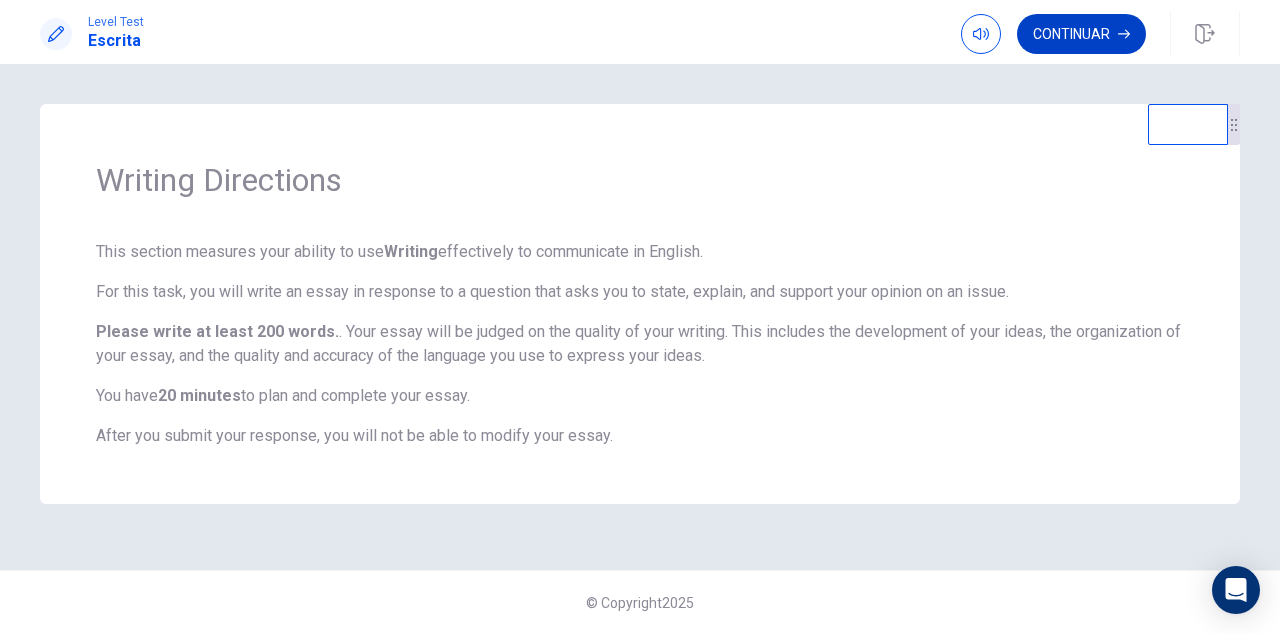 click on "Continuar" at bounding box center (1081, 34) 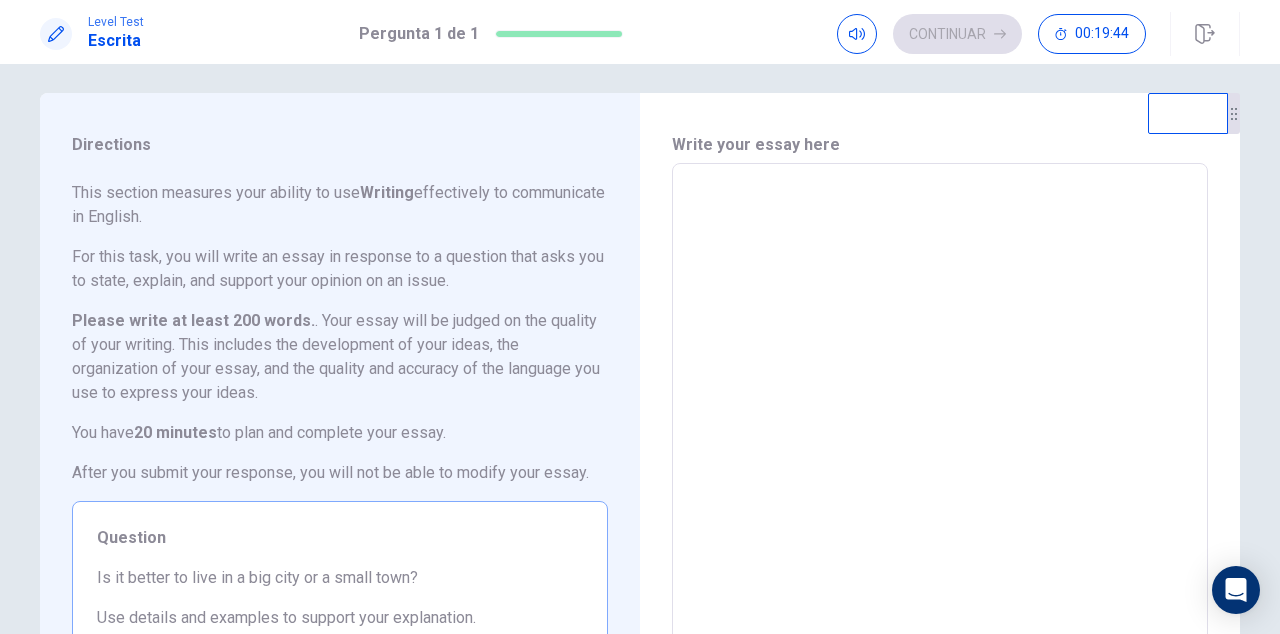 scroll, scrollTop: 0, scrollLeft: 0, axis: both 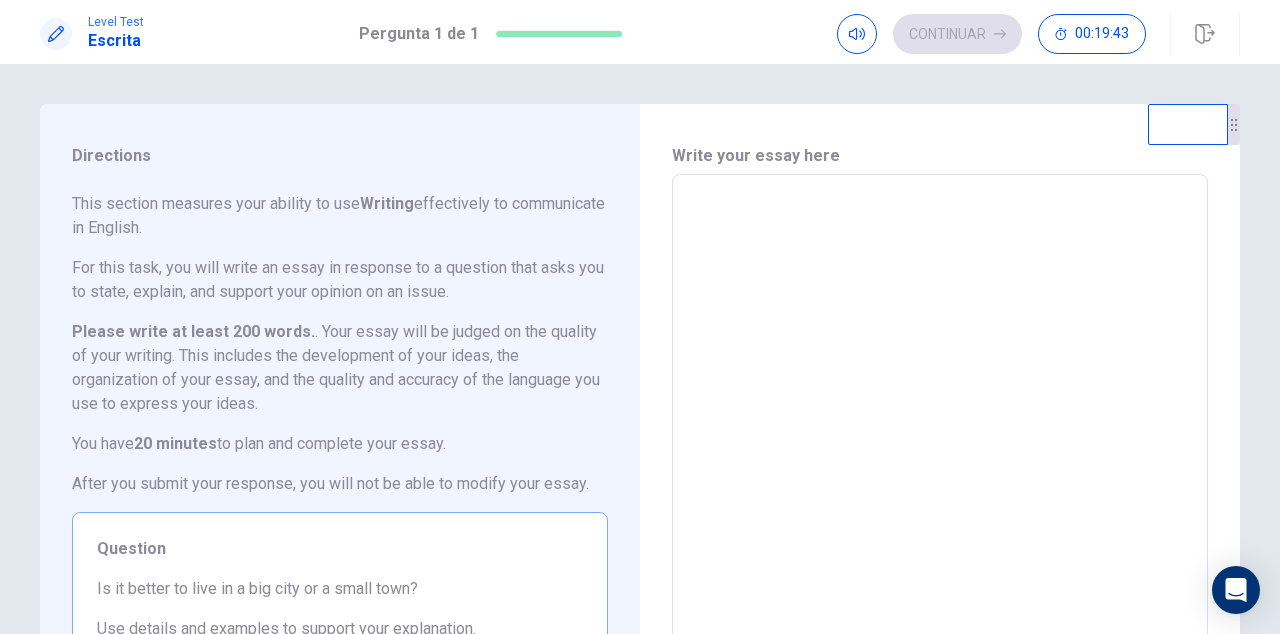 click at bounding box center (940, 451) 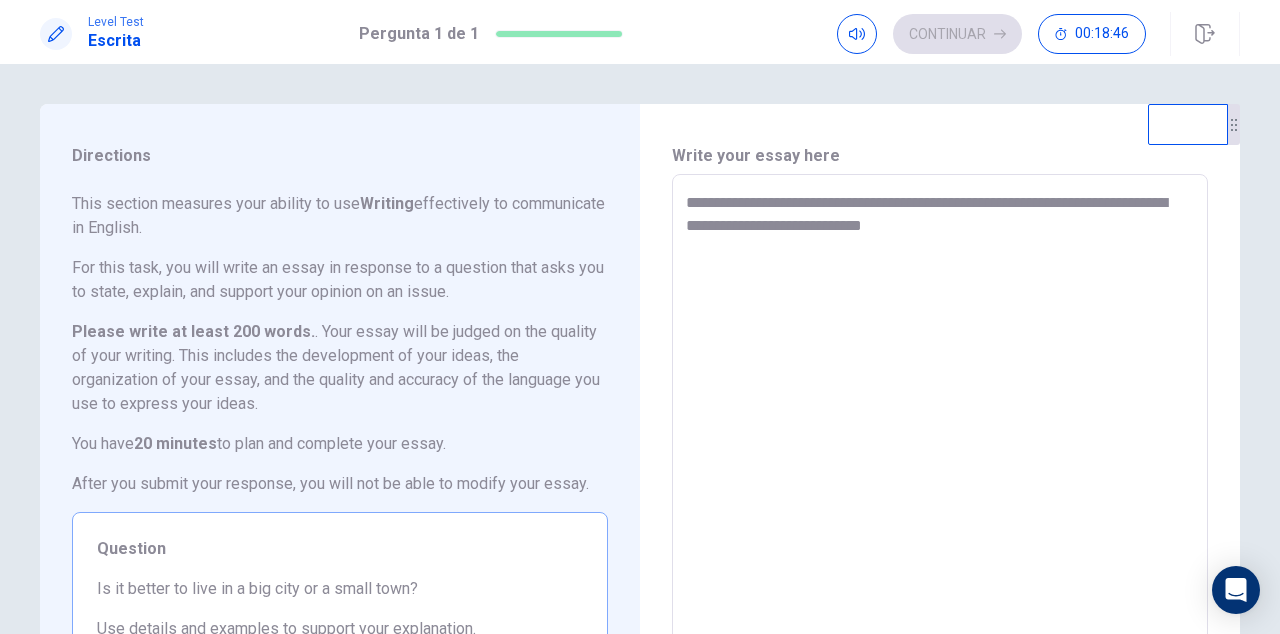 click on "**********" at bounding box center [940, 451] 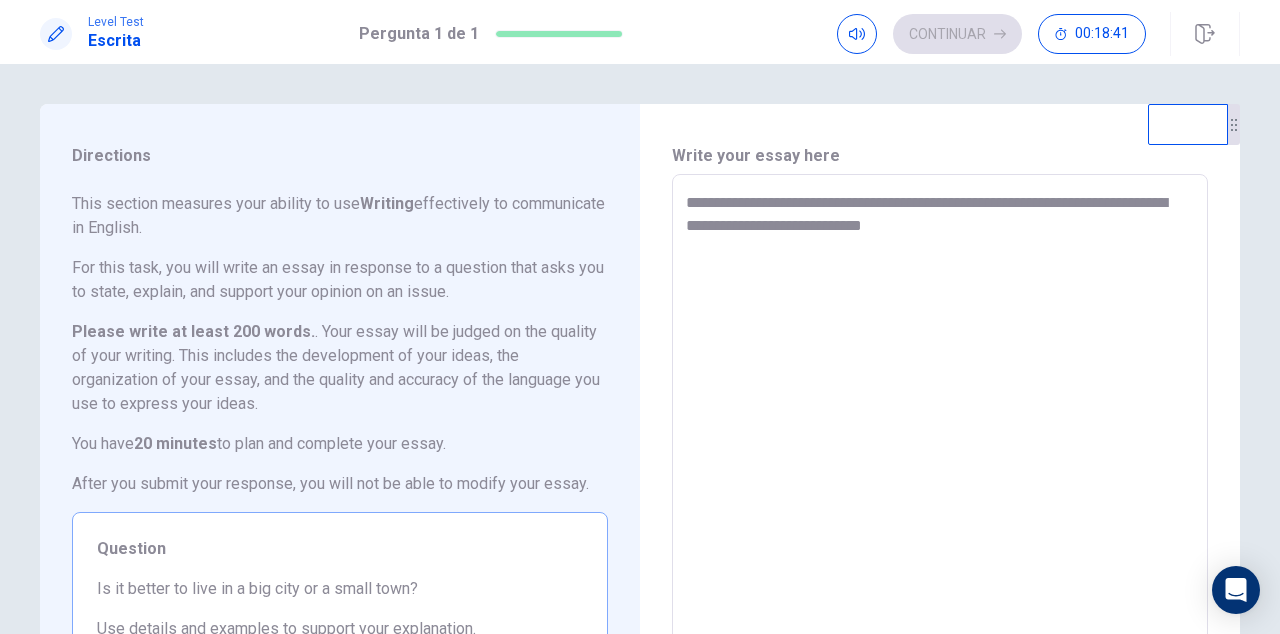 click on "**********" at bounding box center (940, 451) 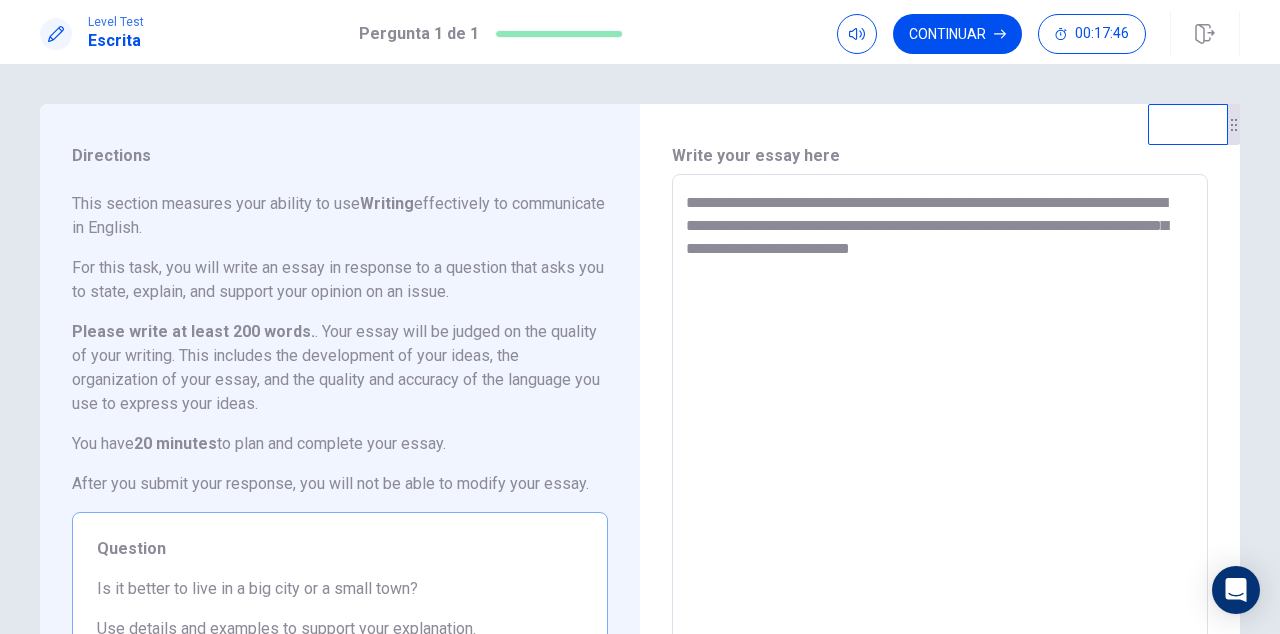 click on "**********" at bounding box center [940, 451] 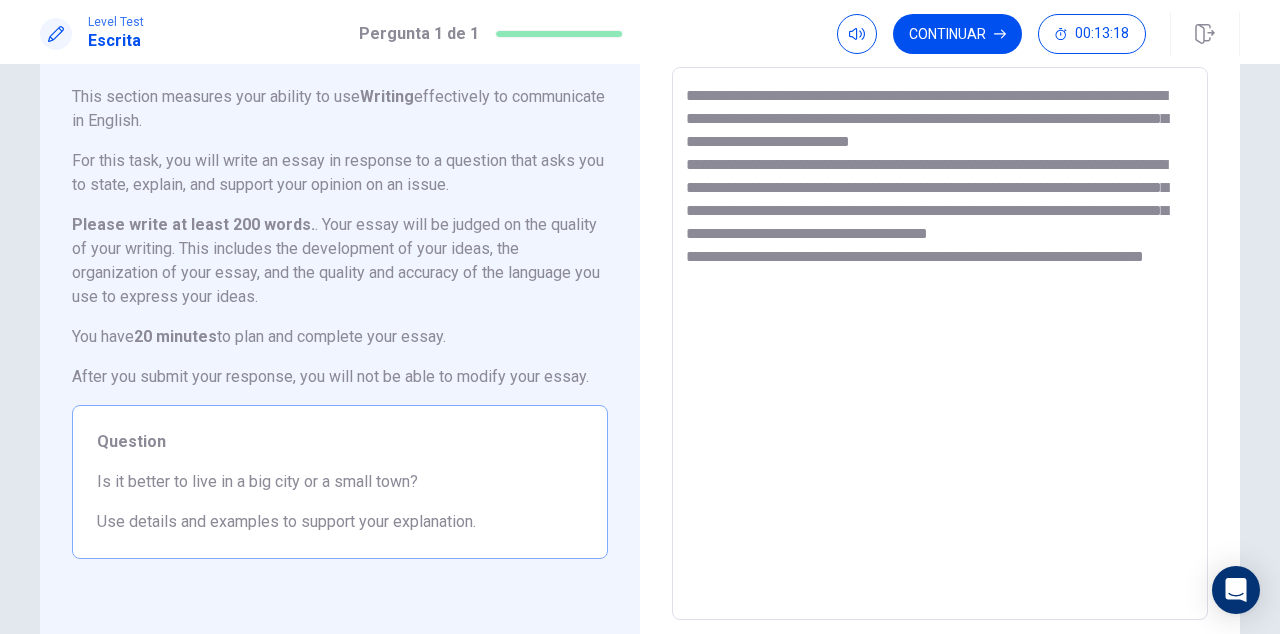 scroll, scrollTop: 100, scrollLeft: 0, axis: vertical 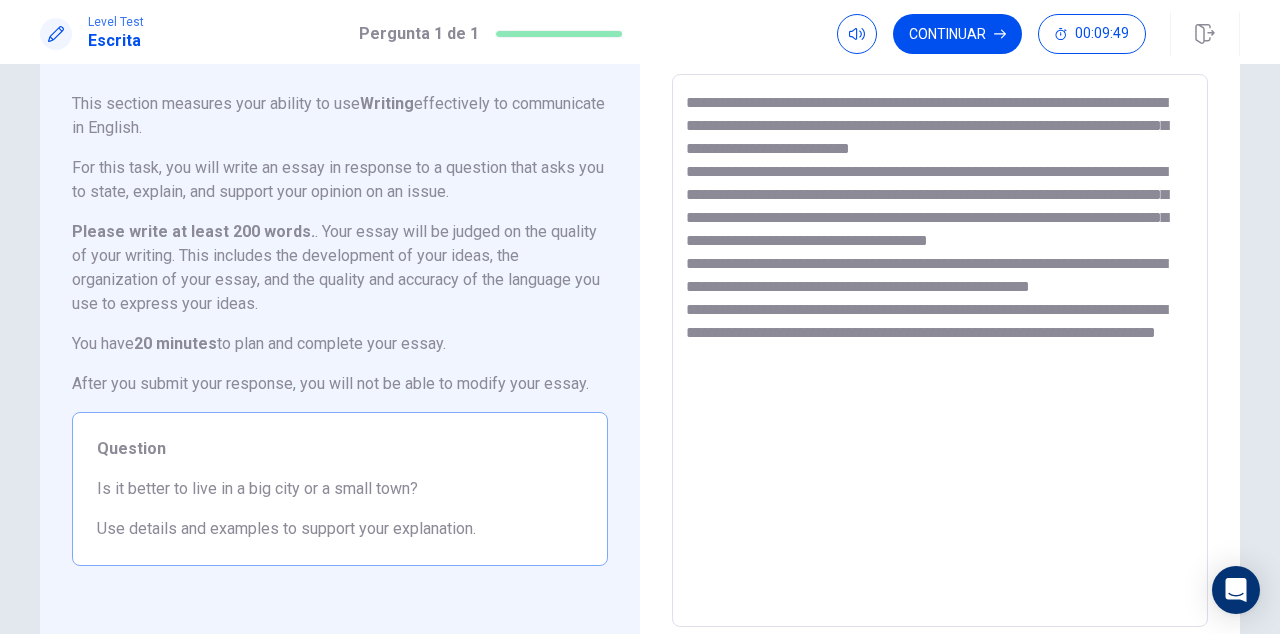 click on "**********" at bounding box center (940, 351) 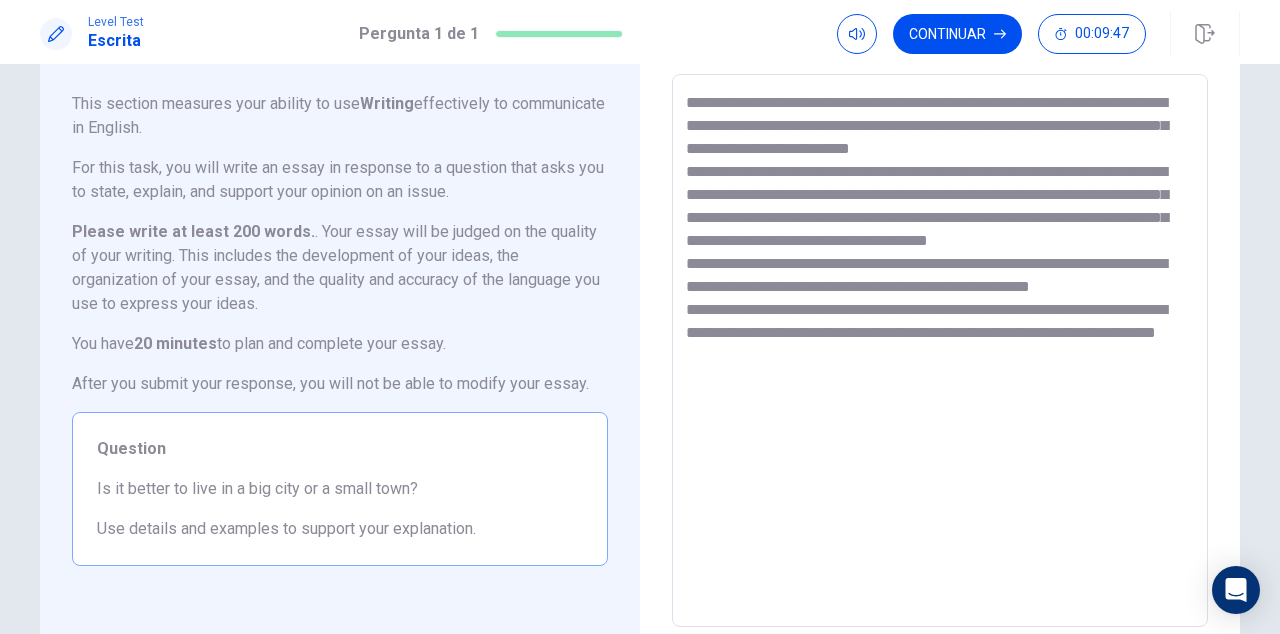 drag, startPoint x: 1138, startPoint y: 357, endPoint x: 1169, endPoint y: 357, distance: 31 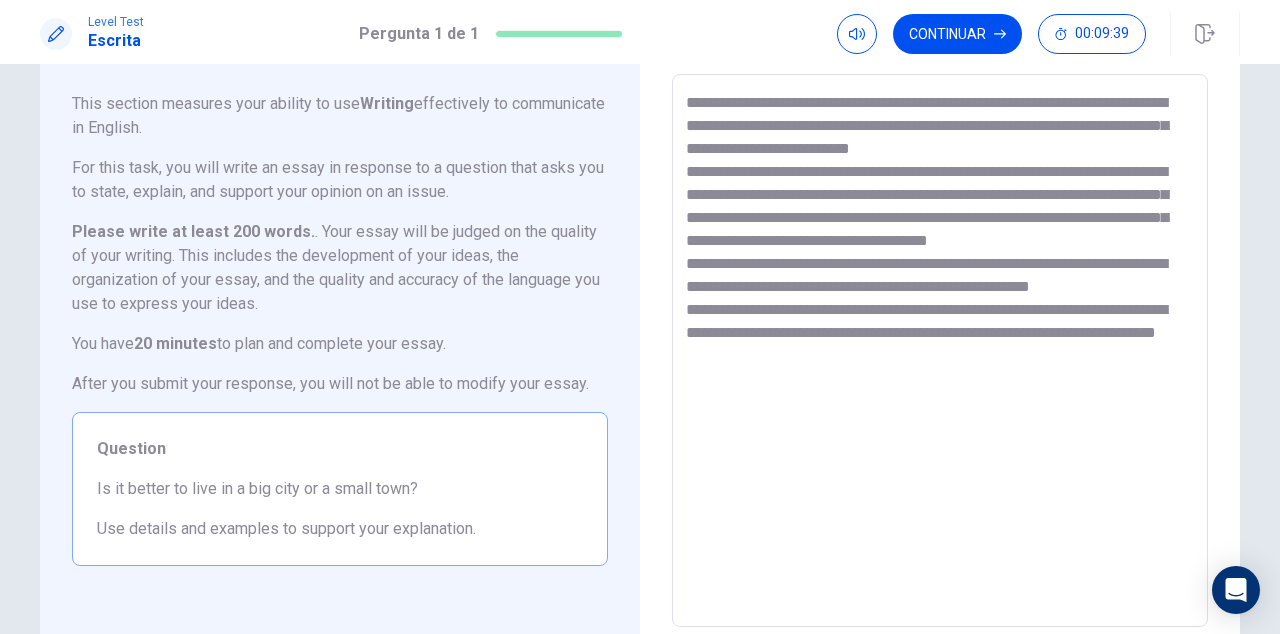 click on "**********" at bounding box center [940, 350] 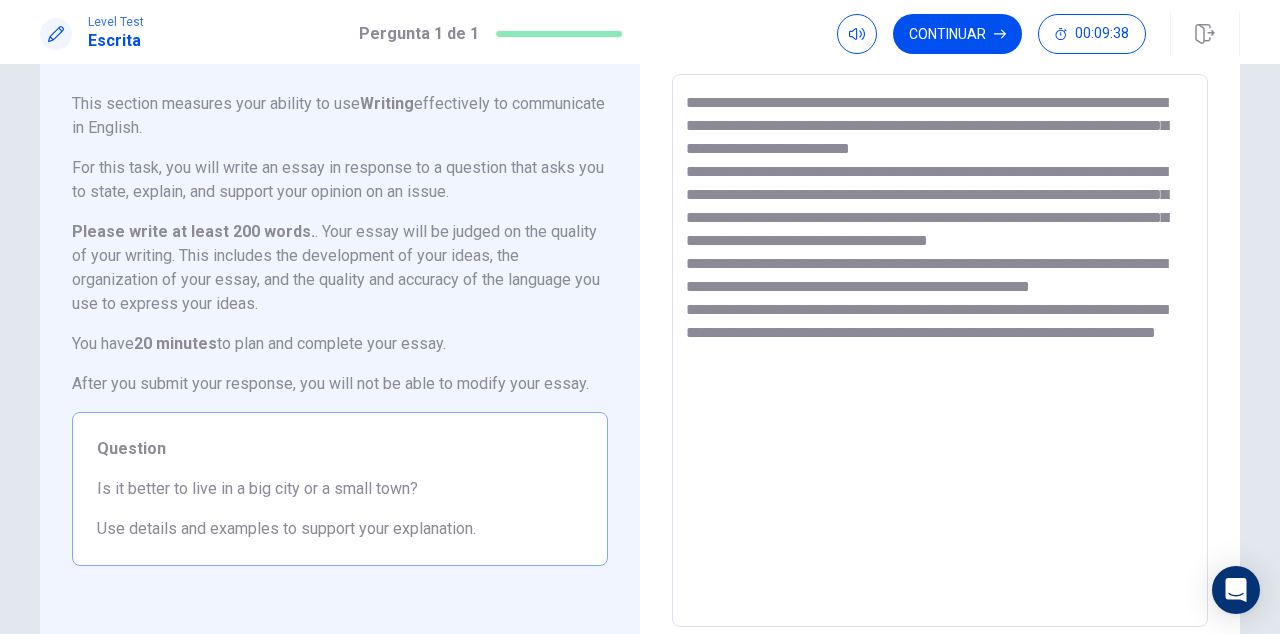 click on "**********" at bounding box center [940, 351] 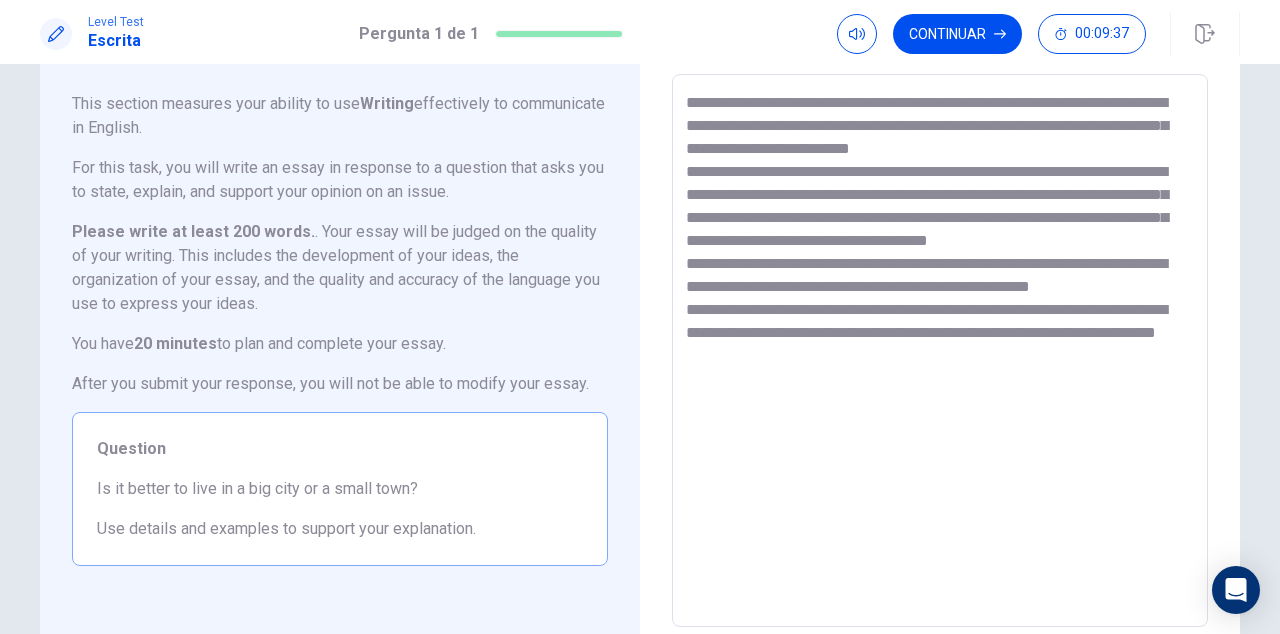 click on "**********" at bounding box center (940, 351) 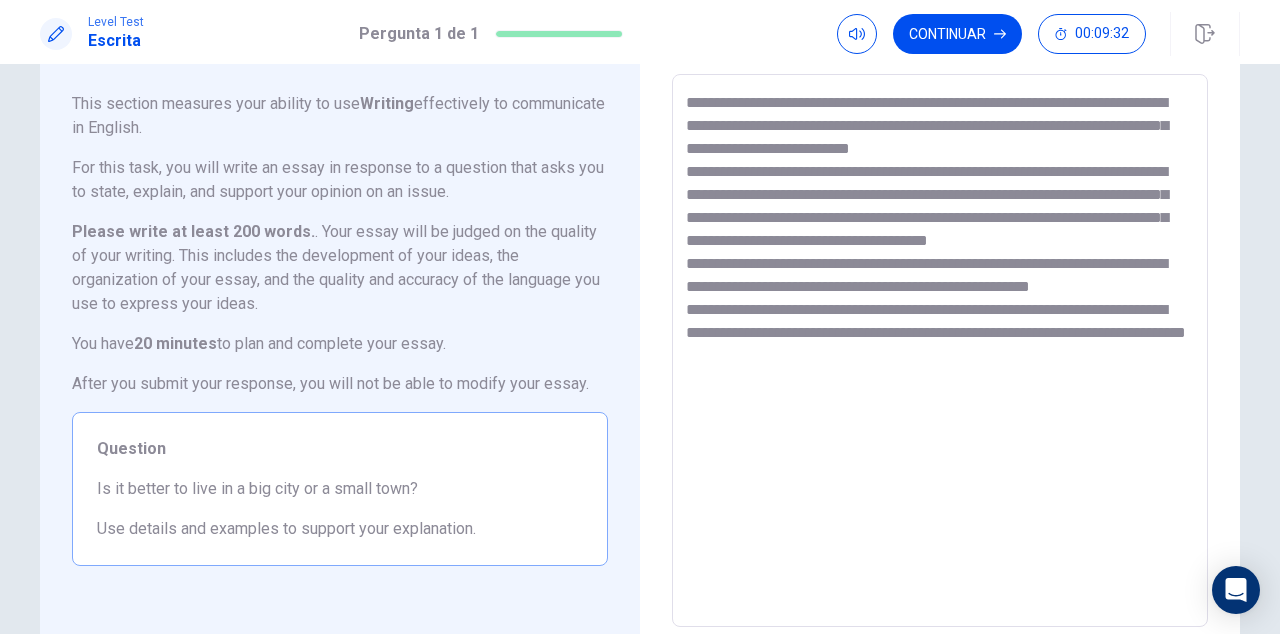click on "**********" at bounding box center (940, 351) 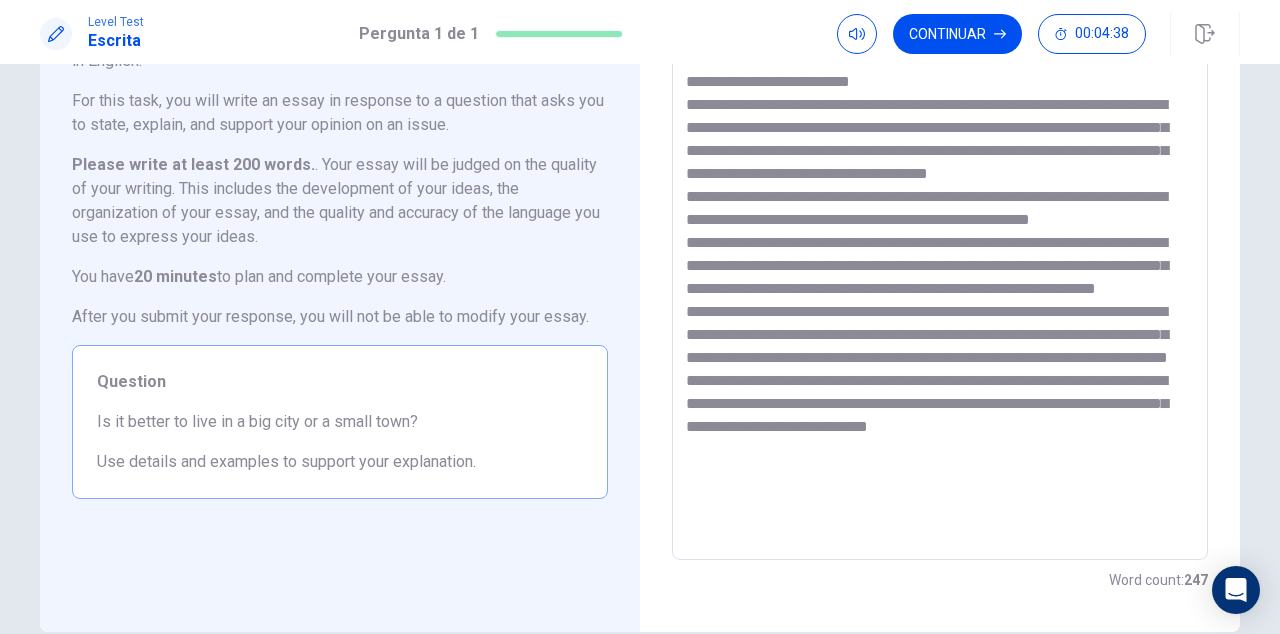 scroll, scrollTop: 163, scrollLeft: 0, axis: vertical 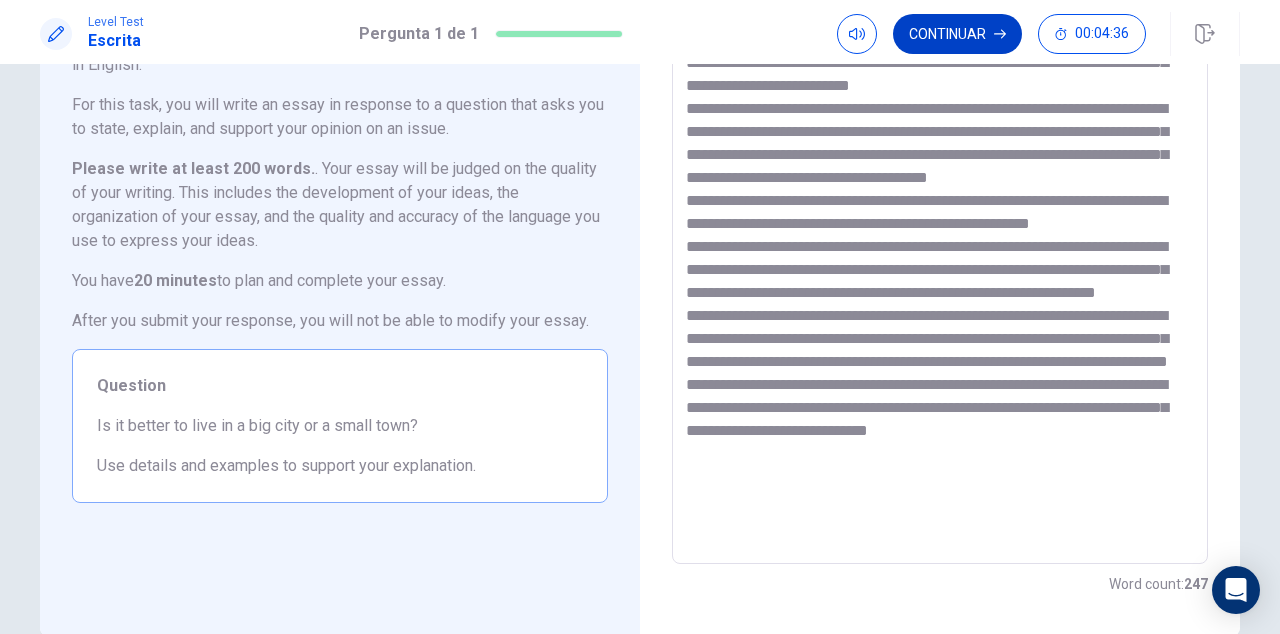 type on "**********" 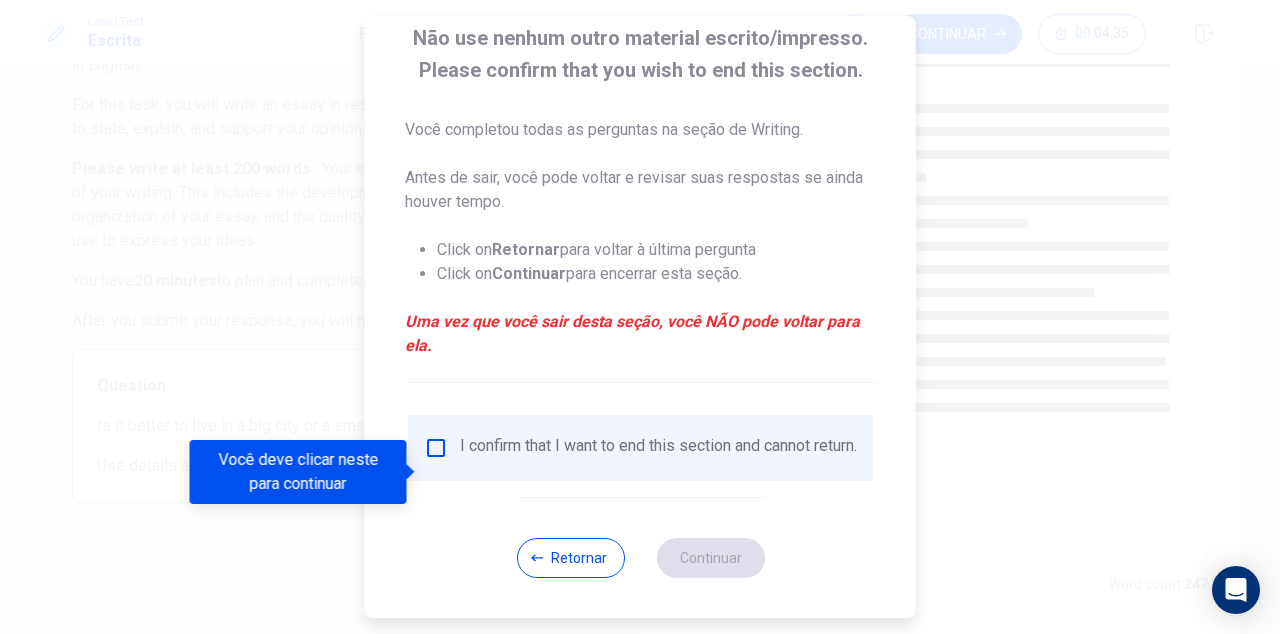 scroll, scrollTop: 132, scrollLeft: 0, axis: vertical 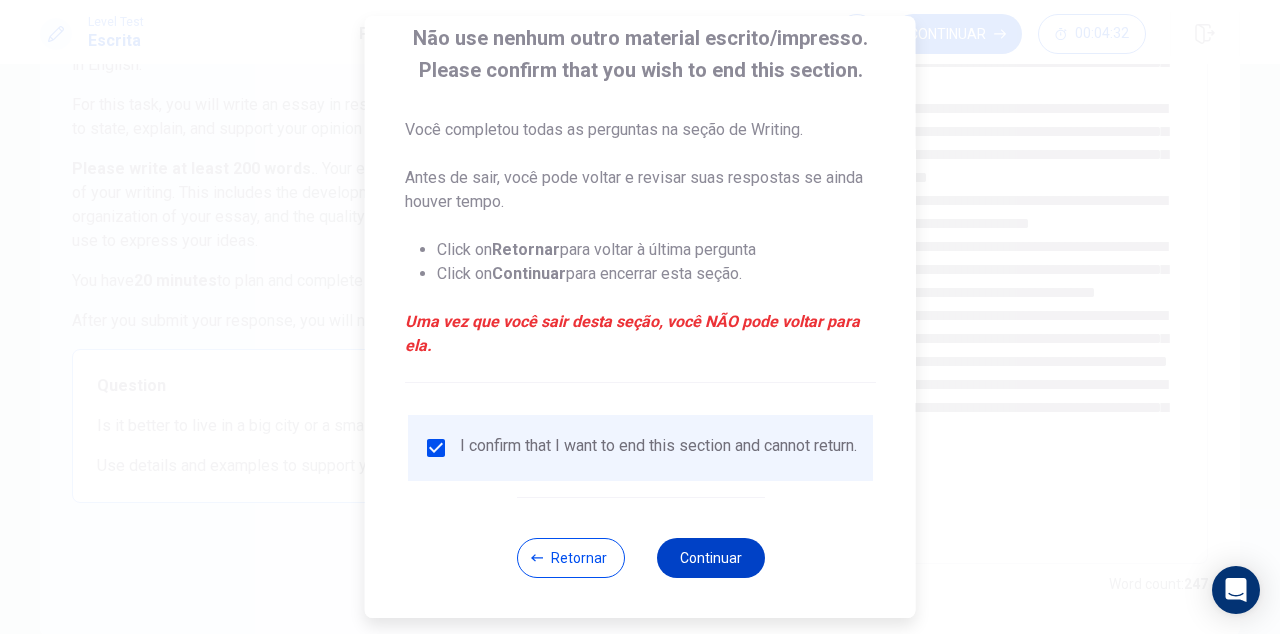 click on "Continuar" at bounding box center [710, 558] 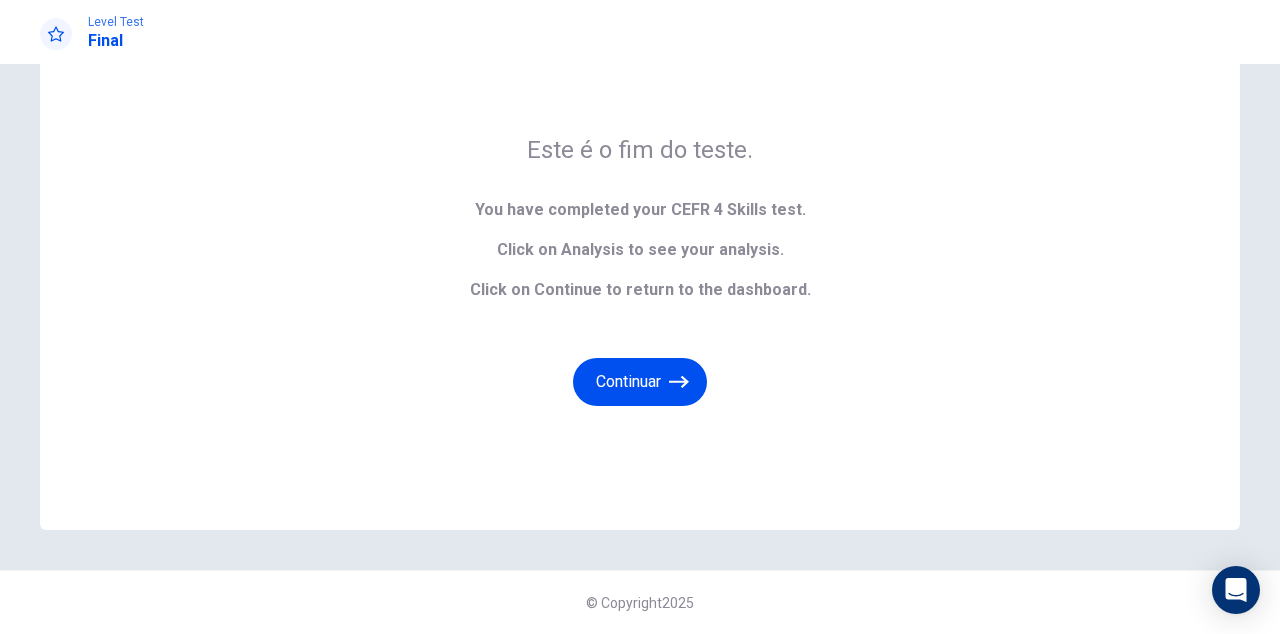 scroll, scrollTop: 94, scrollLeft: 0, axis: vertical 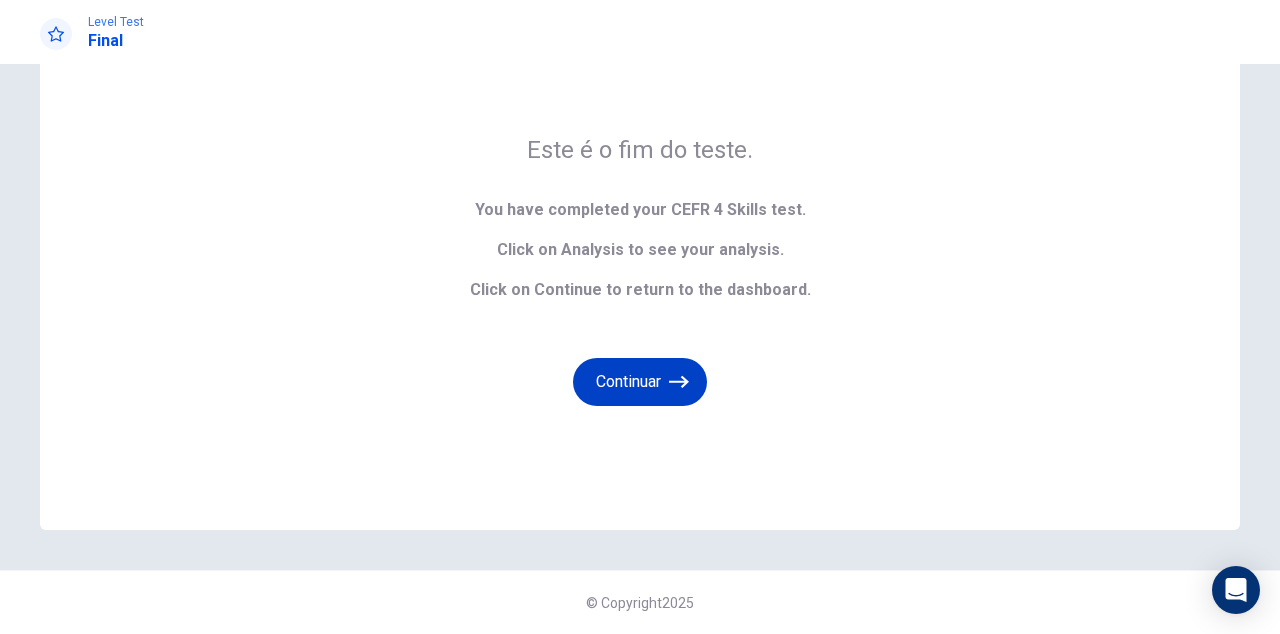 click on "Continuar" at bounding box center [640, 382] 